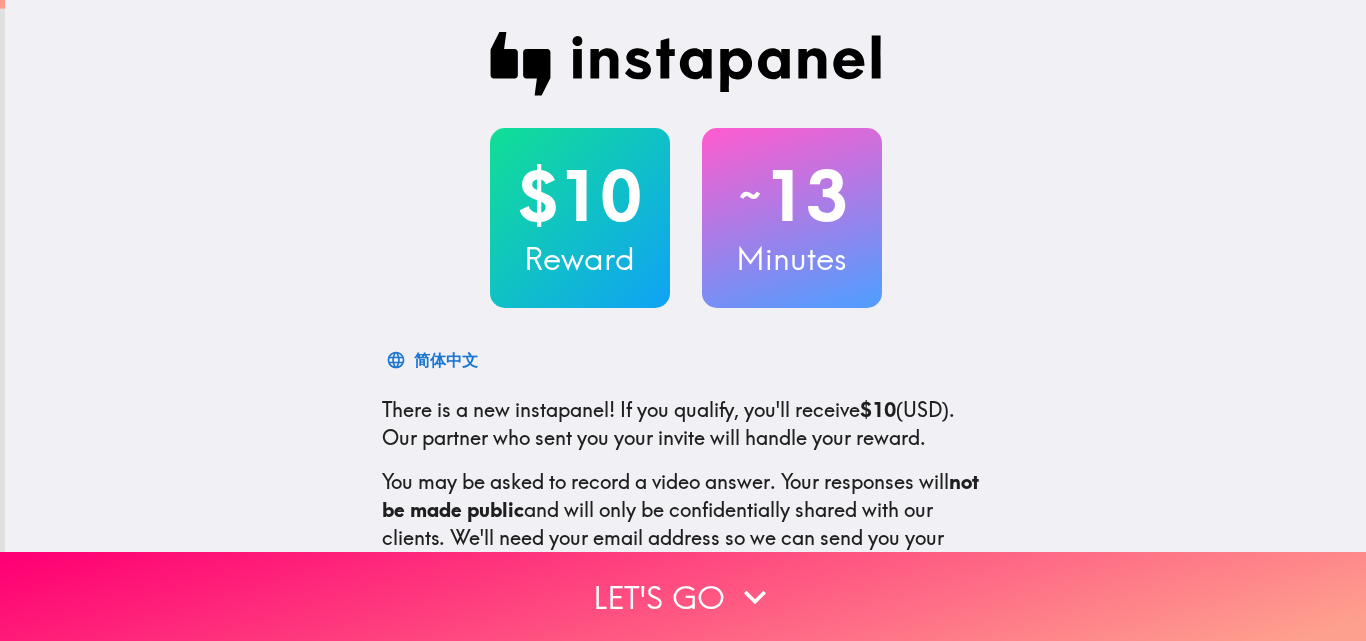 scroll, scrollTop: 0, scrollLeft: 0, axis: both 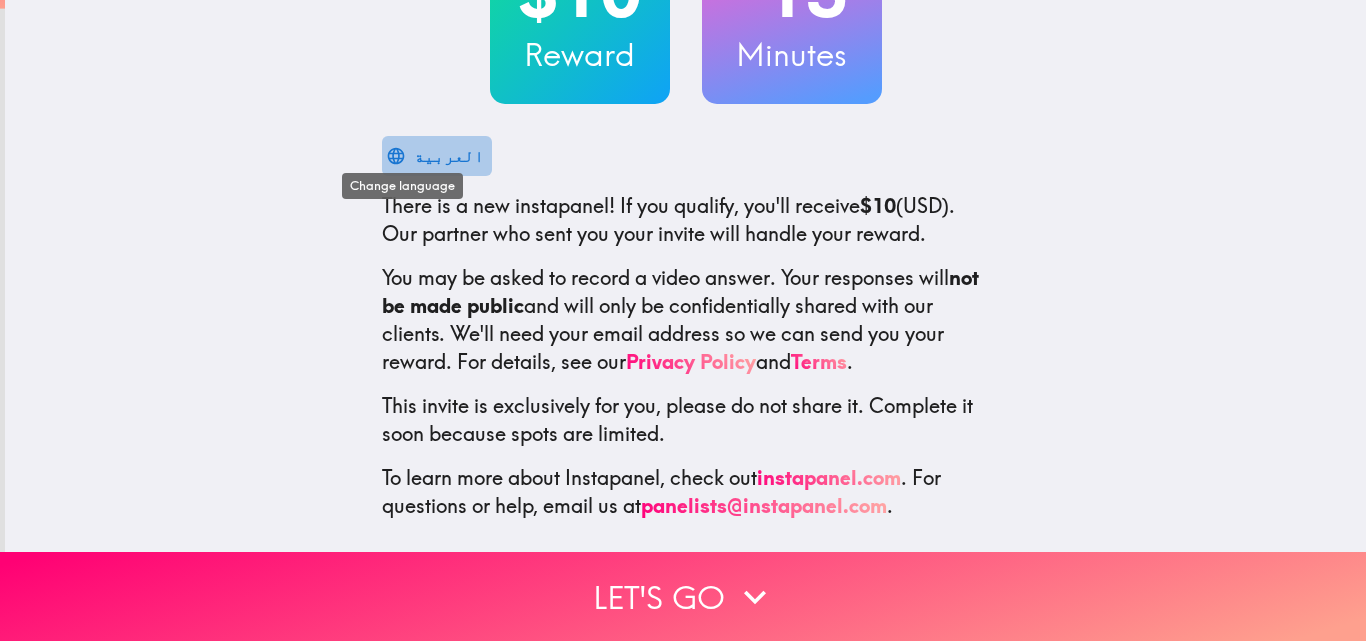 click on "العربية" at bounding box center [449, 156] 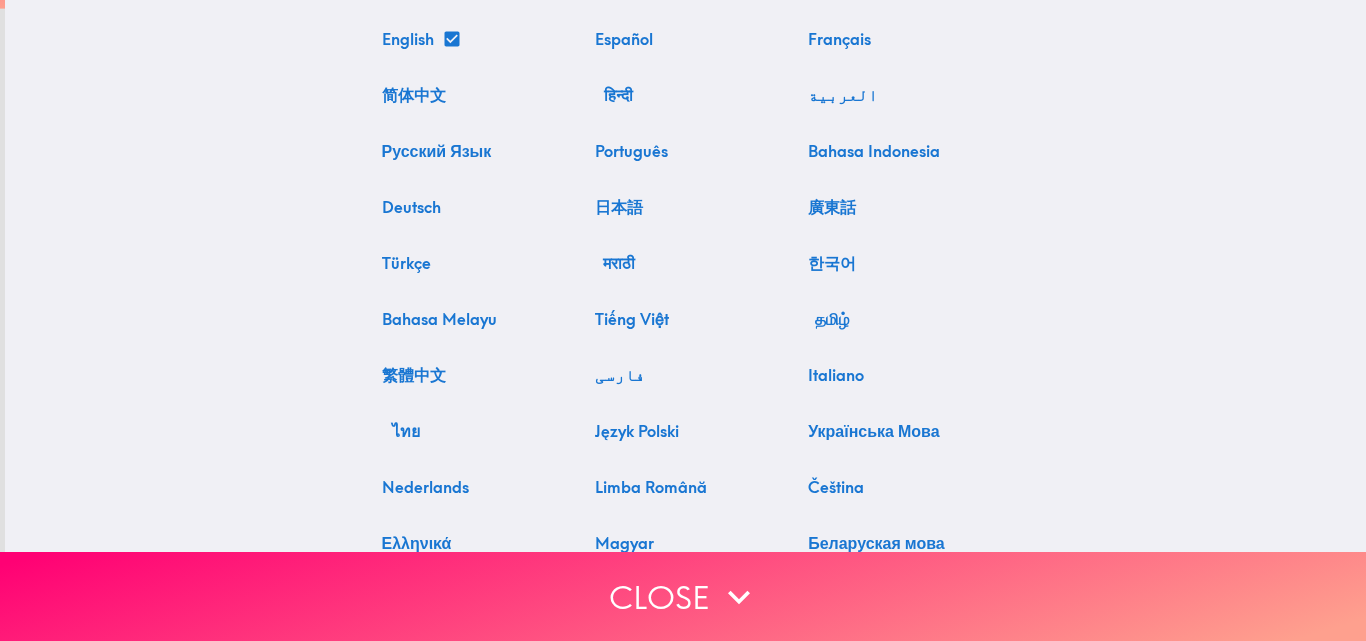 scroll, scrollTop: 0, scrollLeft: 0, axis: both 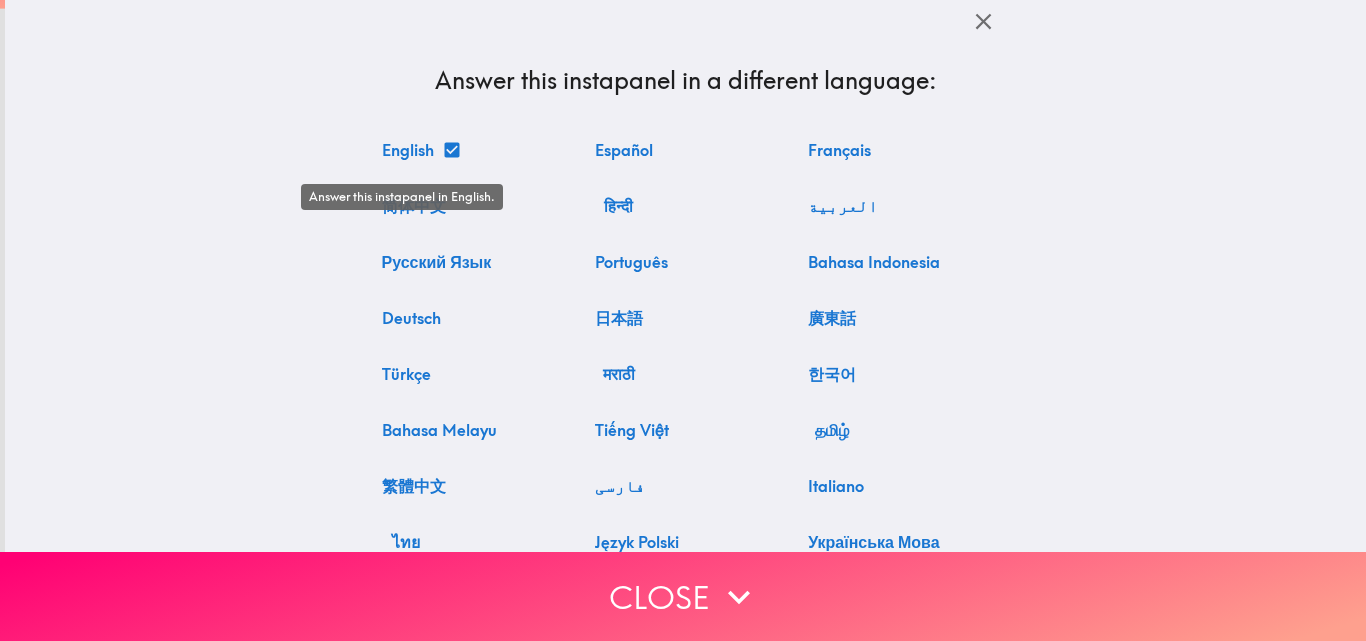 click on "English" at bounding box center [420, 150] 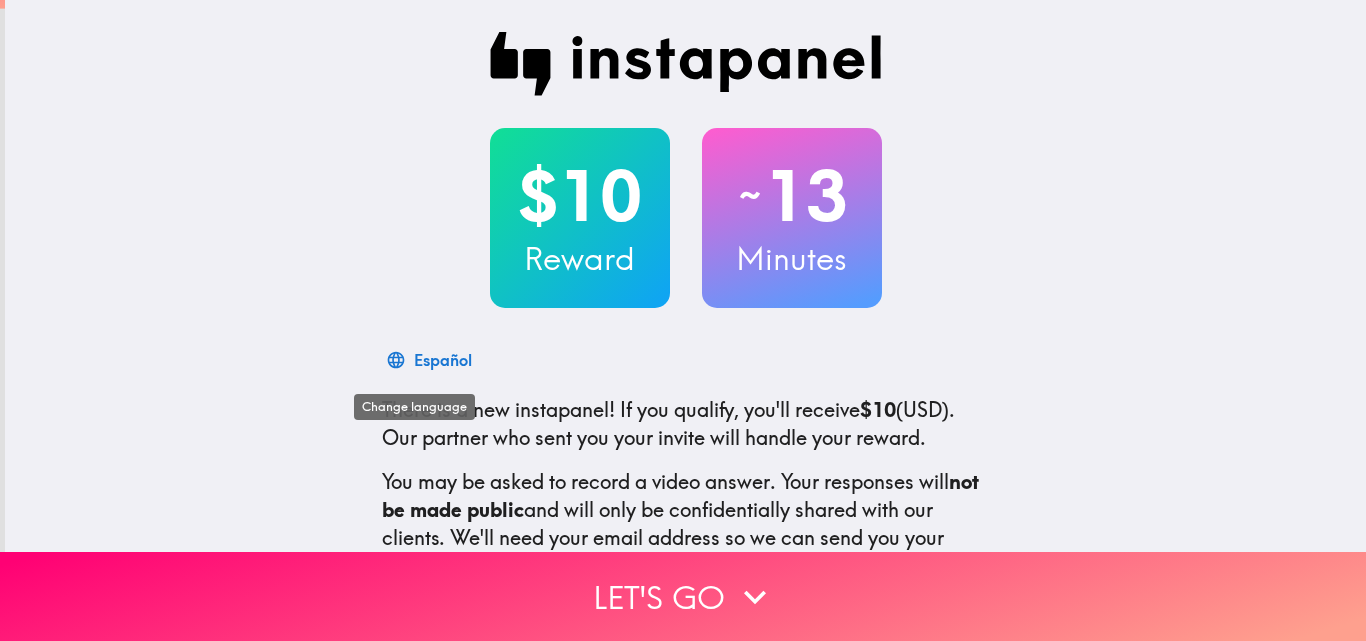 click on "Español" at bounding box center (443, 360) 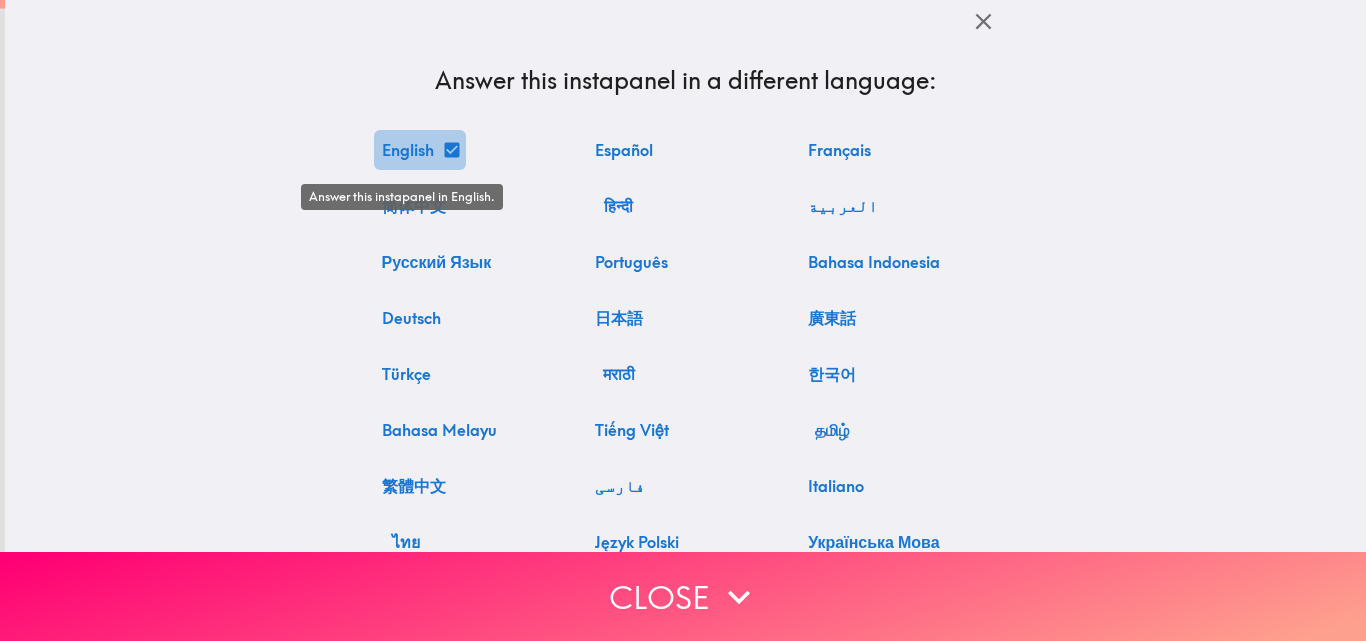 click on "English" at bounding box center (420, 150) 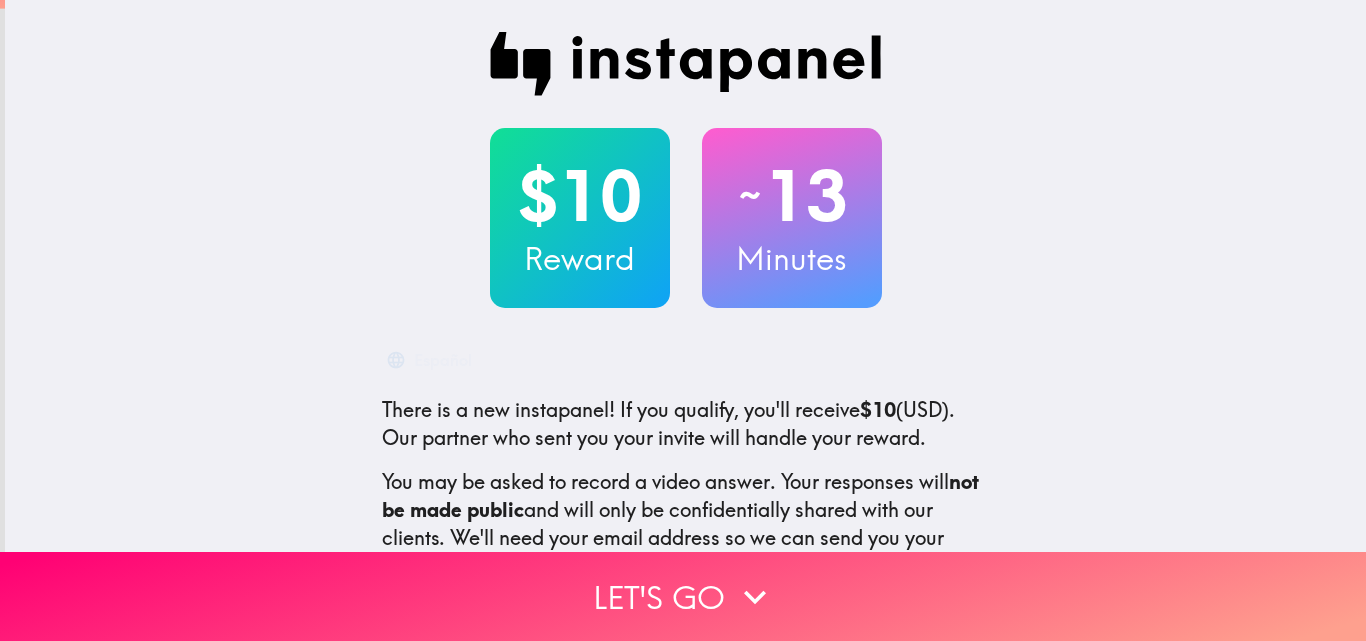 scroll, scrollTop: 221, scrollLeft: 0, axis: vertical 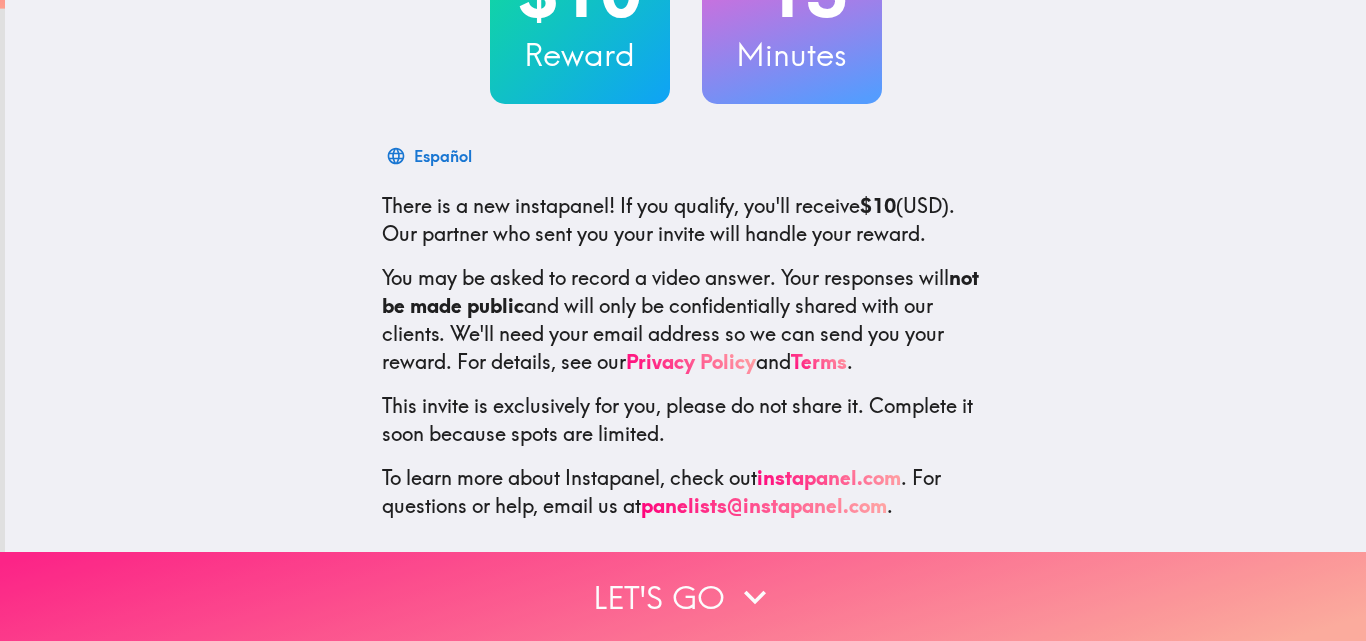 click on "Let's go" at bounding box center (683, 596) 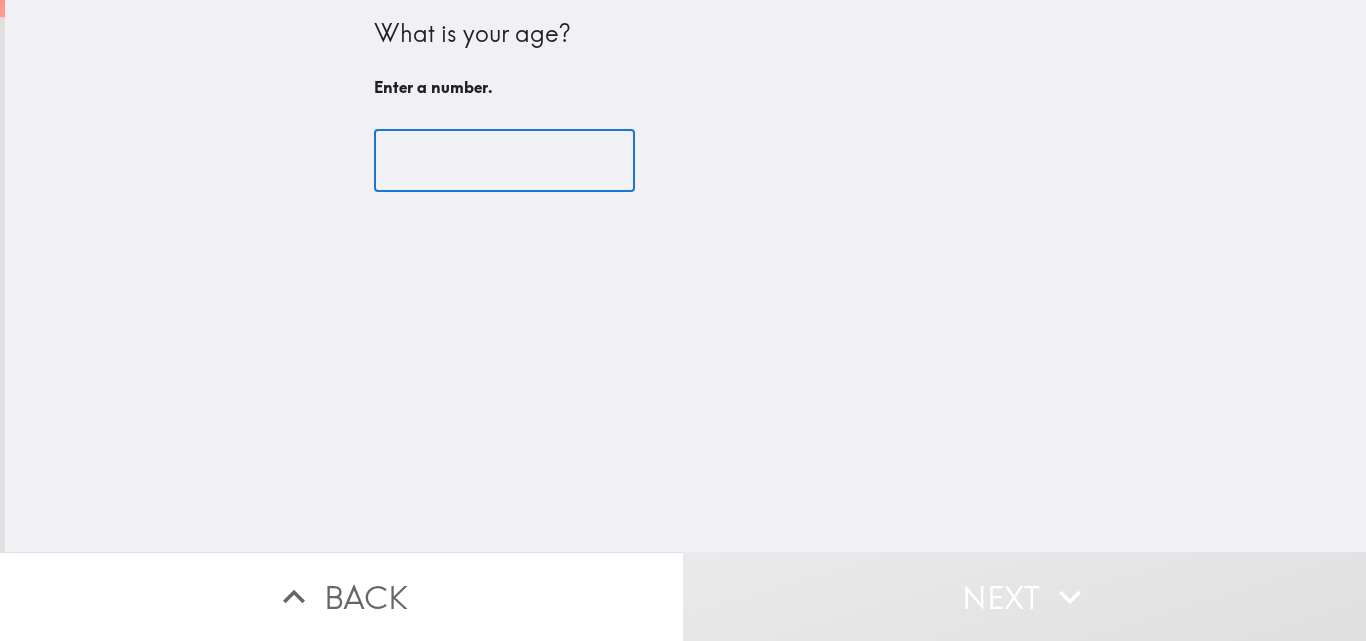 click at bounding box center (504, 161) 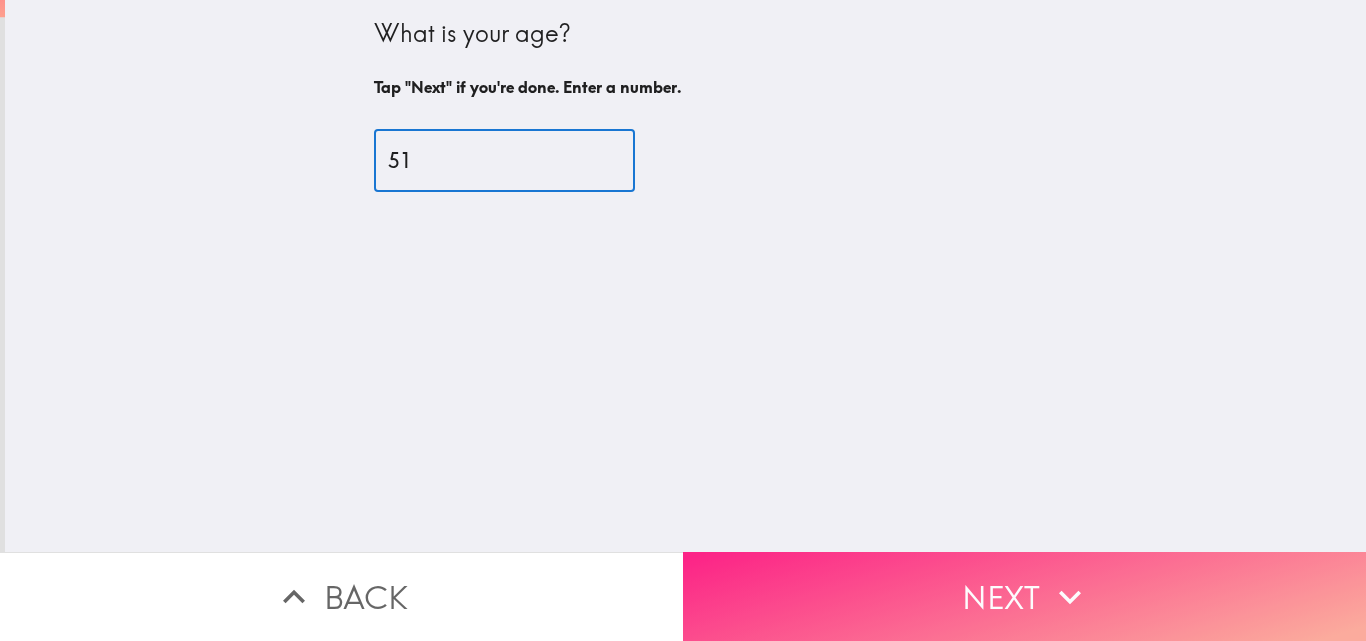 type on "51" 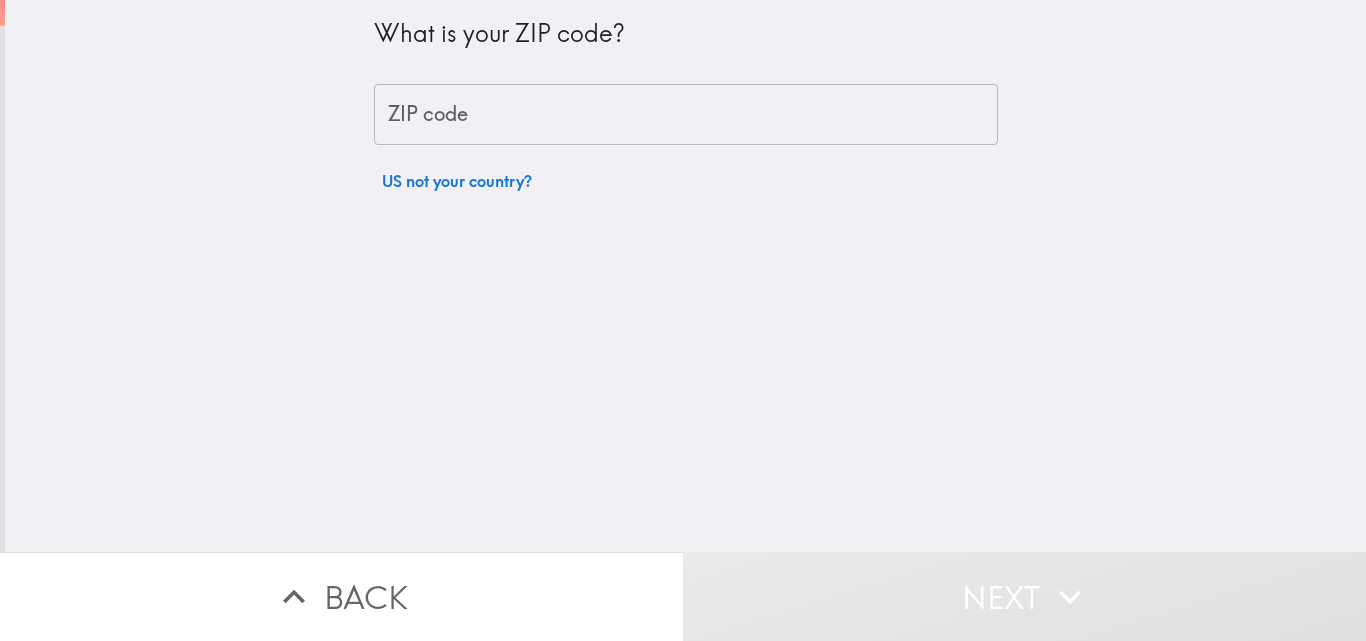 click on "ZIP code" at bounding box center [686, 115] 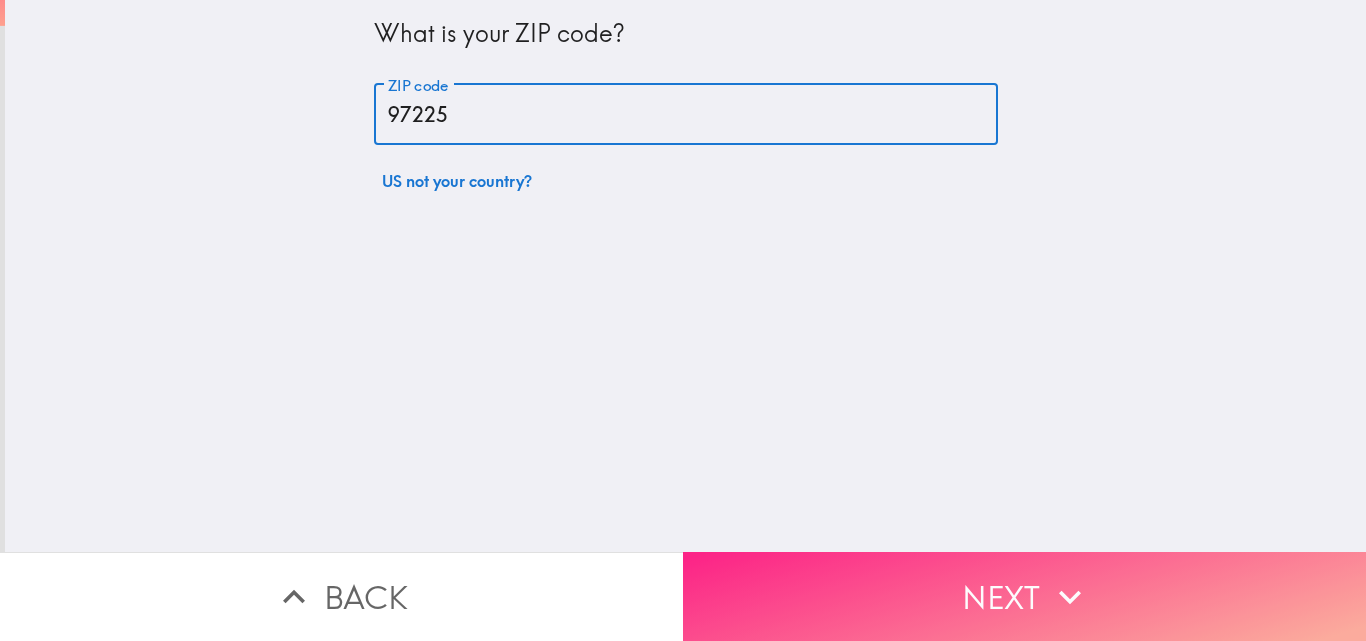 type on "97225" 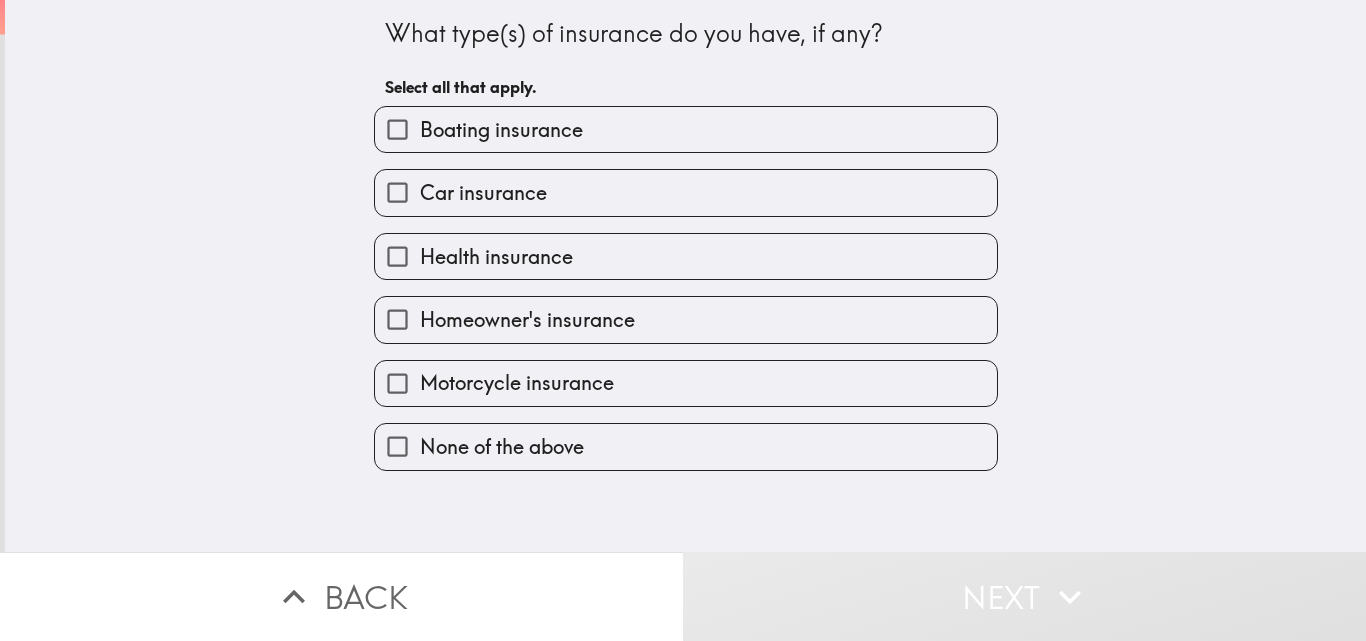 click on "What type(s) of insurance do you have, if any?" at bounding box center (686, 34) 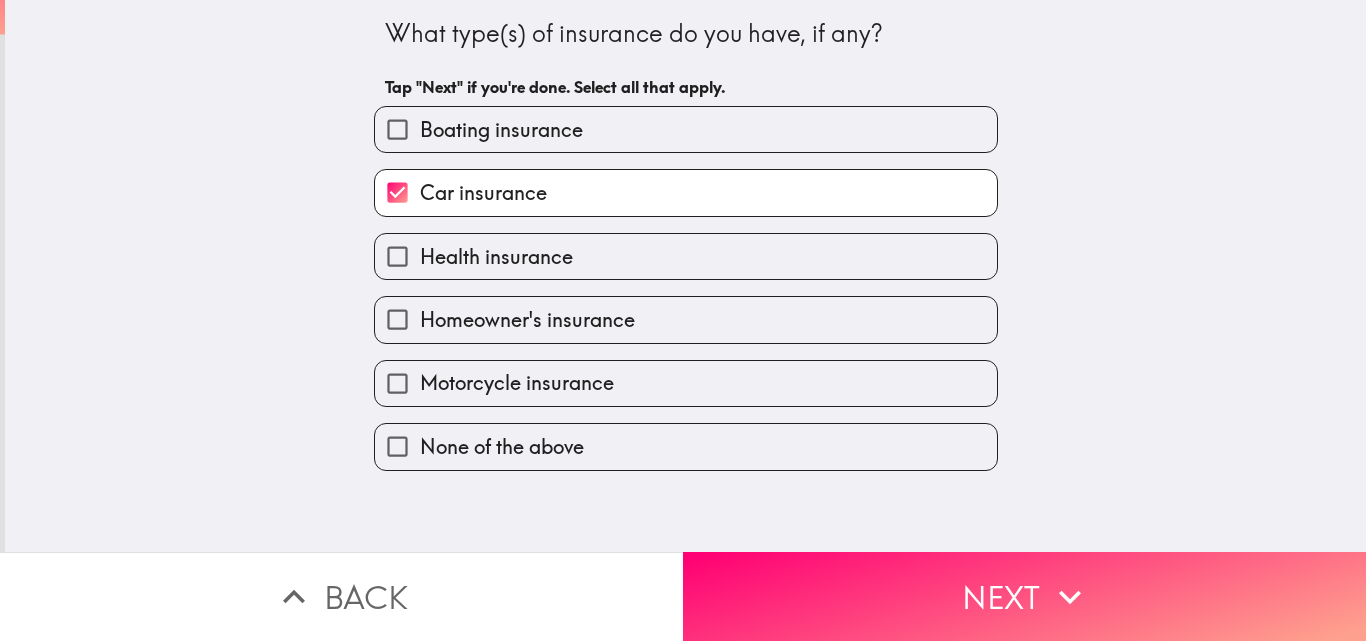 click on "Health insurance" at bounding box center (496, 257) 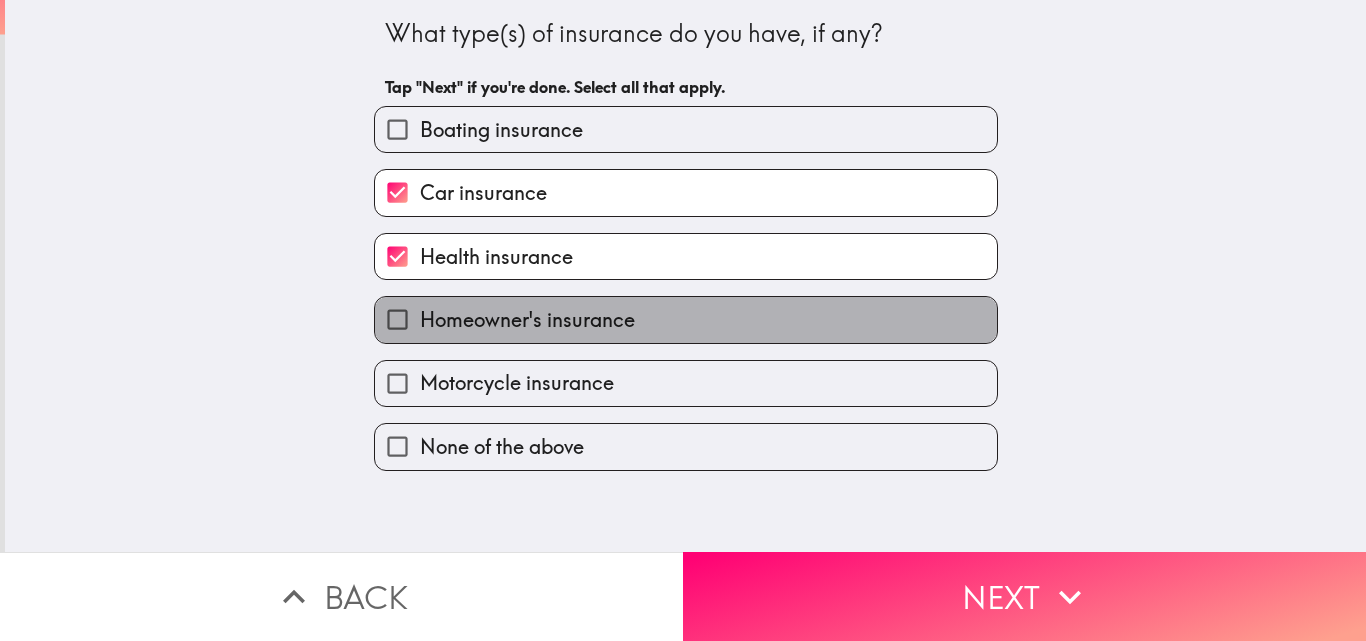 click on "Homeowner's insurance" at bounding box center [527, 320] 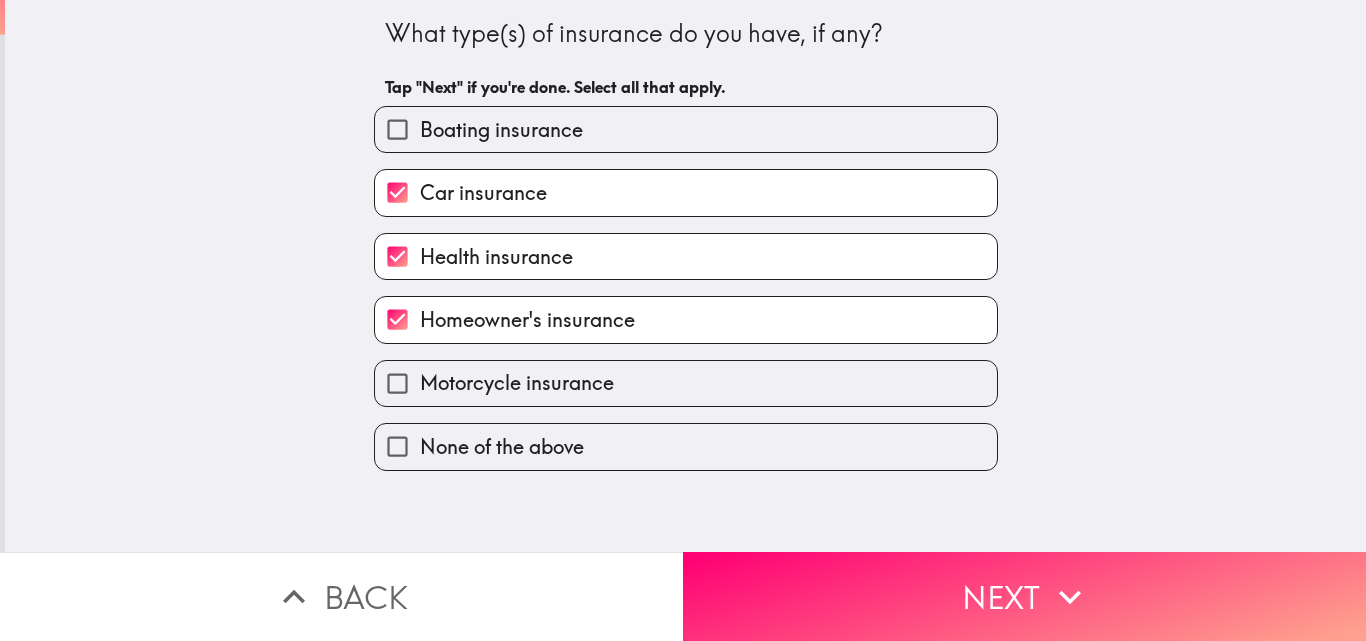 click on "Motorcycle insurance" at bounding box center (517, 383) 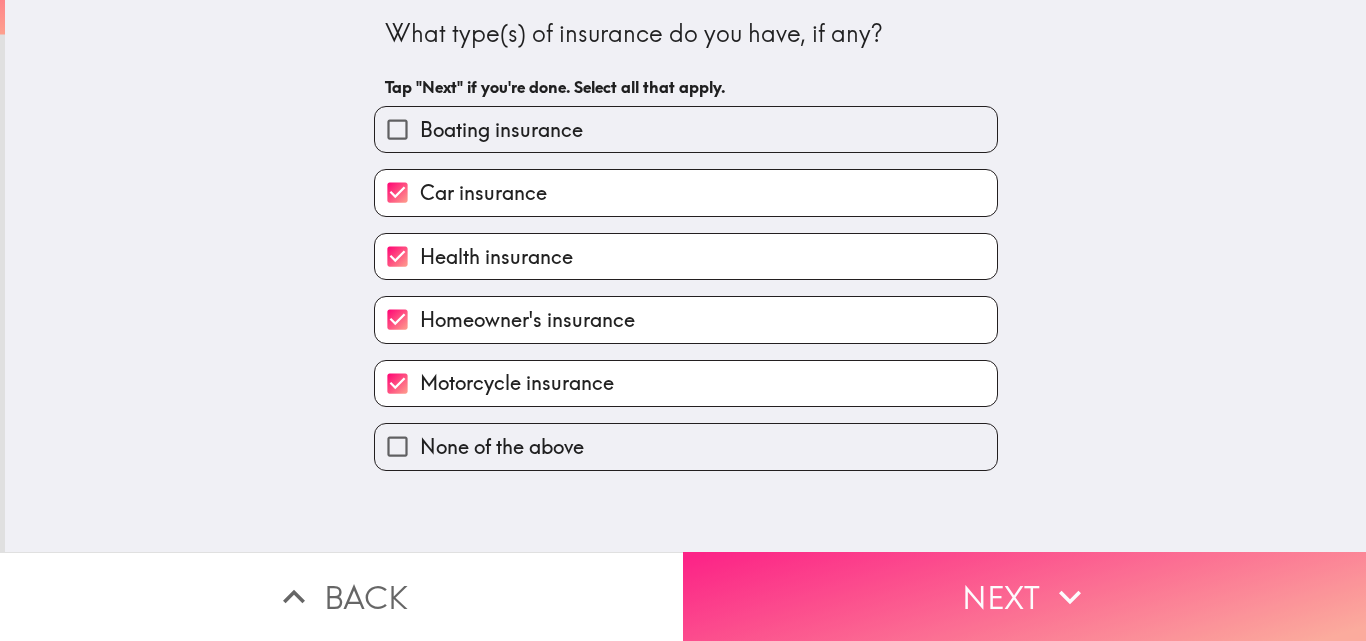 click on "Next" at bounding box center (1024, 596) 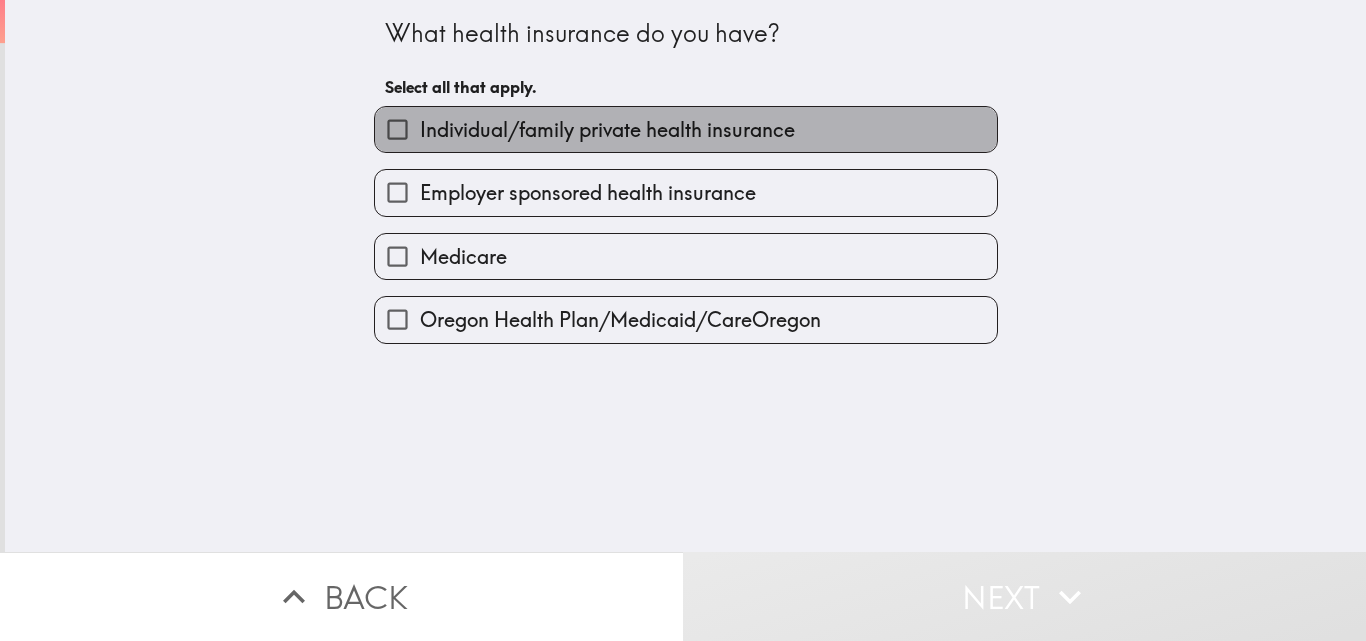 click on "Individual/family private health insurance" at bounding box center (607, 130) 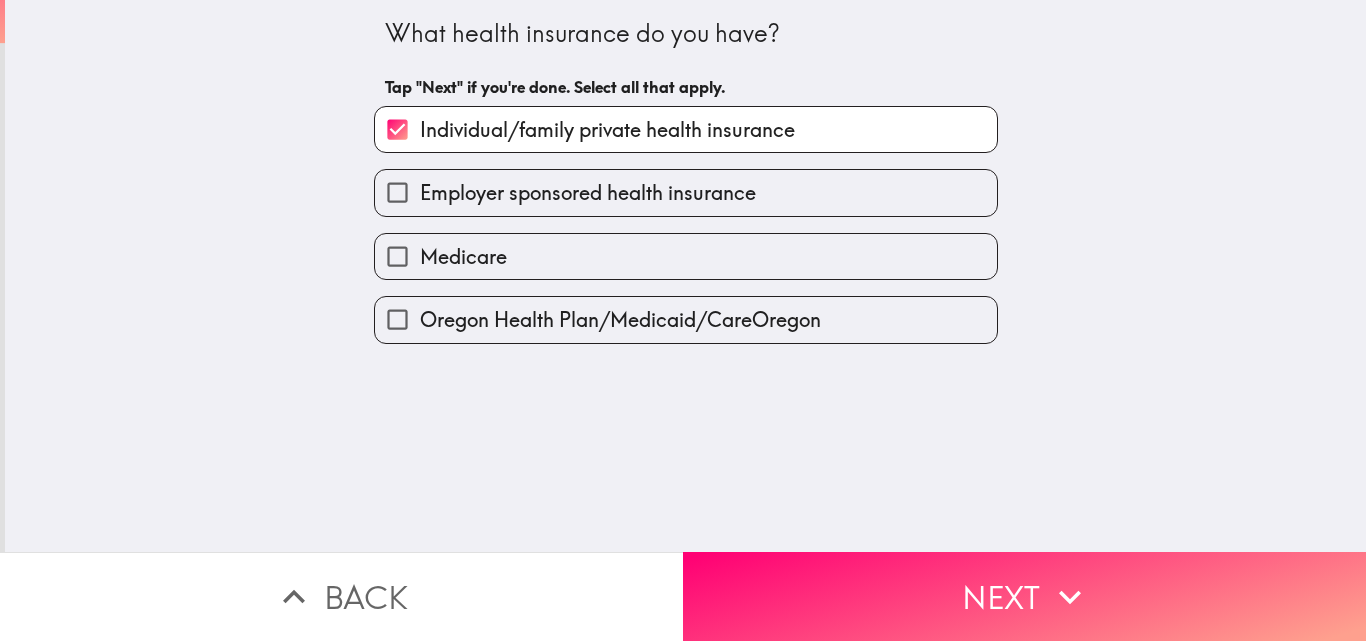 click on "Employer sponsored health insurance" at bounding box center [588, 193] 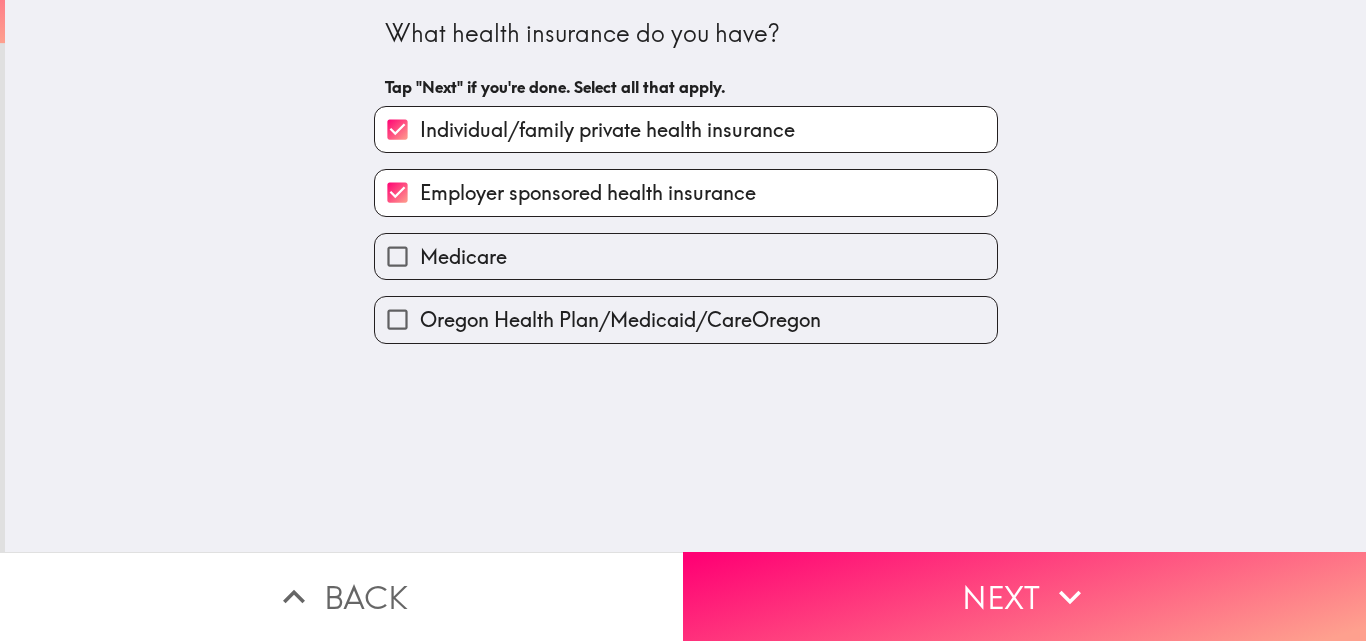 click on "Oregon Health Plan/Medicaid/CareOregon" at bounding box center (620, 320) 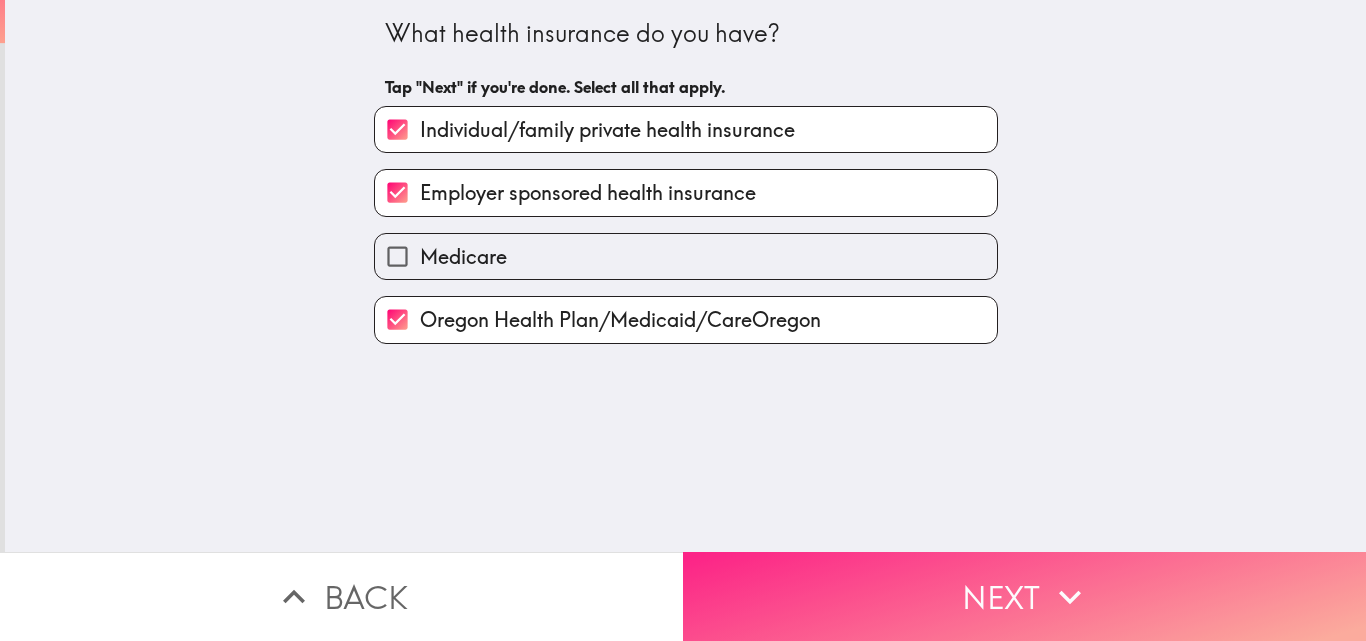 click on "Next" at bounding box center (1024, 596) 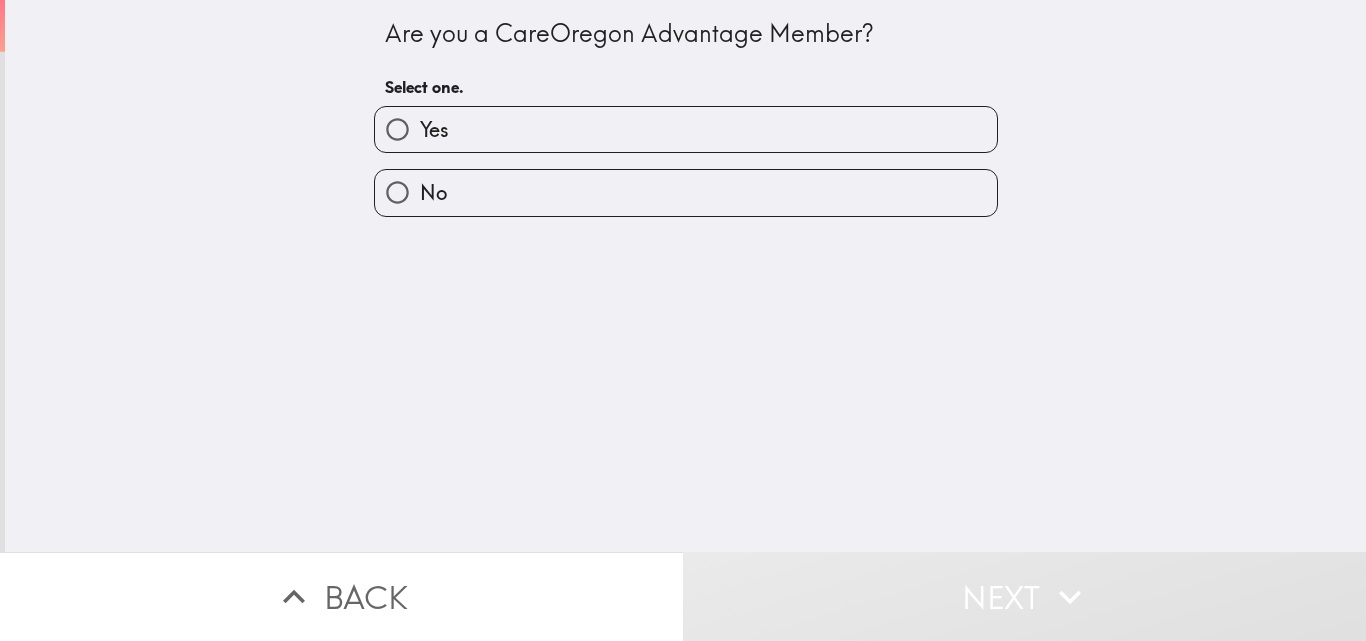 click on "Yes" at bounding box center (686, 129) 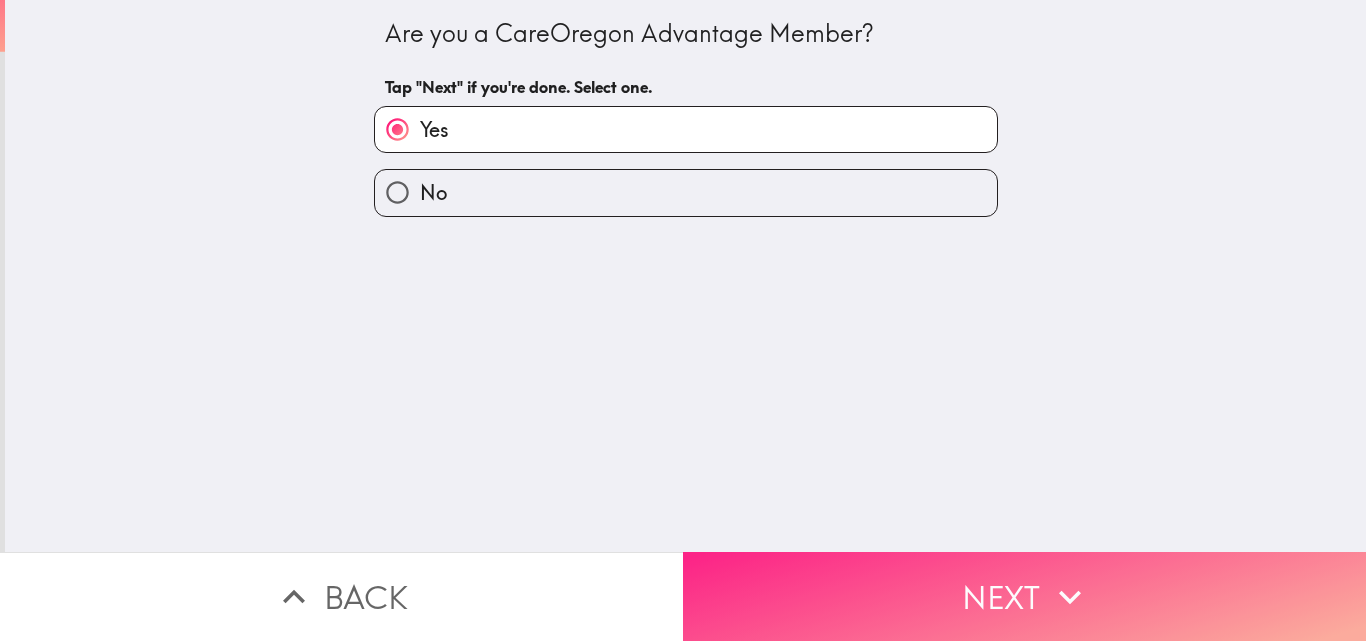 click on "Next" at bounding box center (1024, 596) 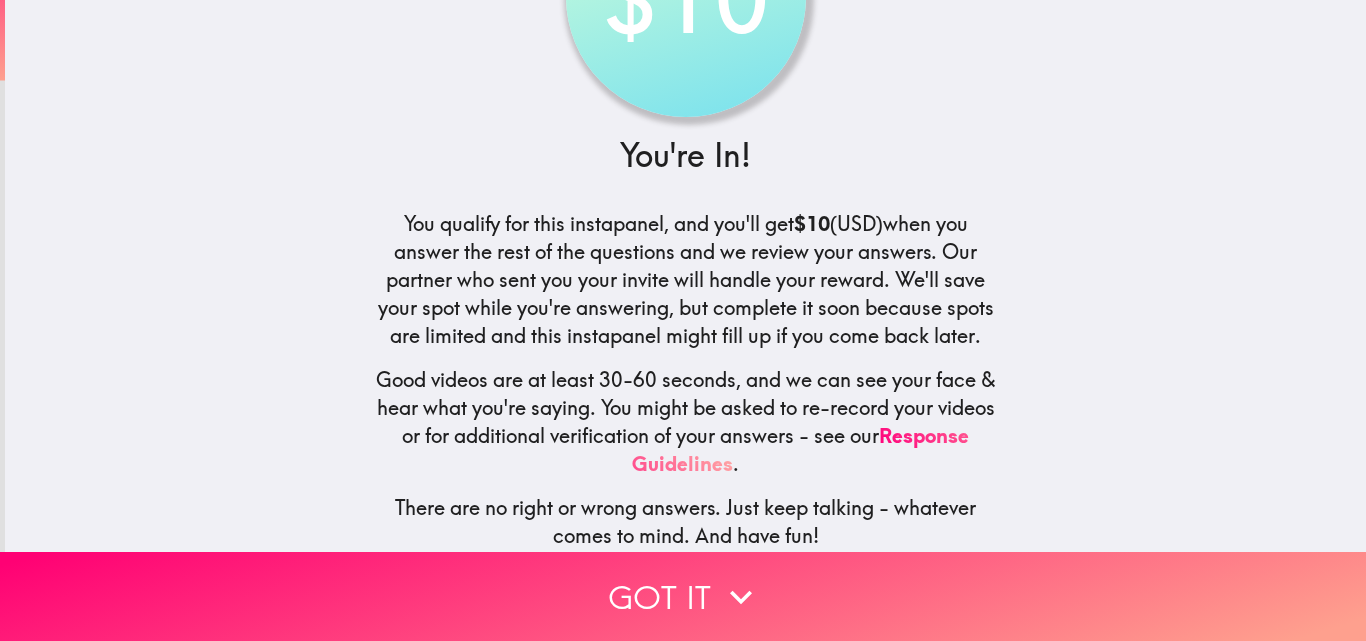 scroll, scrollTop: 186, scrollLeft: 0, axis: vertical 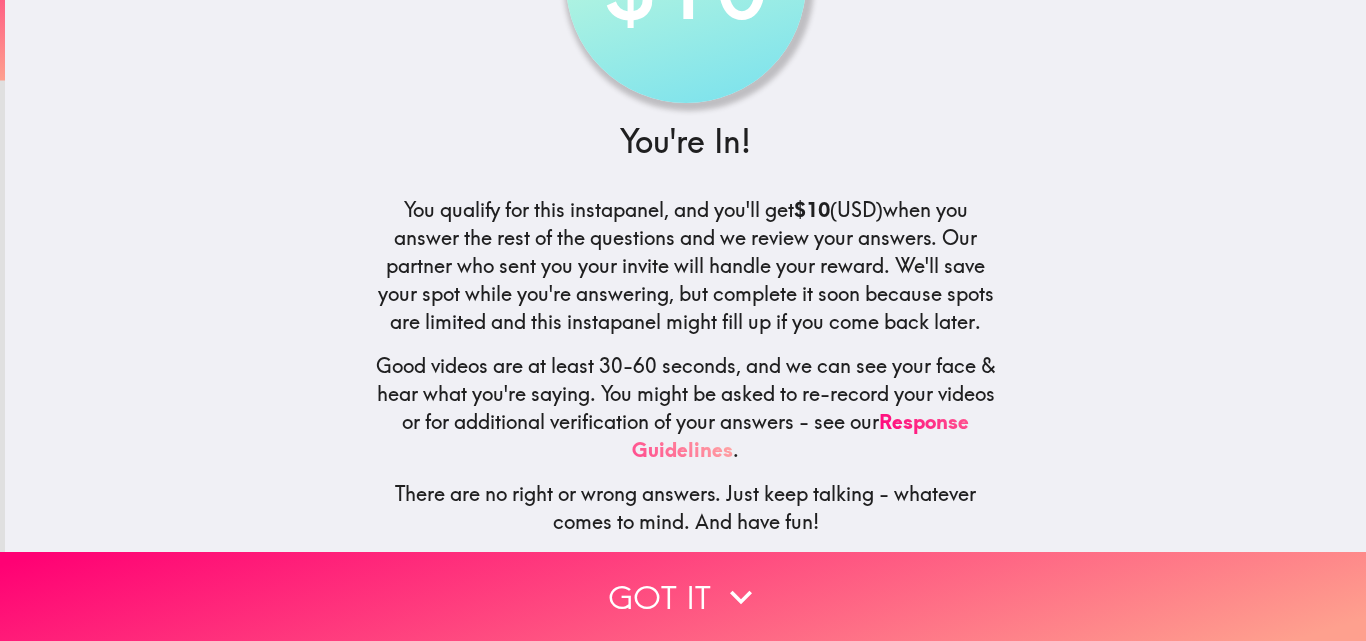click on "You qualify for this instapanel, and you'll get  [CURRENCY]  (USD)  when you answer the rest of the questions and we review your answers.   Our partner who sent you your invite will handle your reward.   We'll save your spot while you're answering, but complete it soon because spots are limited and this instapanel might fill up if you come back later." at bounding box center [686, 266] 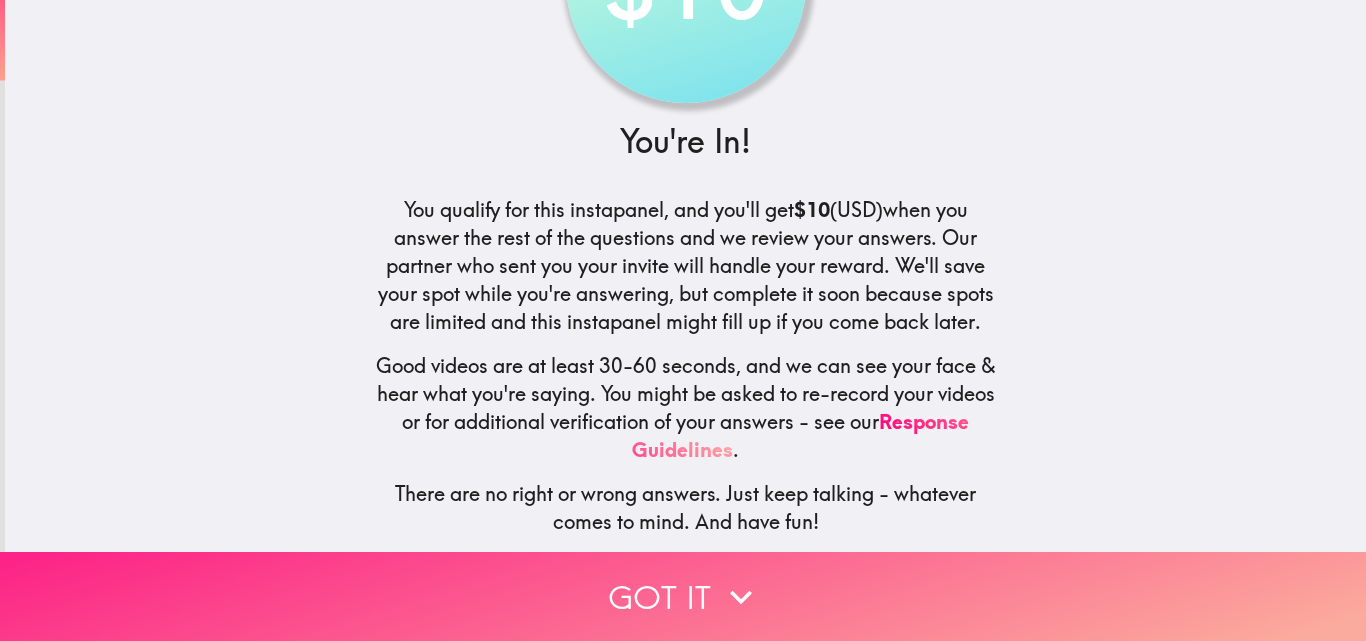 click on "Got it" at bounding box center [683, 596] 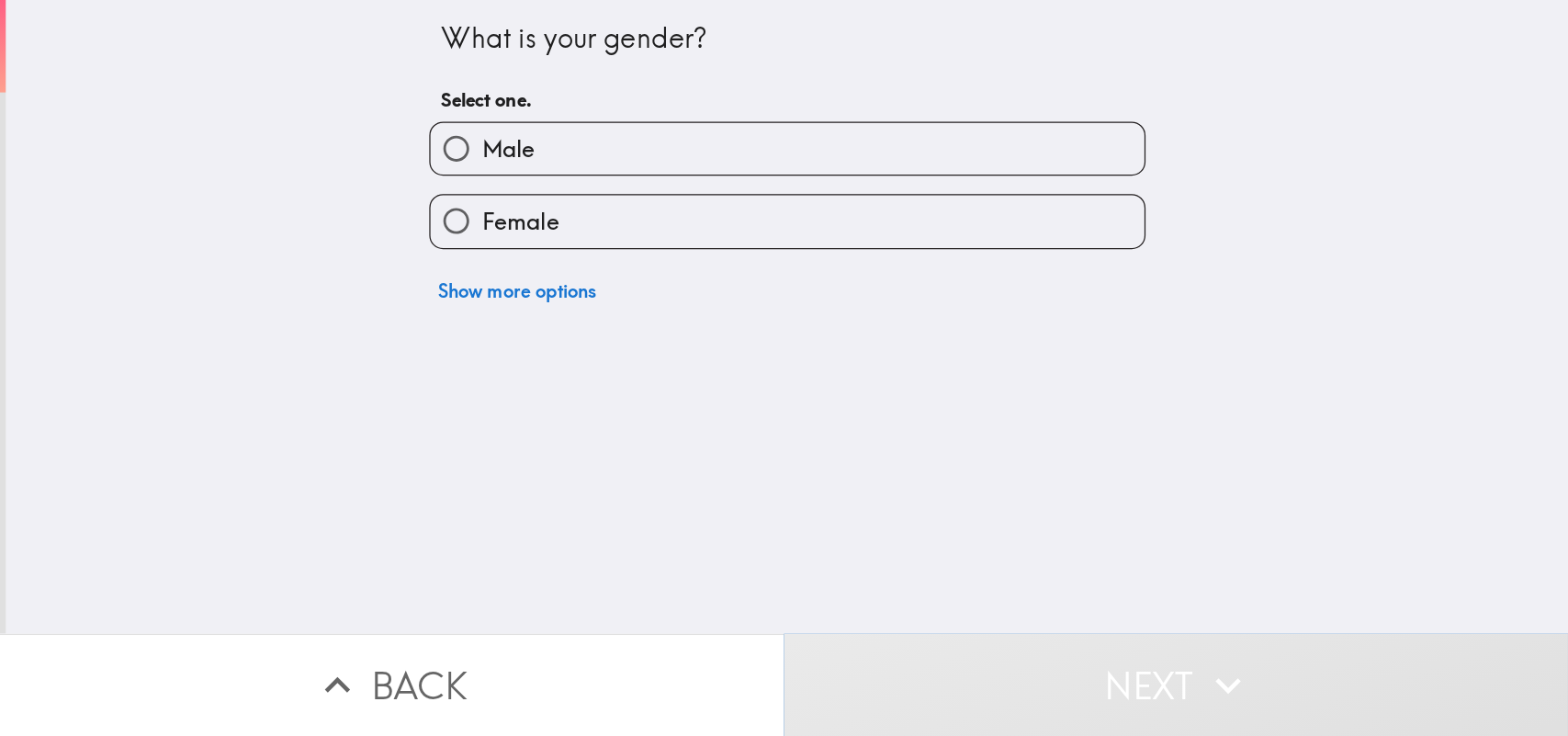 scroll, scrollTop: 0, scrollLeft: 0, axis: both 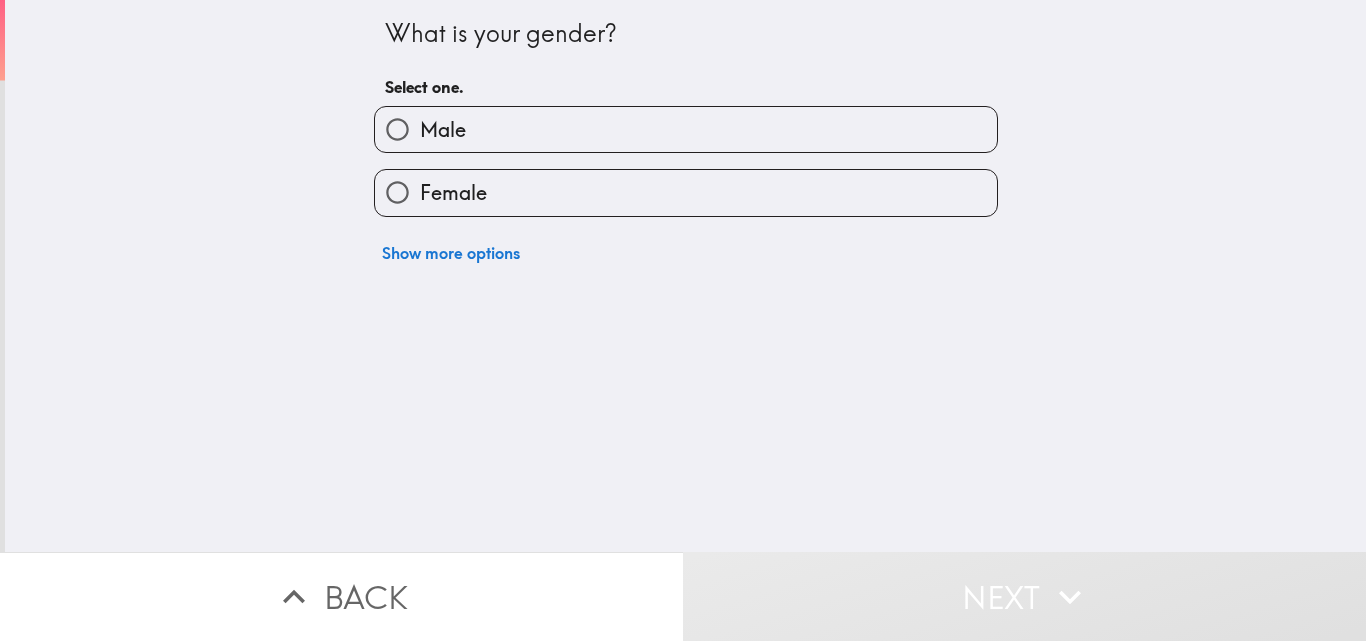 click on "Male" at bounding box center (443, 130) 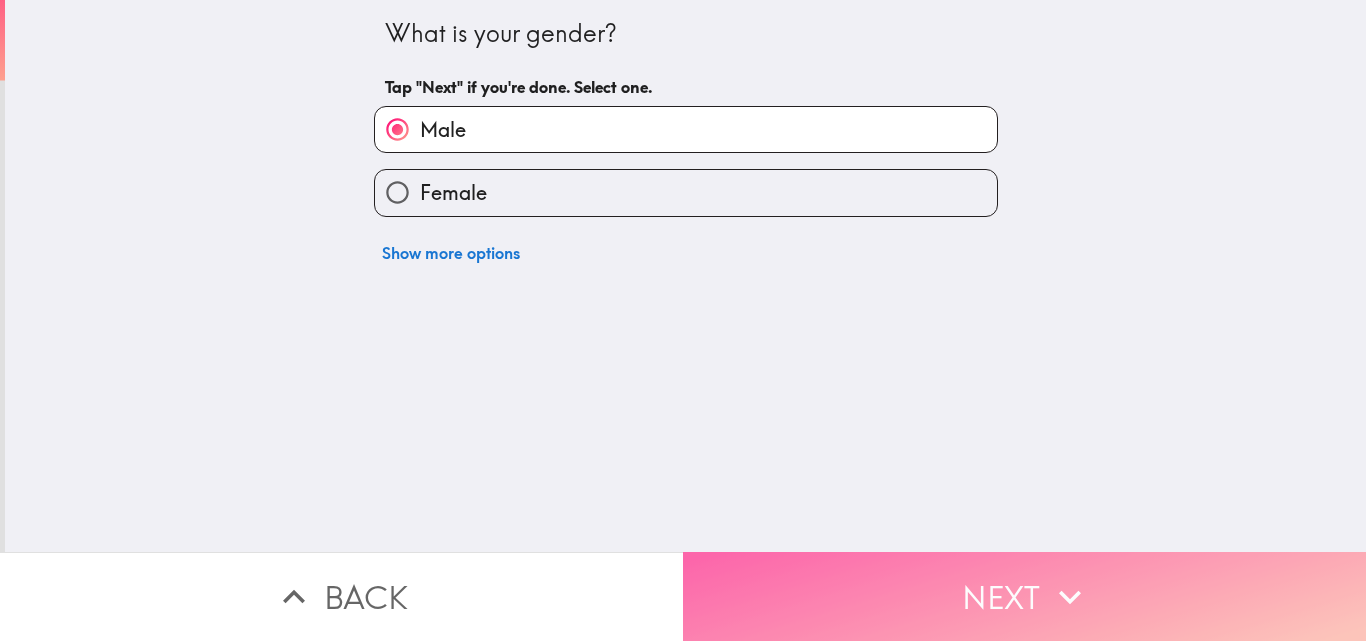 click 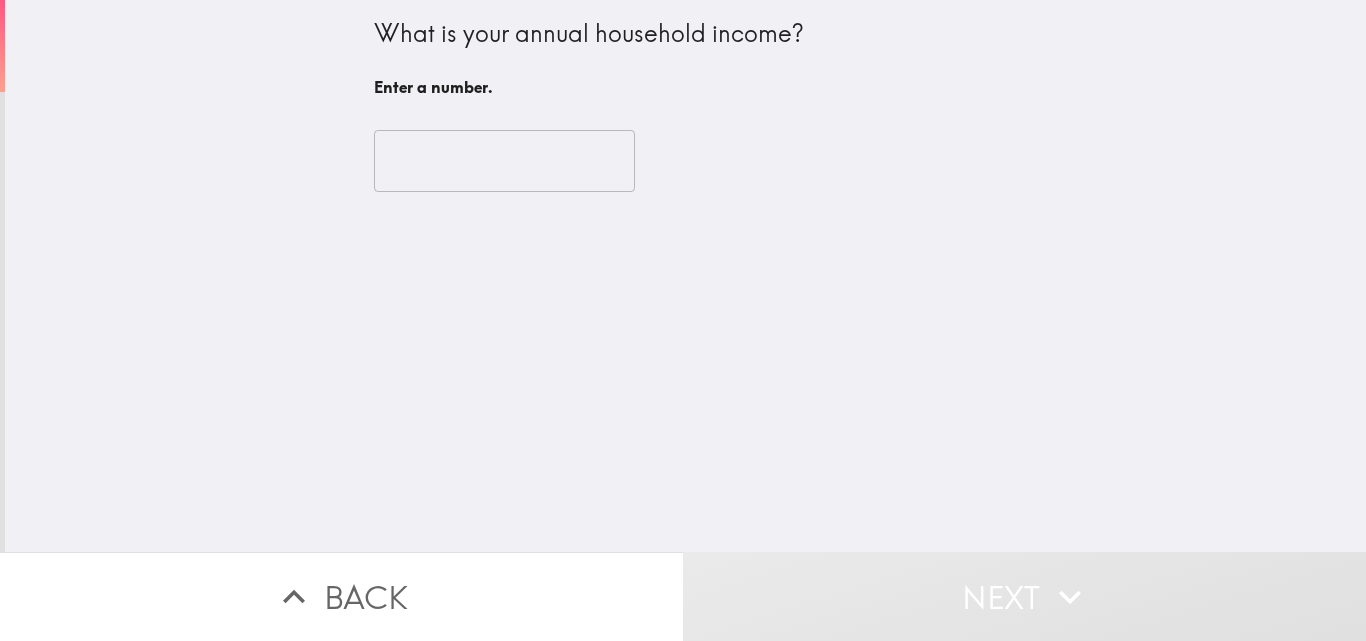 click at bounding box center [504, 161] 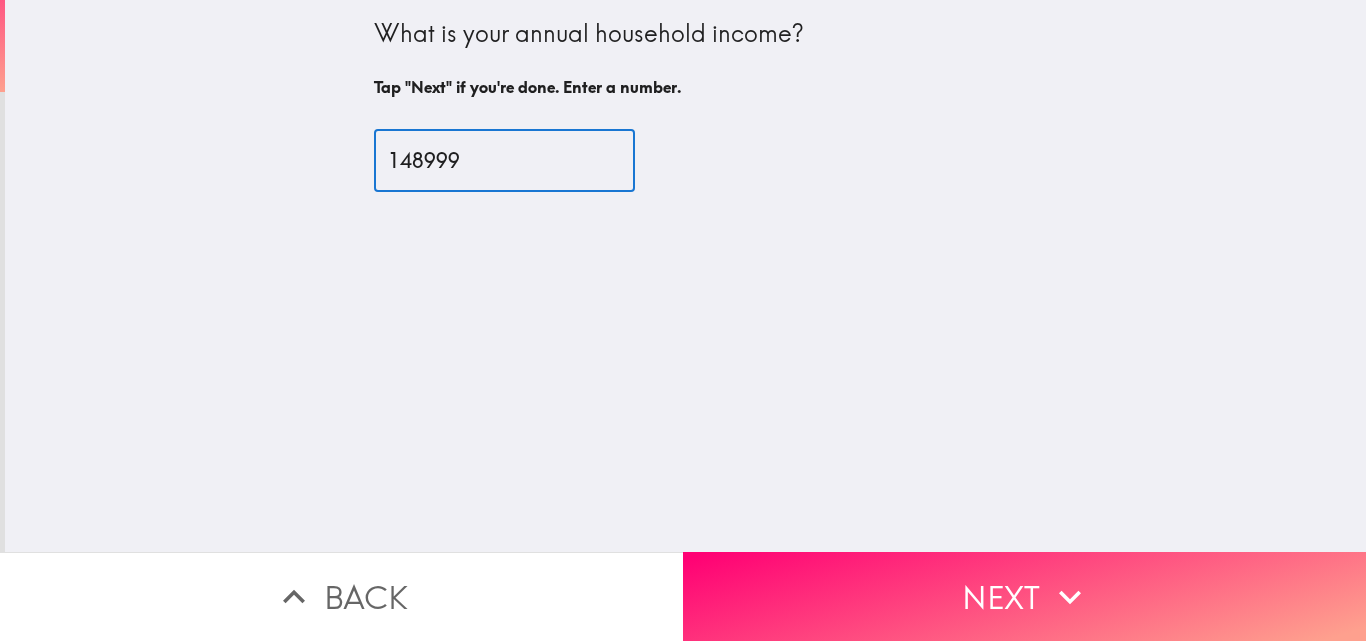 click on "148999" at bounding box center [504, 161] 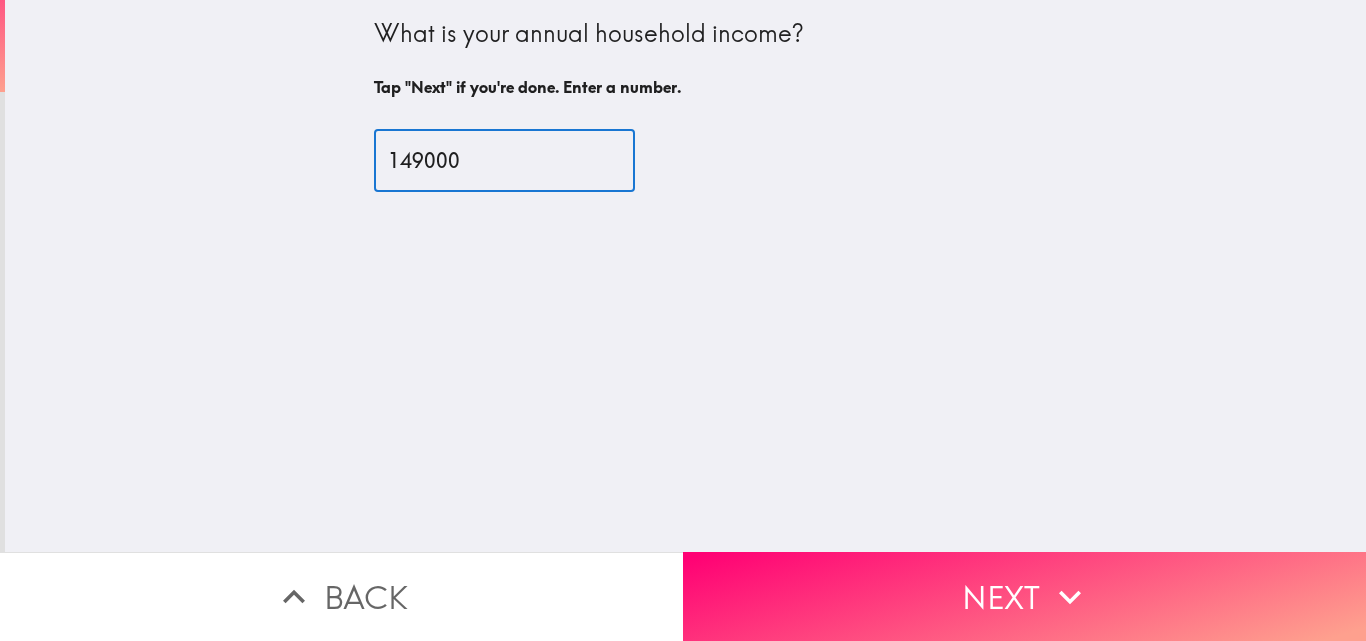 type on "149000" 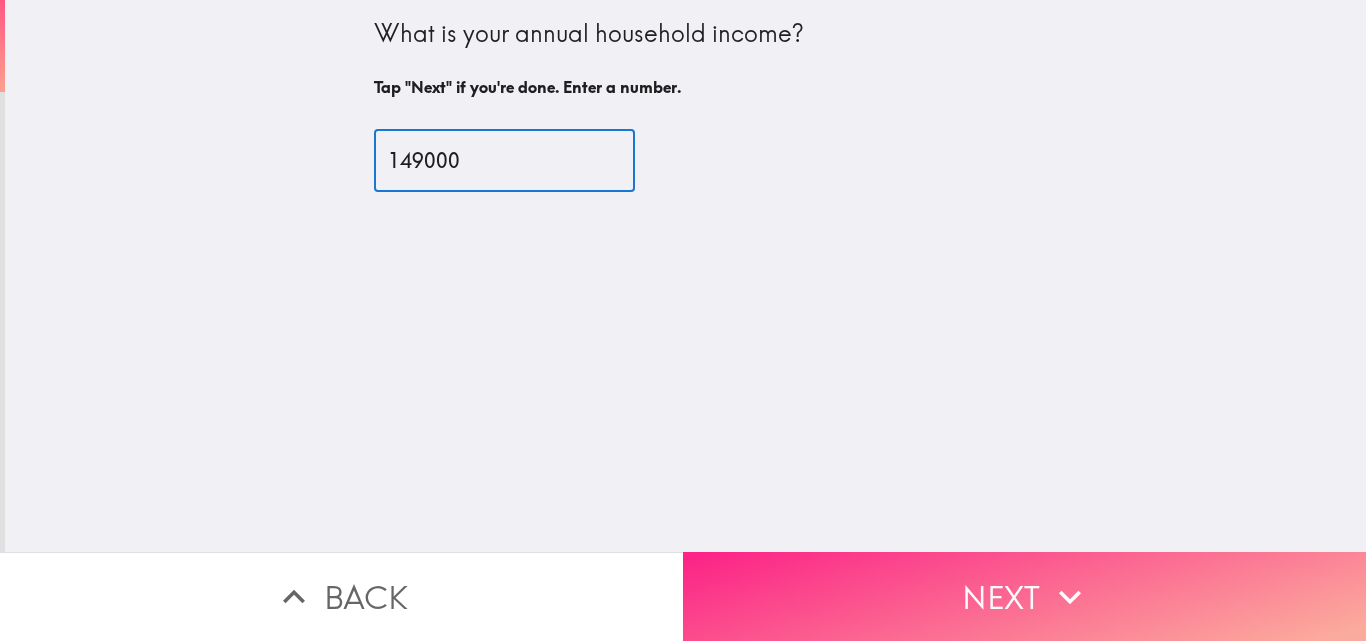 click on "Next" at bounding box center (1024, 596) 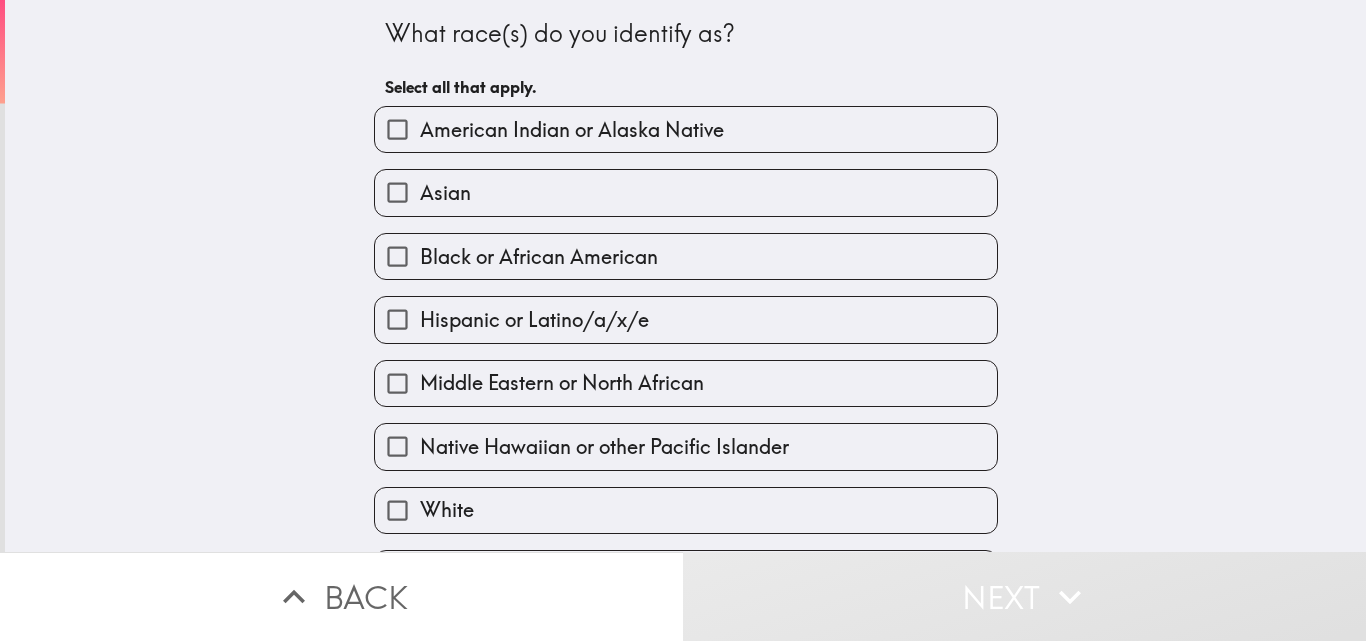 click on "White" at bounding box center (686, 510) 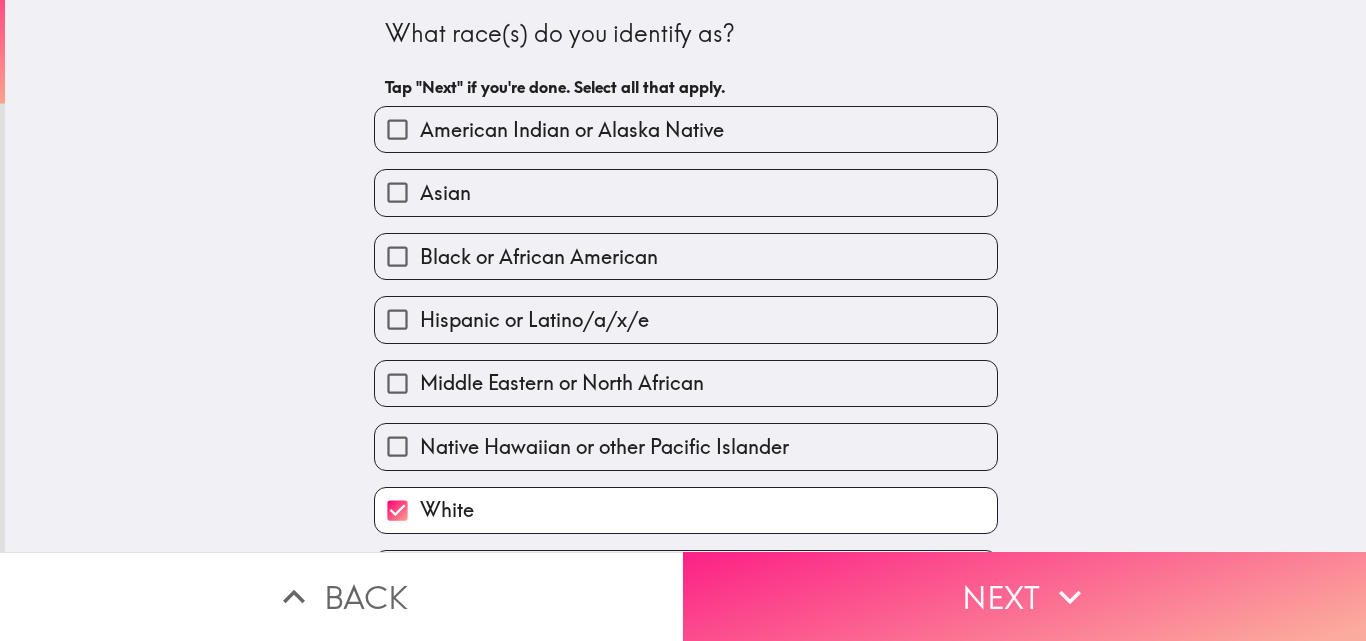 click on "Next" at bounding box center (1024, 596) 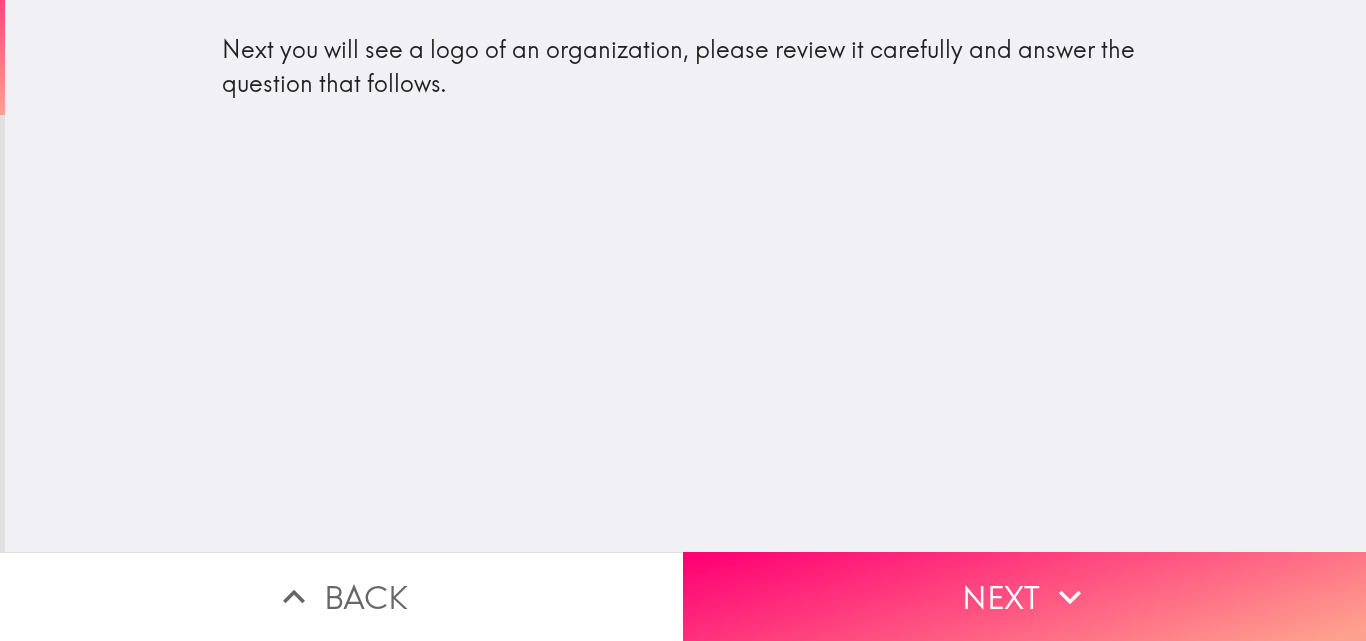 click on "Next you will see a logo of an organization, please review it carefully and answer the question that follows." at bounding box center [685, 276] 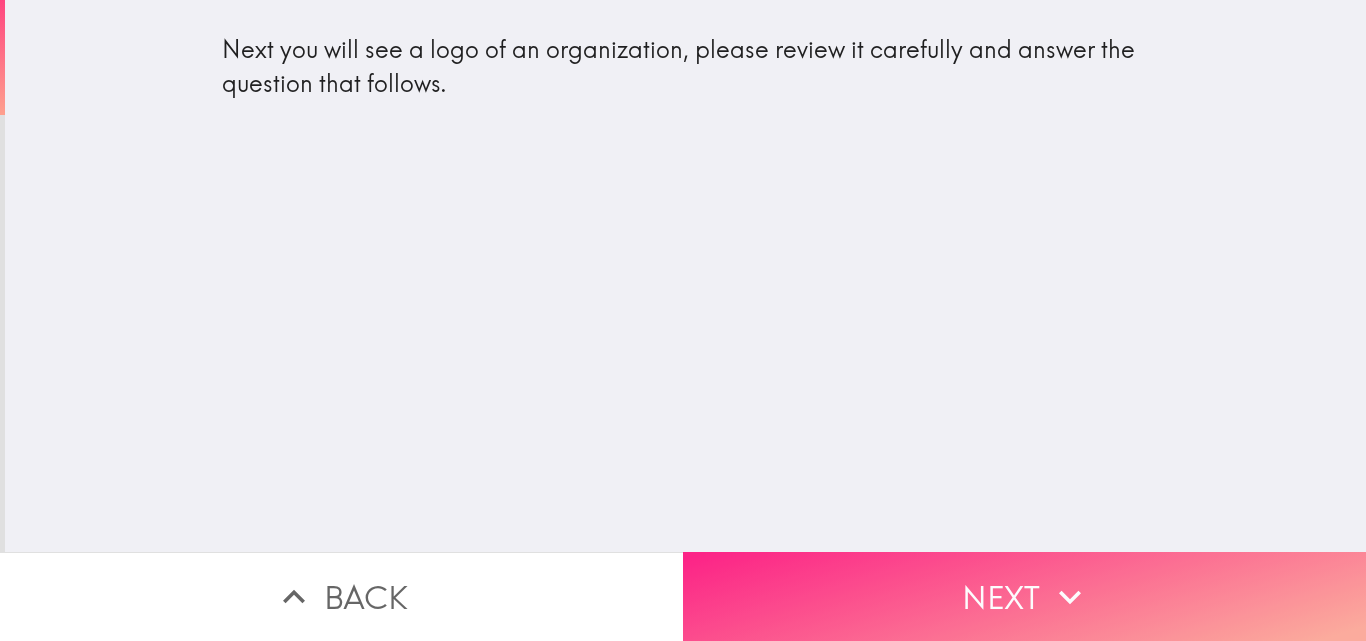 click on "Next" at bounding box center (1024, 596) 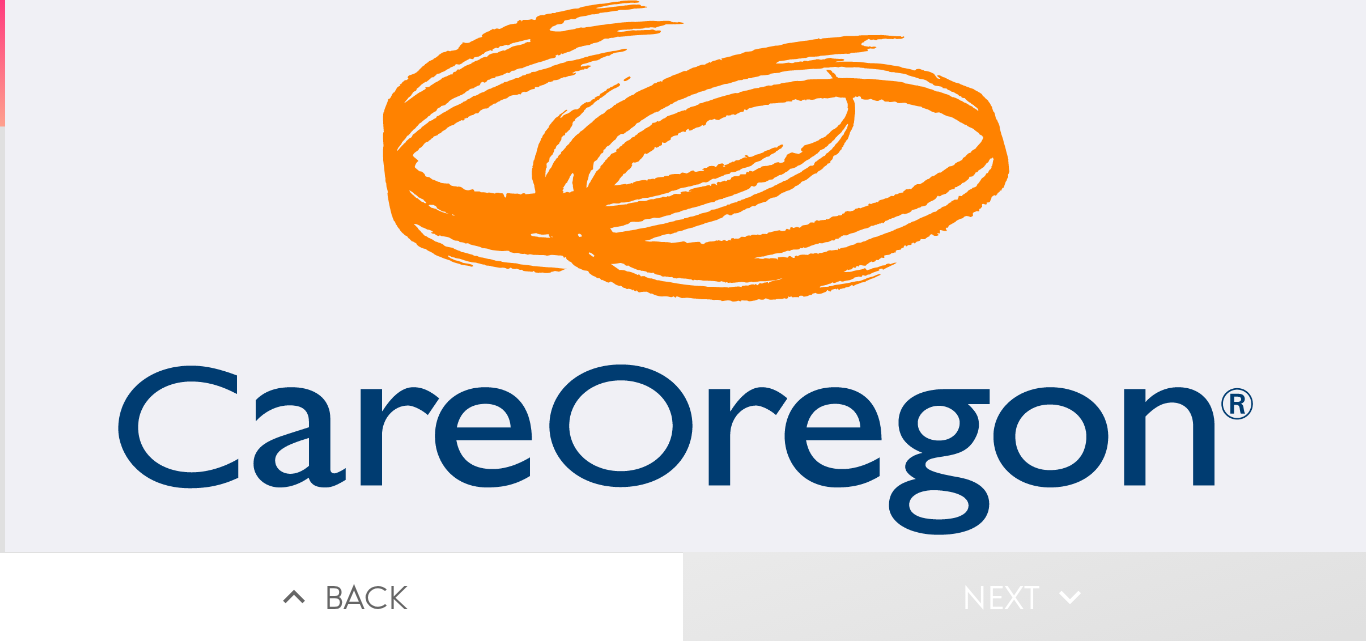 click at bounding box center (685, 267) 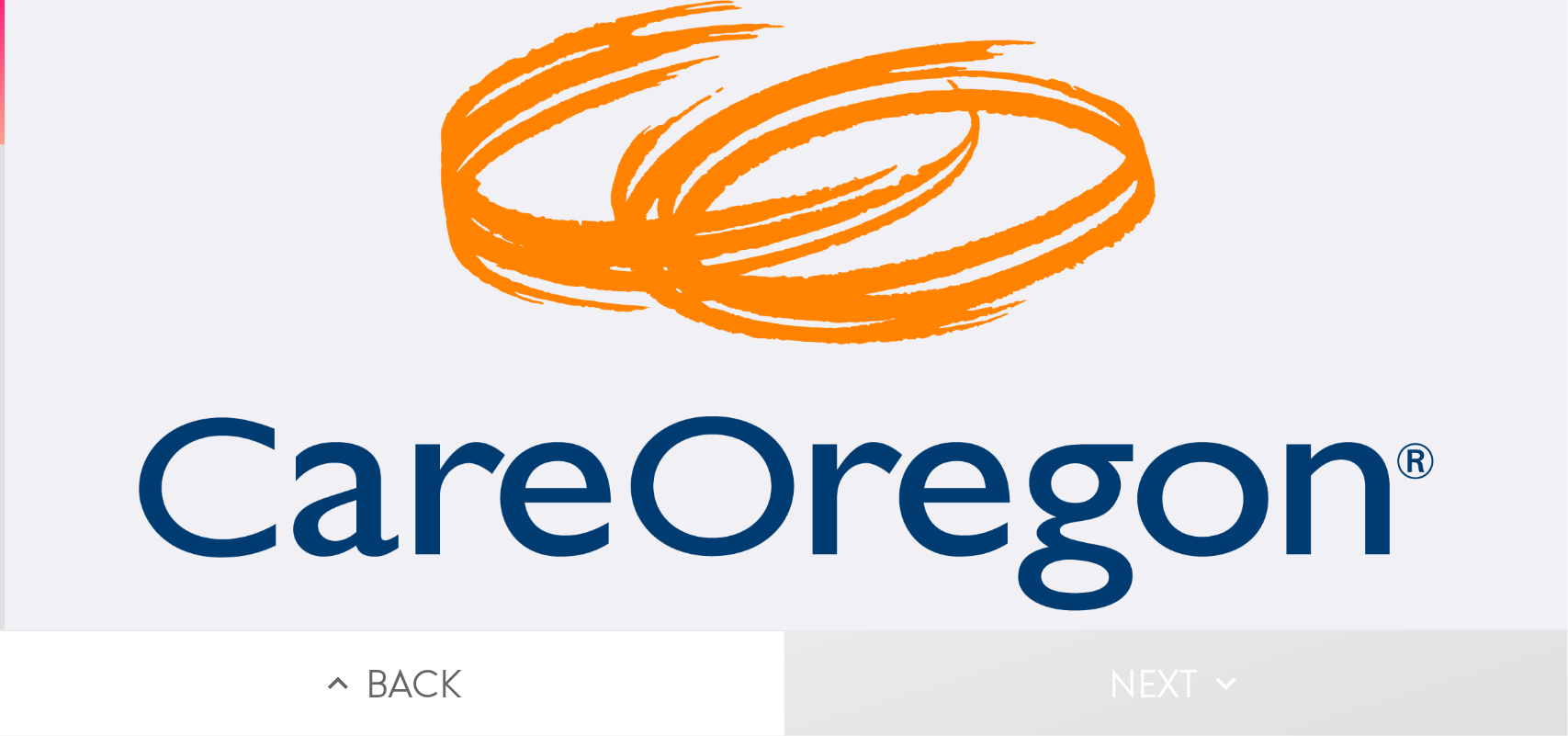 drag, startPoint x: 824, startPoint y: 273, endPoint x: 1030, endPoint y: 341, distance: 216.93317 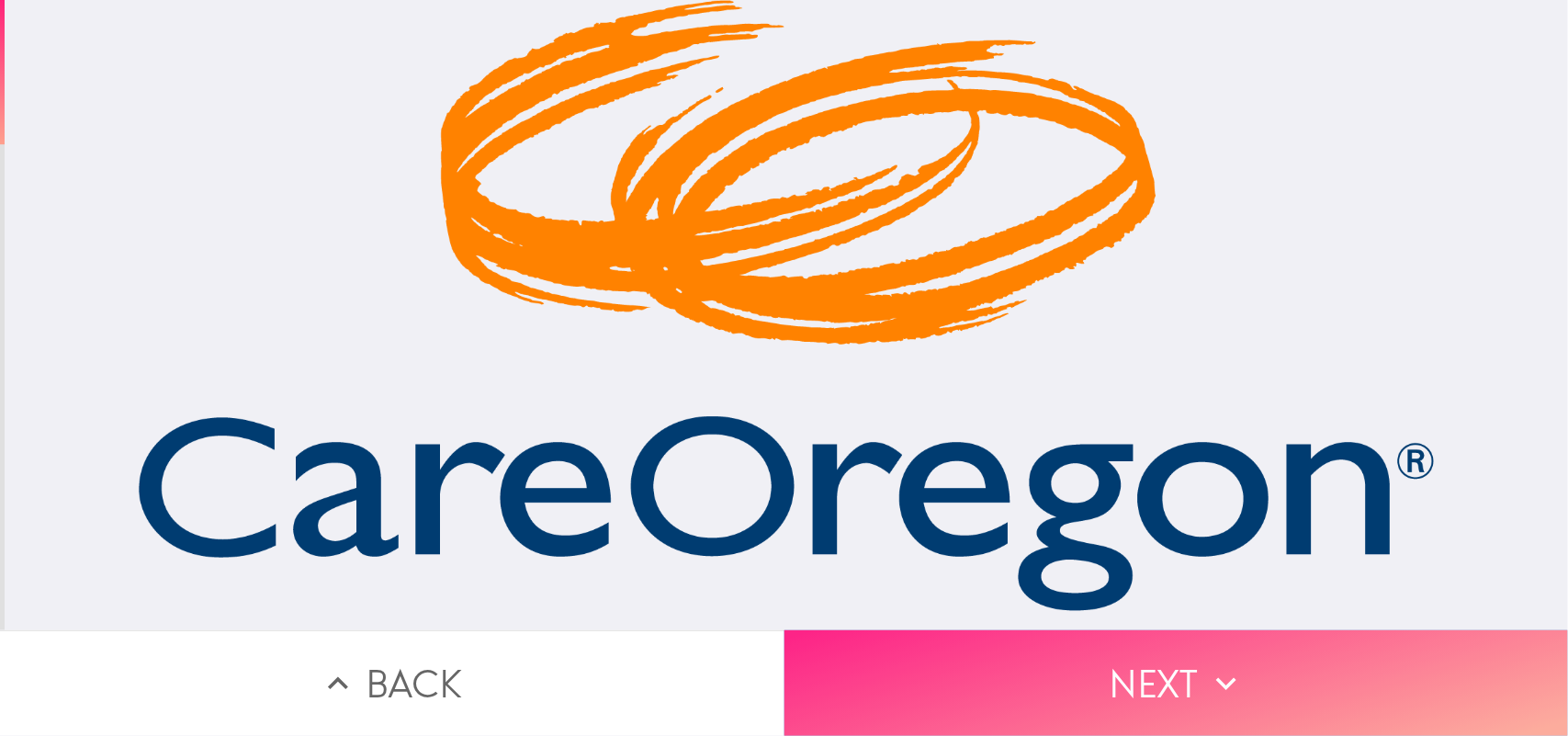 click on "Next" at bounding box center [1177, 683] 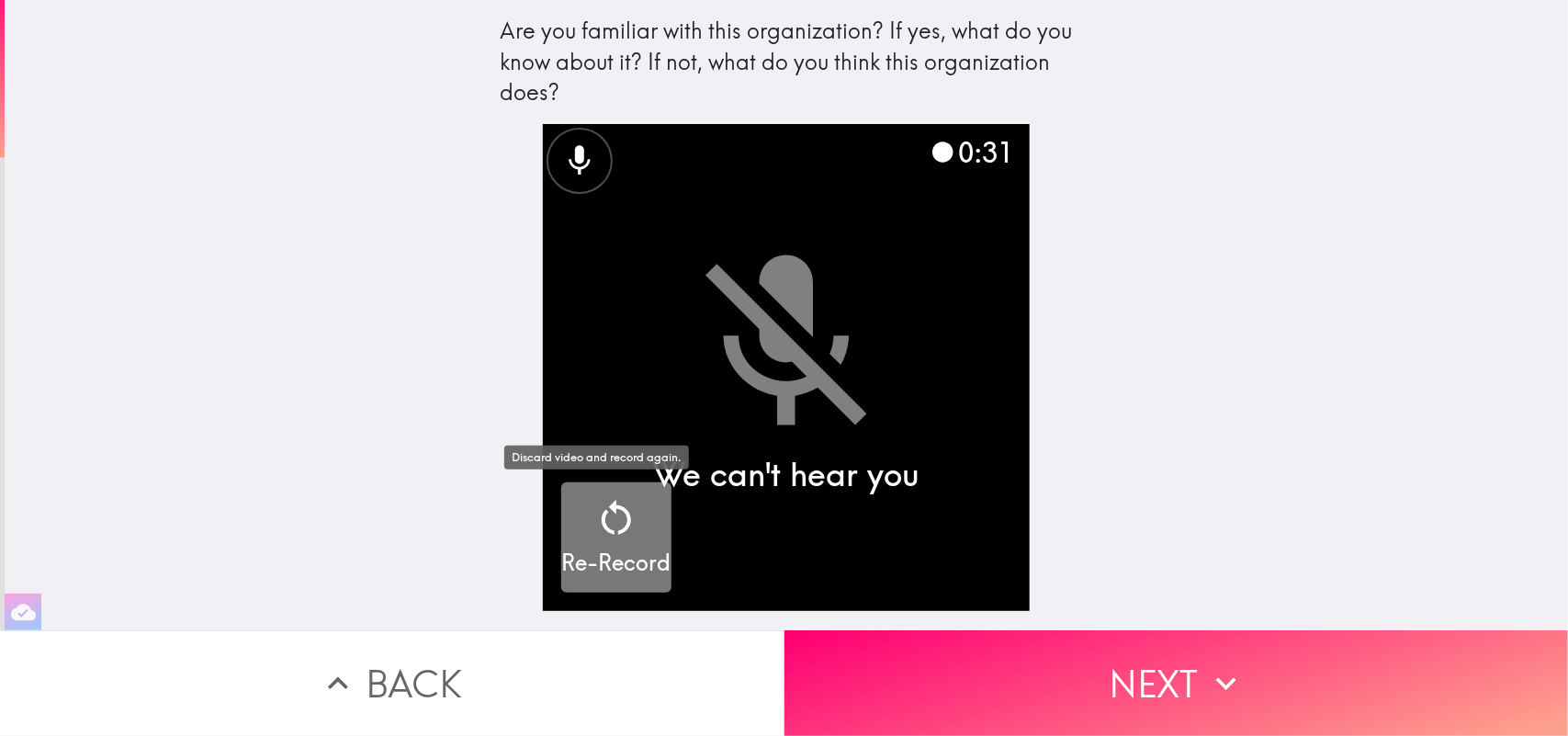click on "Re-Record" at bounding box center [616, 563] 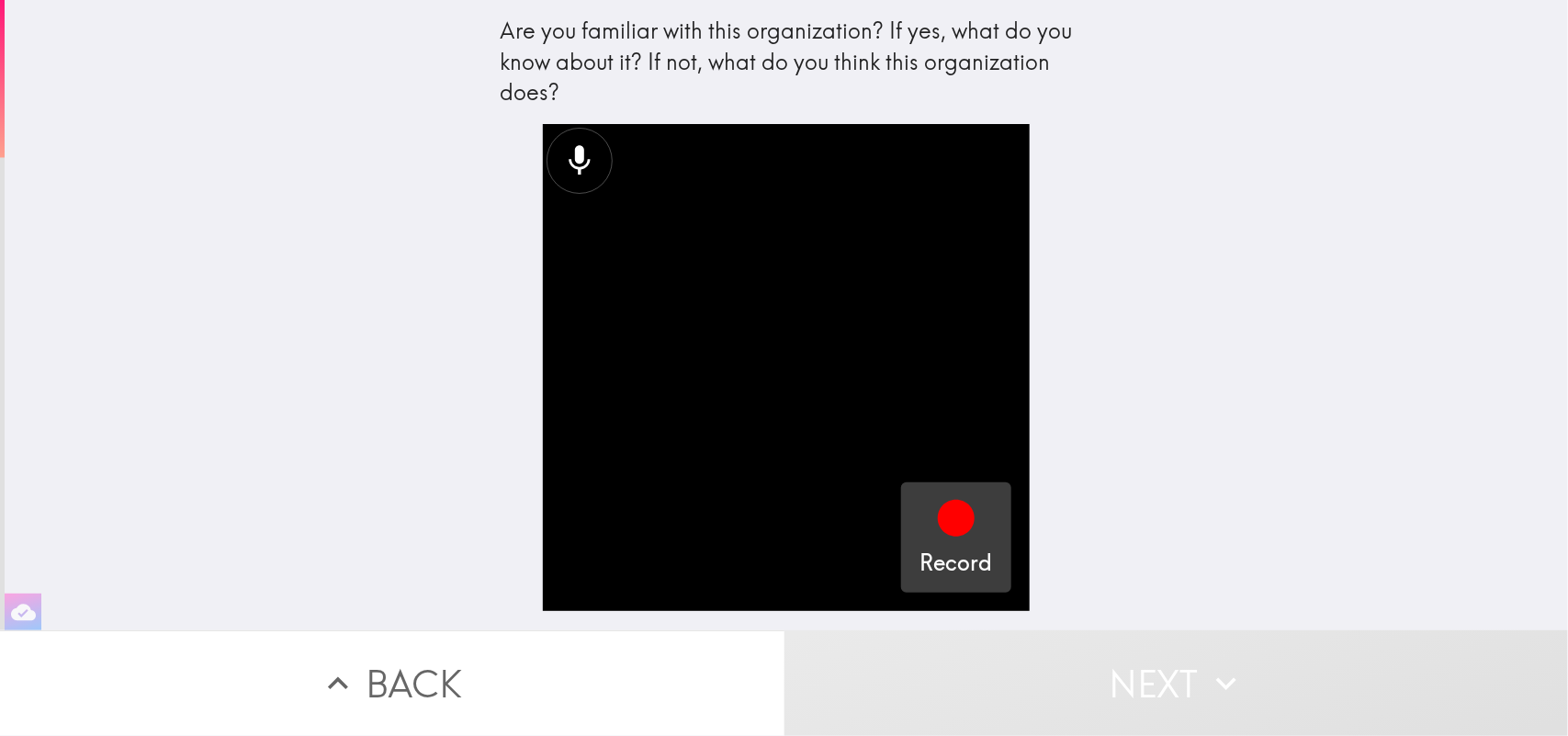 click on "Record" at bounding box center [956, 538] 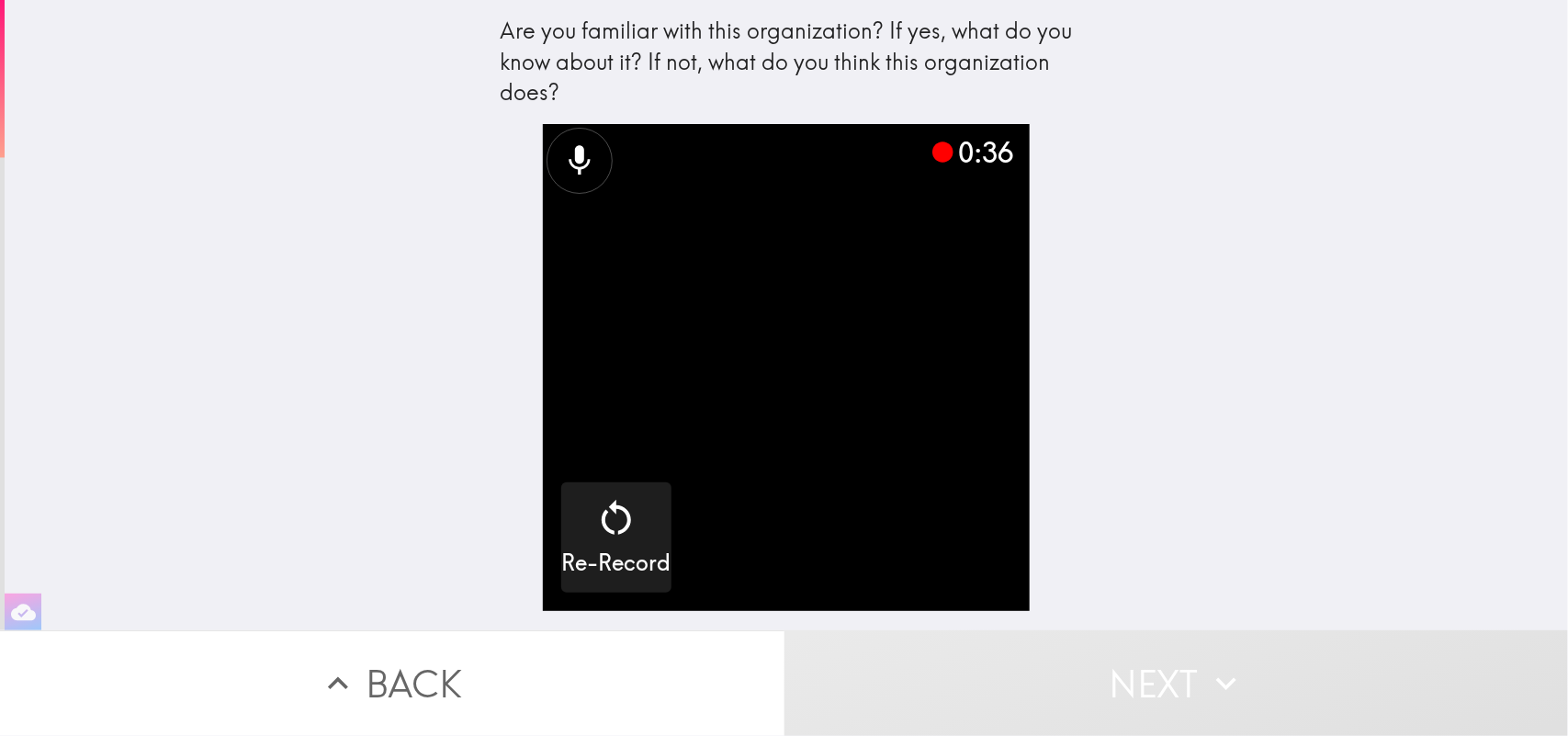 click at bounding box center [786, 368] 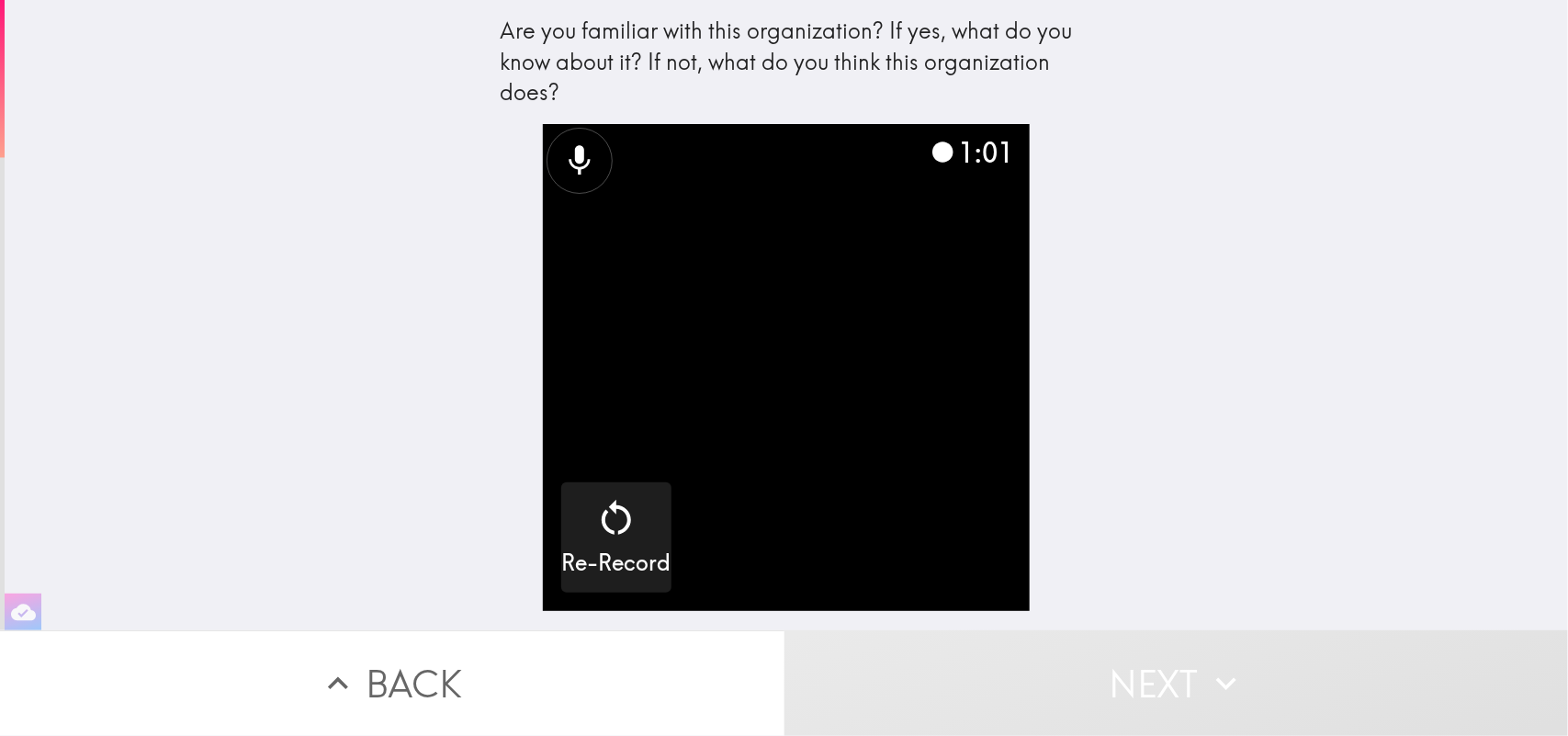click at bounding box center (786, 368) 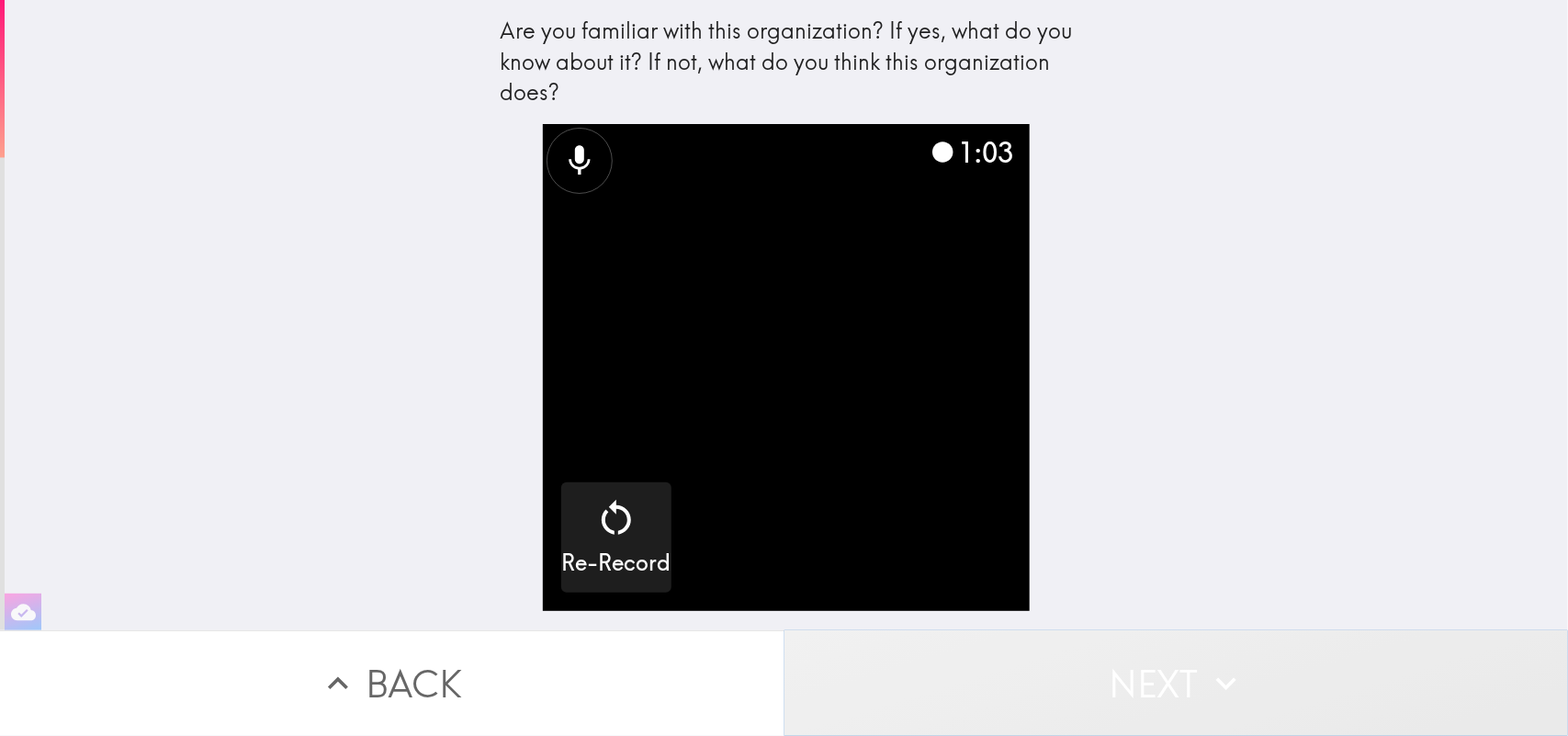 click on "Next" at bounding box center (1177, 683) 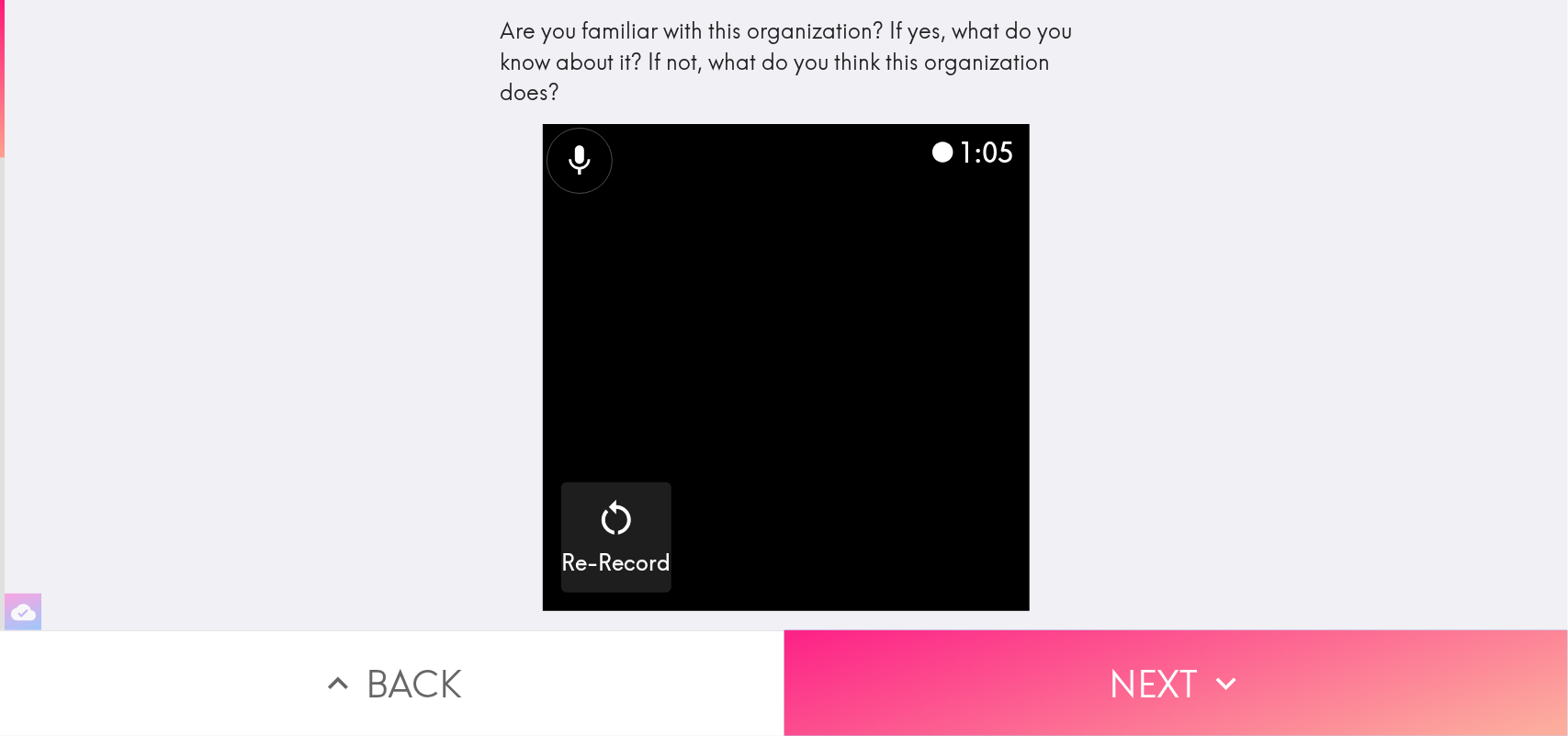 click on "Next" at bounding box center [1177, 683] 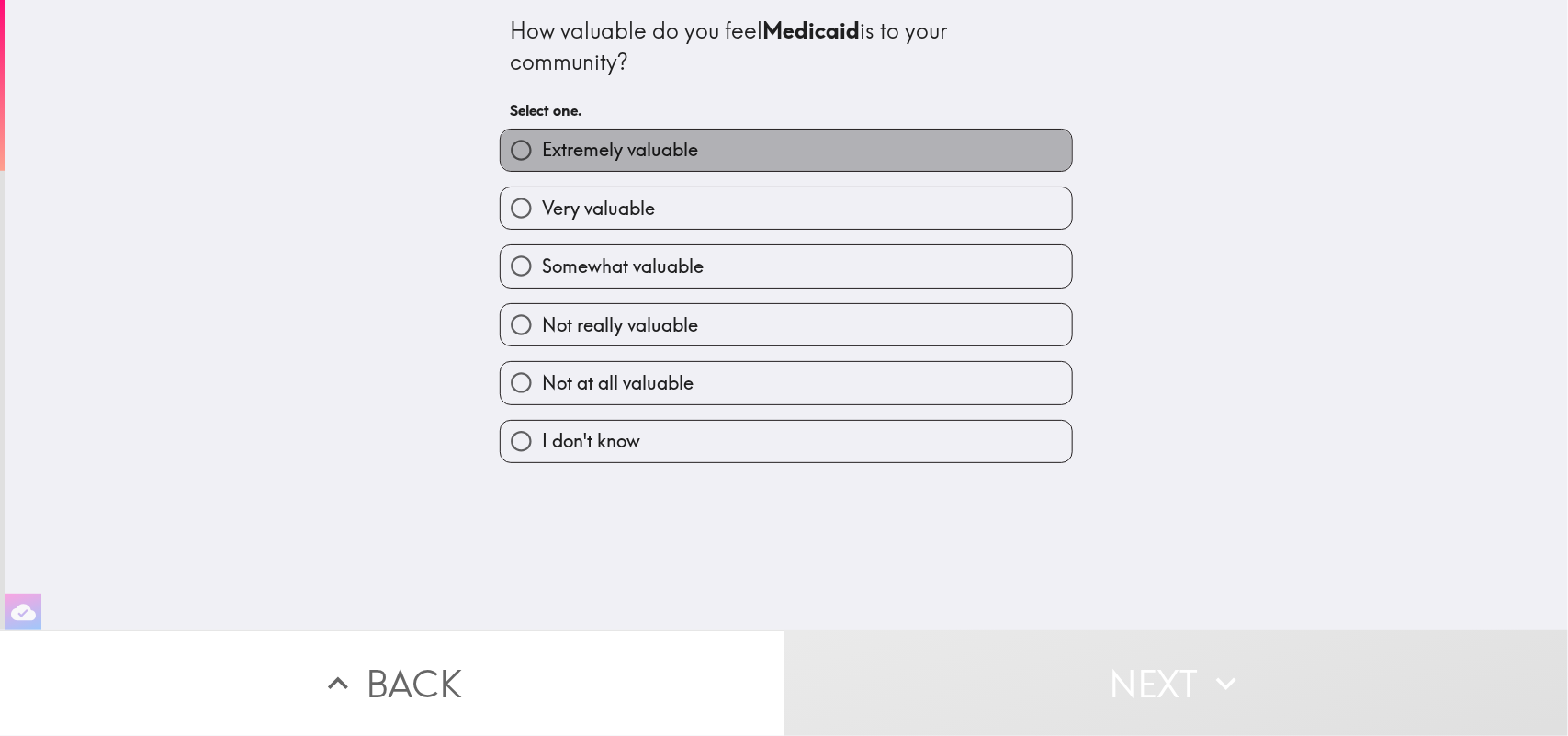 click on "Extremely valuable" at bounding box center (786, 150) 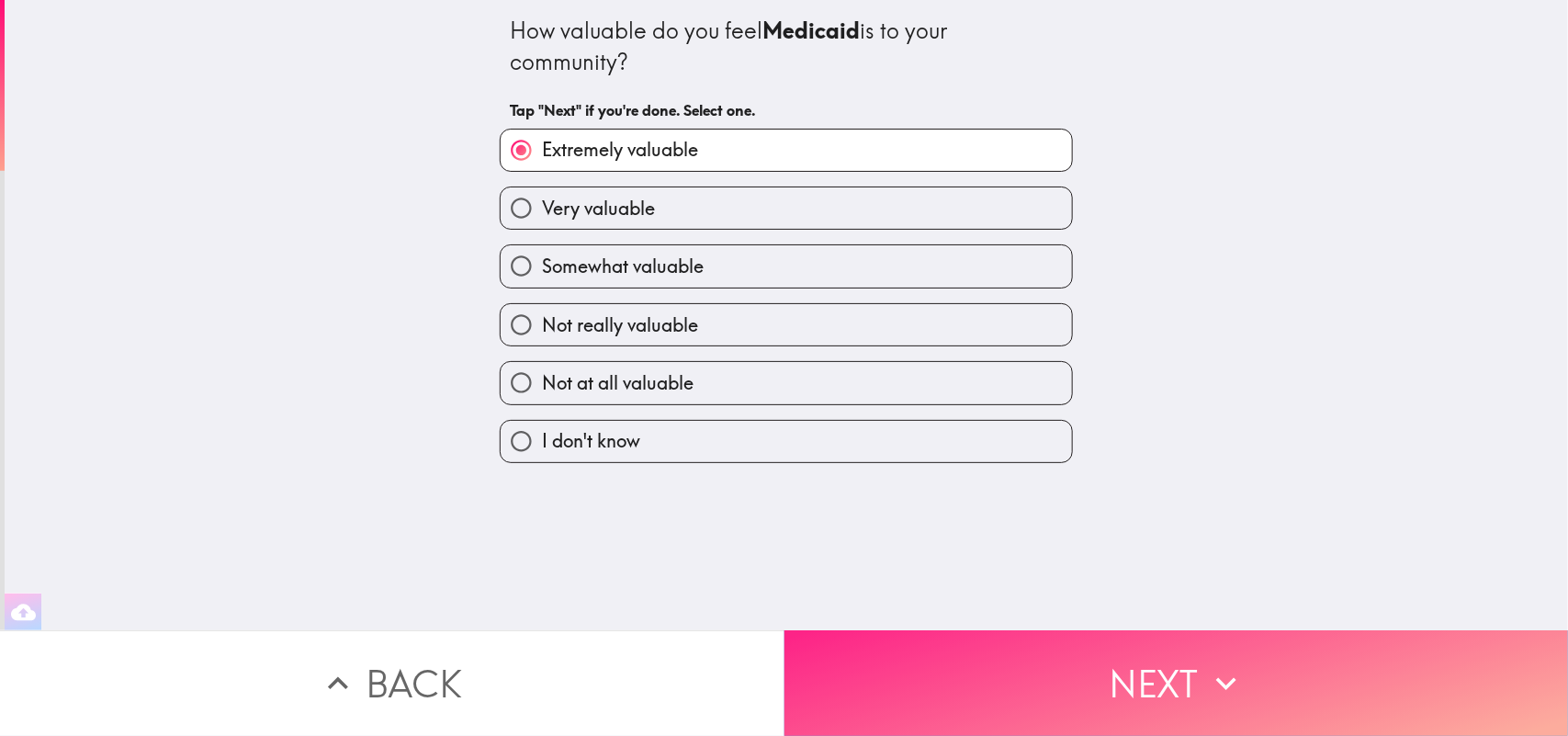 click on "Next" at bounding box center [1177, 683] 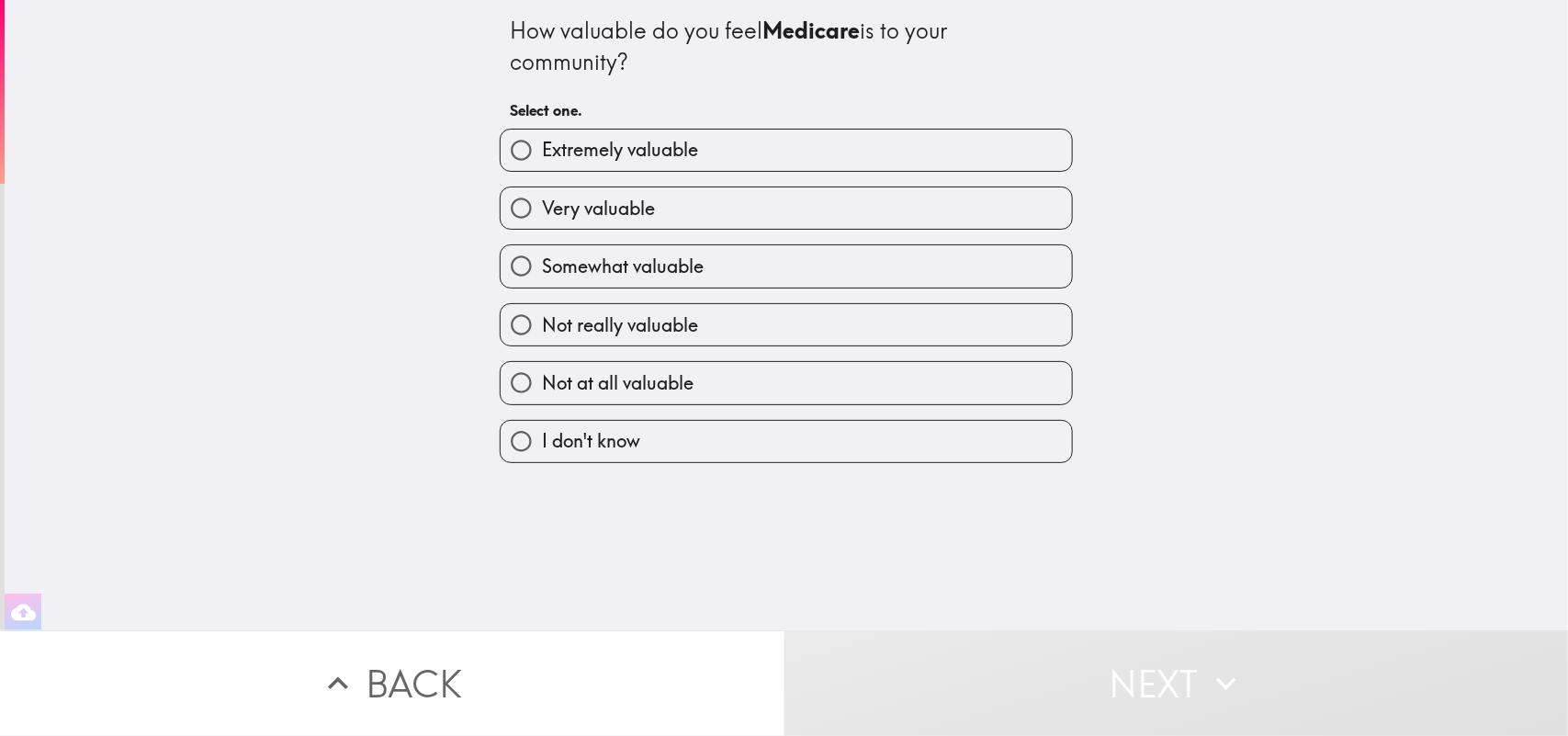 click on "Extremely valuable" at bounding box center (786, 150) 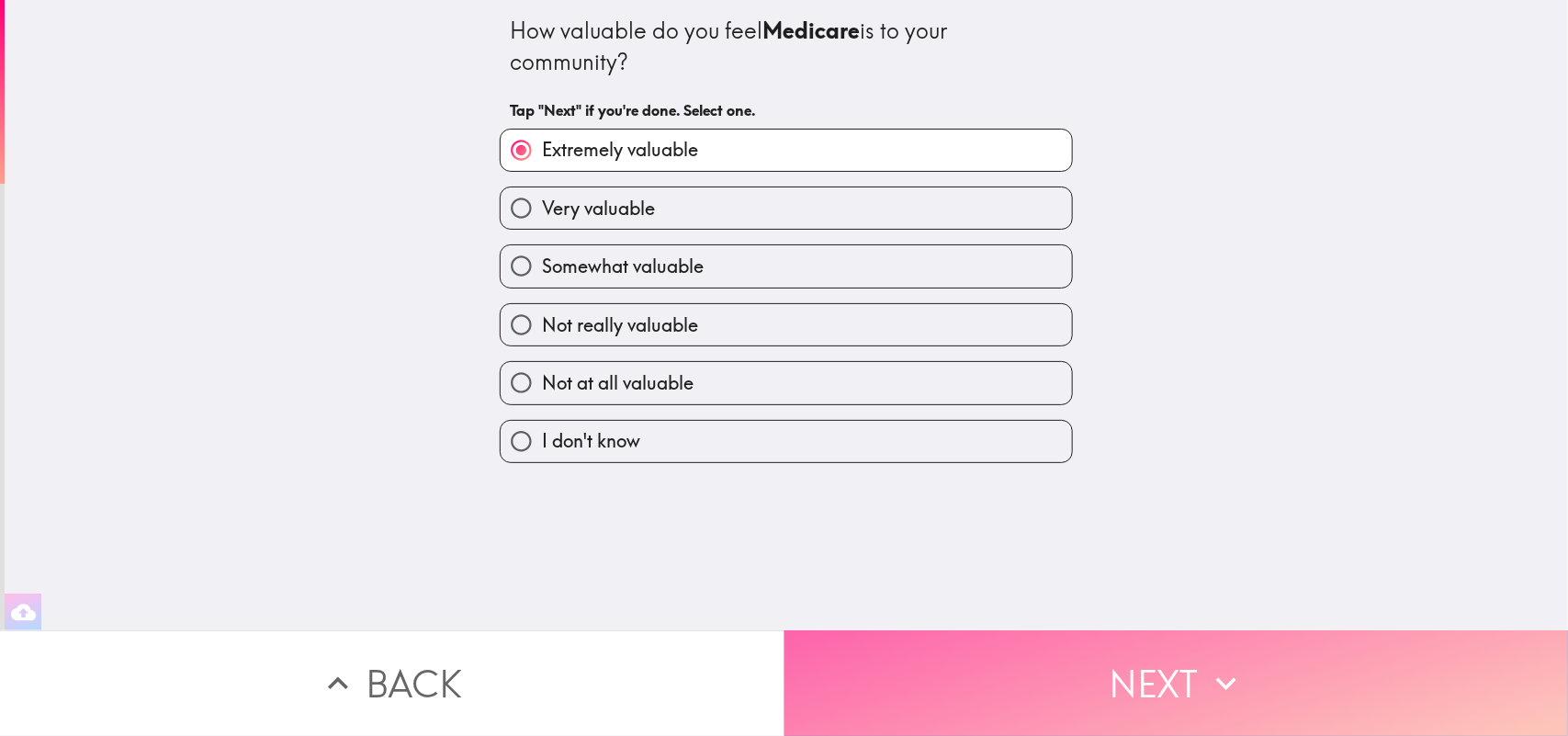 click on "Next" at bounding box center [1177, 683] 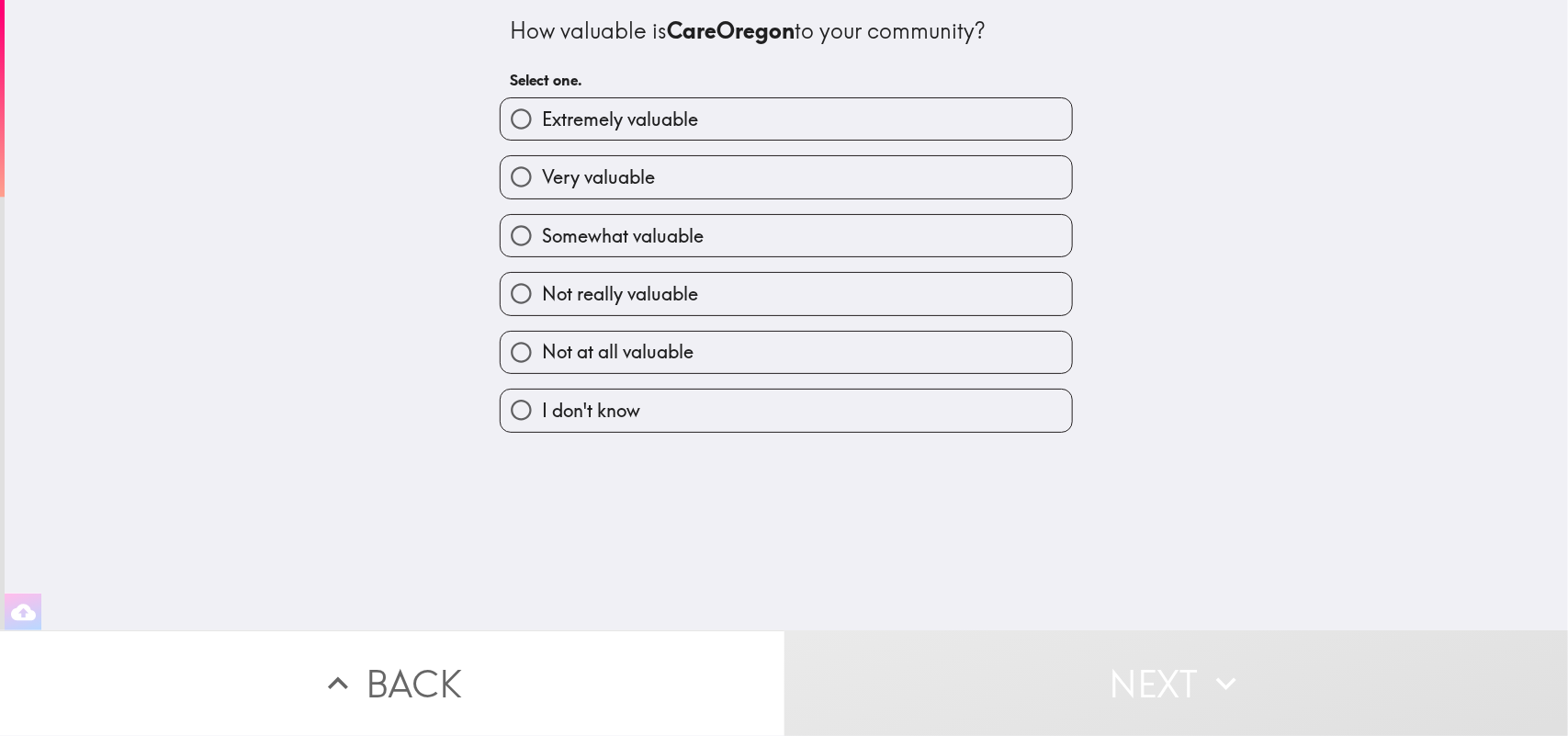 click on "Extremely valuable" at bounding box center [620, 119] 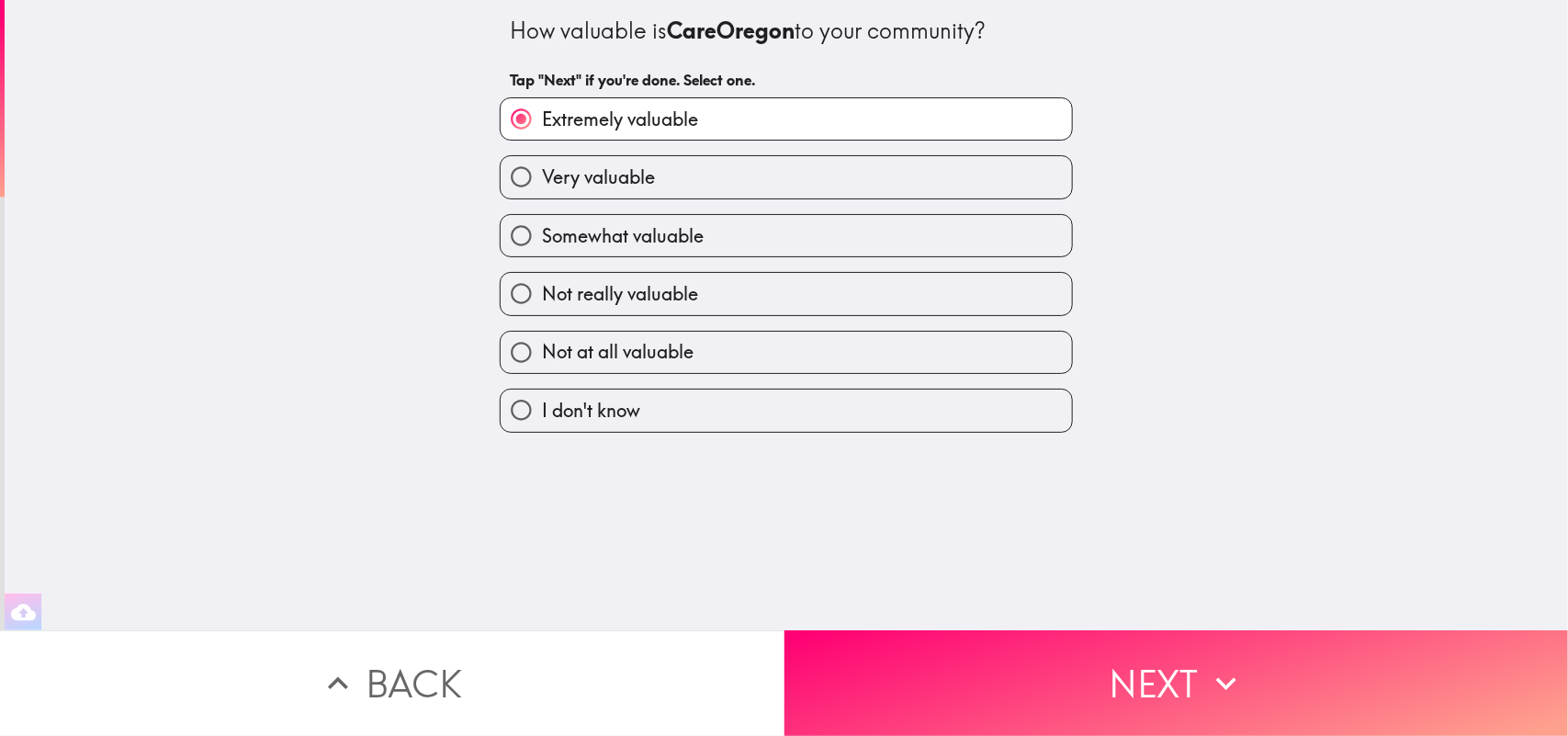drag, startPoint x: 650, startPoint y: 26, endPoint x: 765, endPoint y: 26, distance: 115 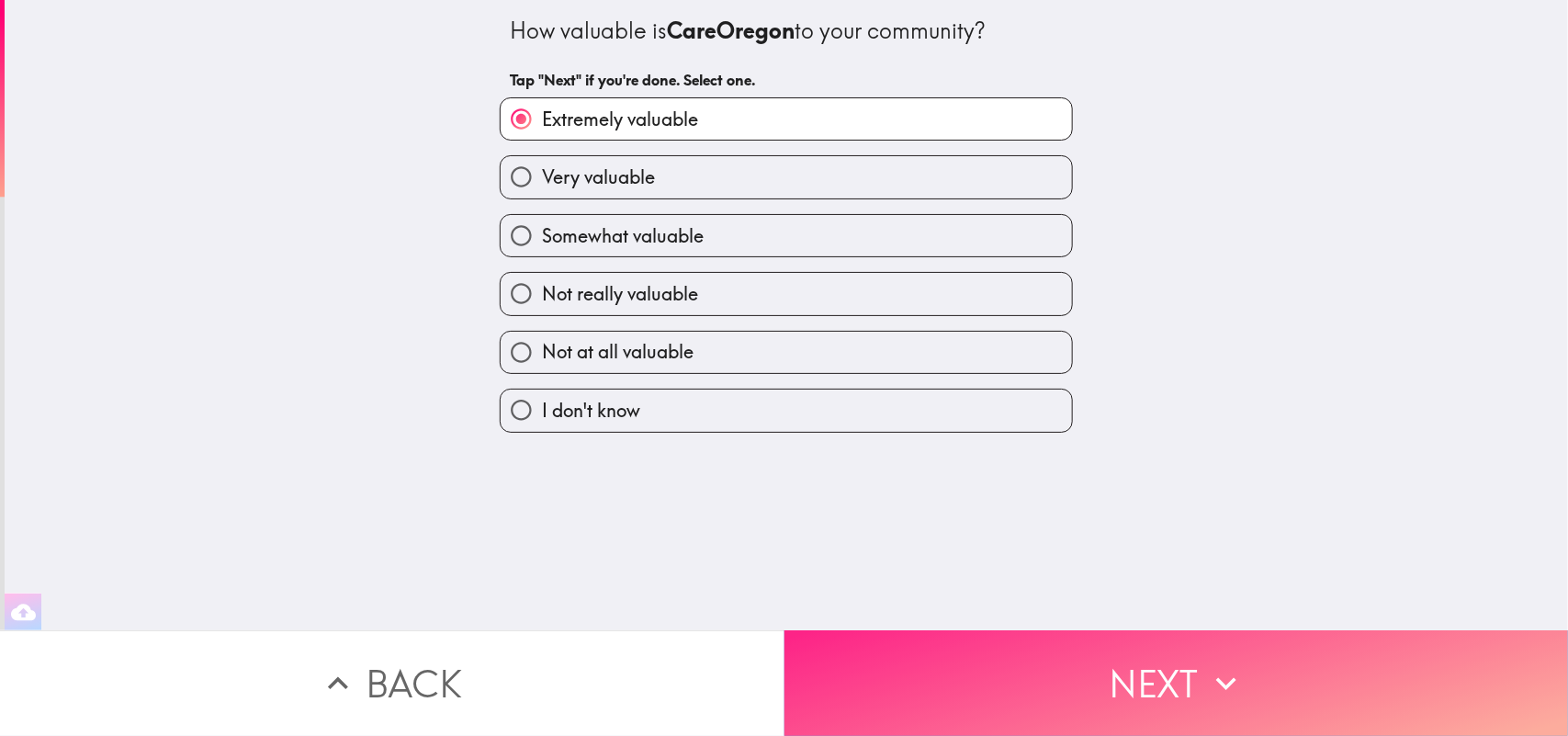 click on "Next" at bounding box center (1177, 683) 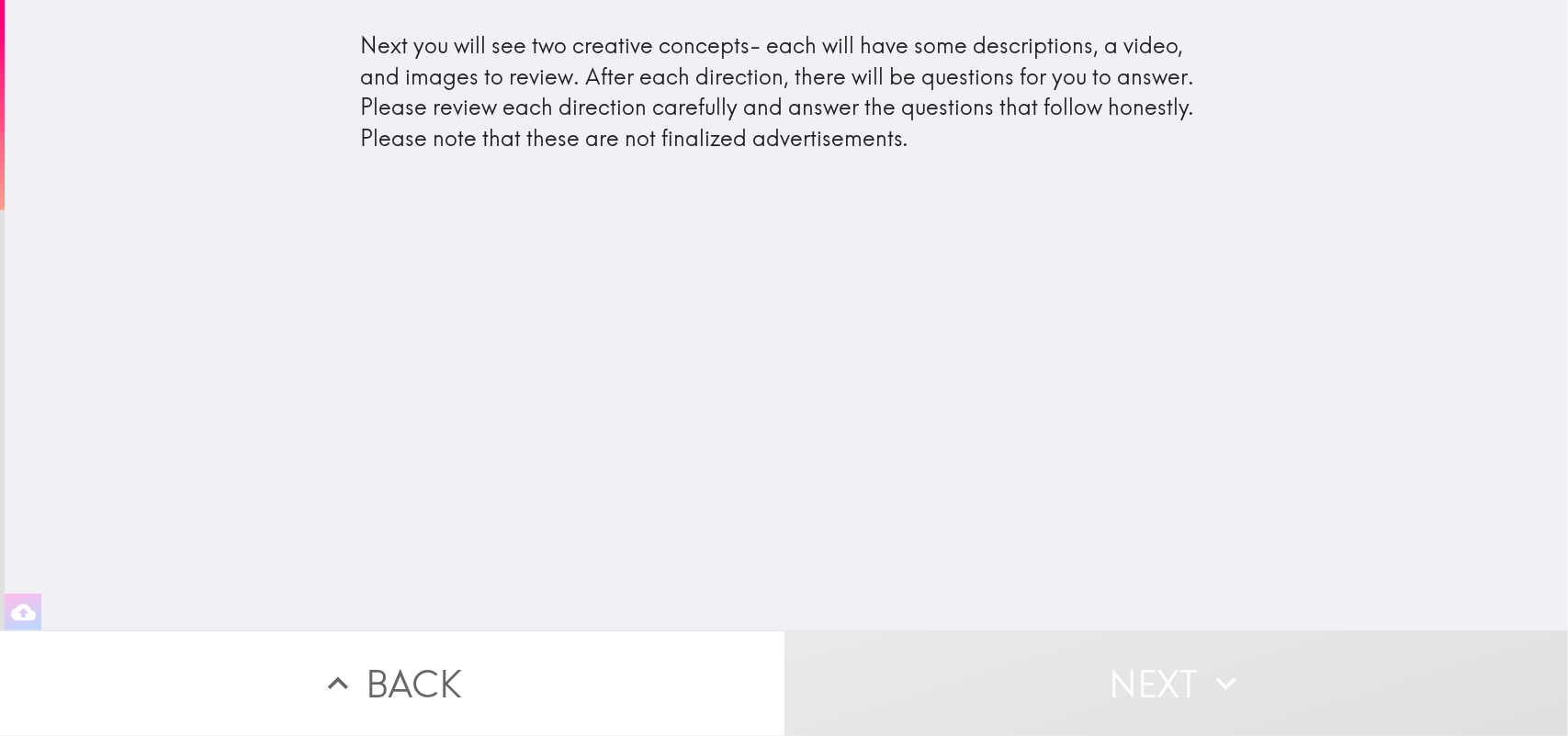 click on "Next you will see two creative concepts- each will have some descriptions, a video, and images to review. After each direction, there will be questions for you to answer. Please review each direction carefully and answer the questions that follow honestly. Please note that these are not finalized advertisements." at bounding box center (786, 92) 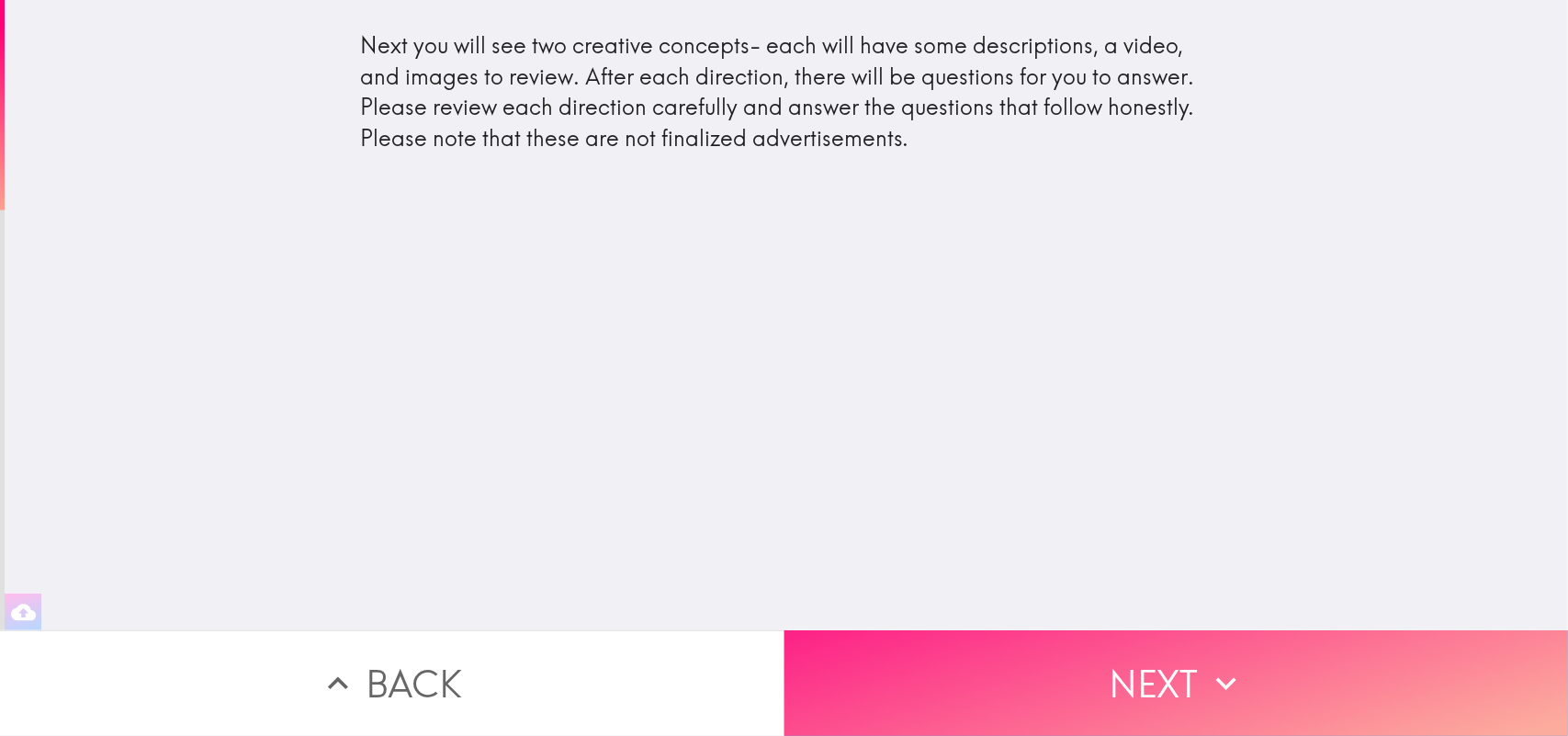 click on "Next" at bounding box center (1177, 683) 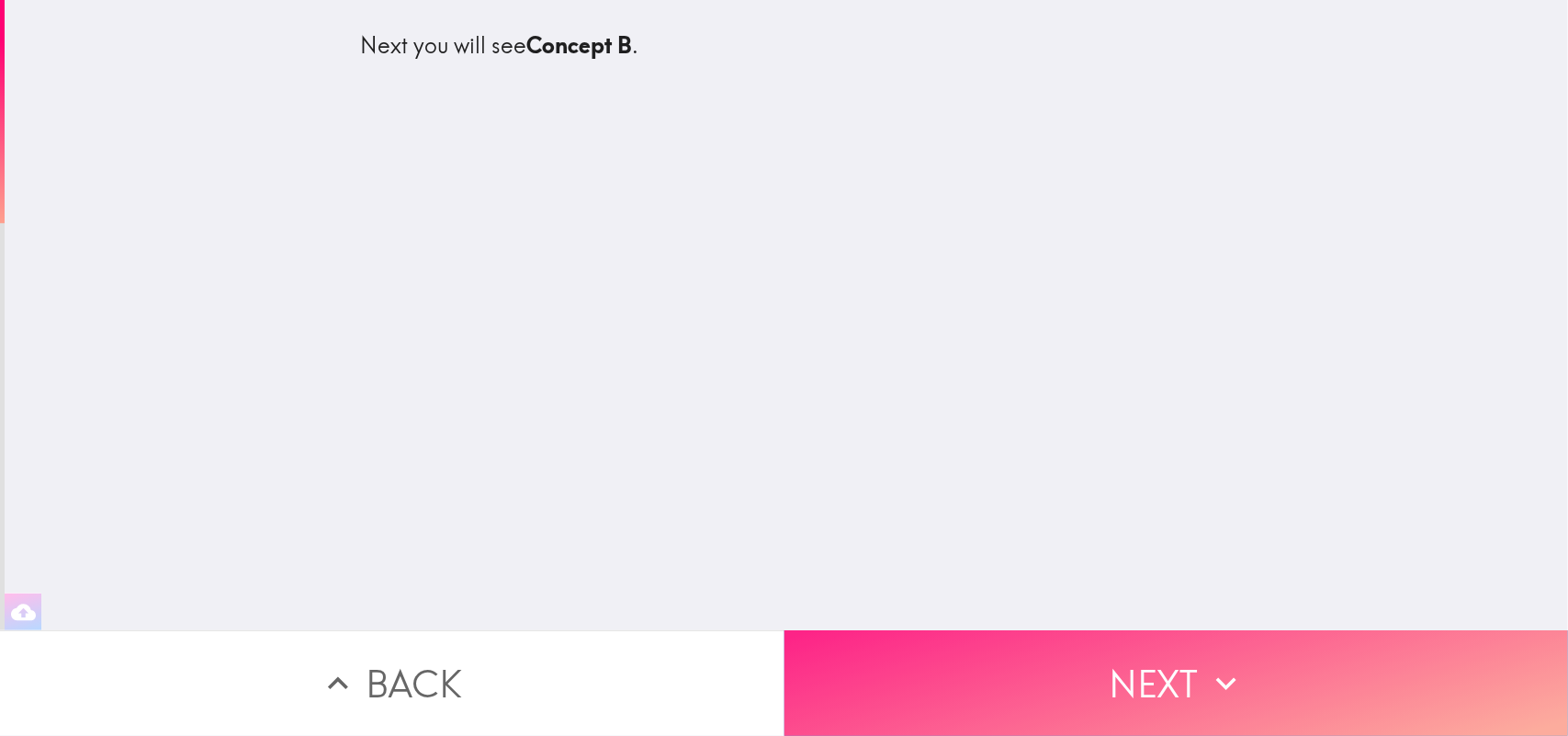 click on "Next" at bounding box center [1177, 683] 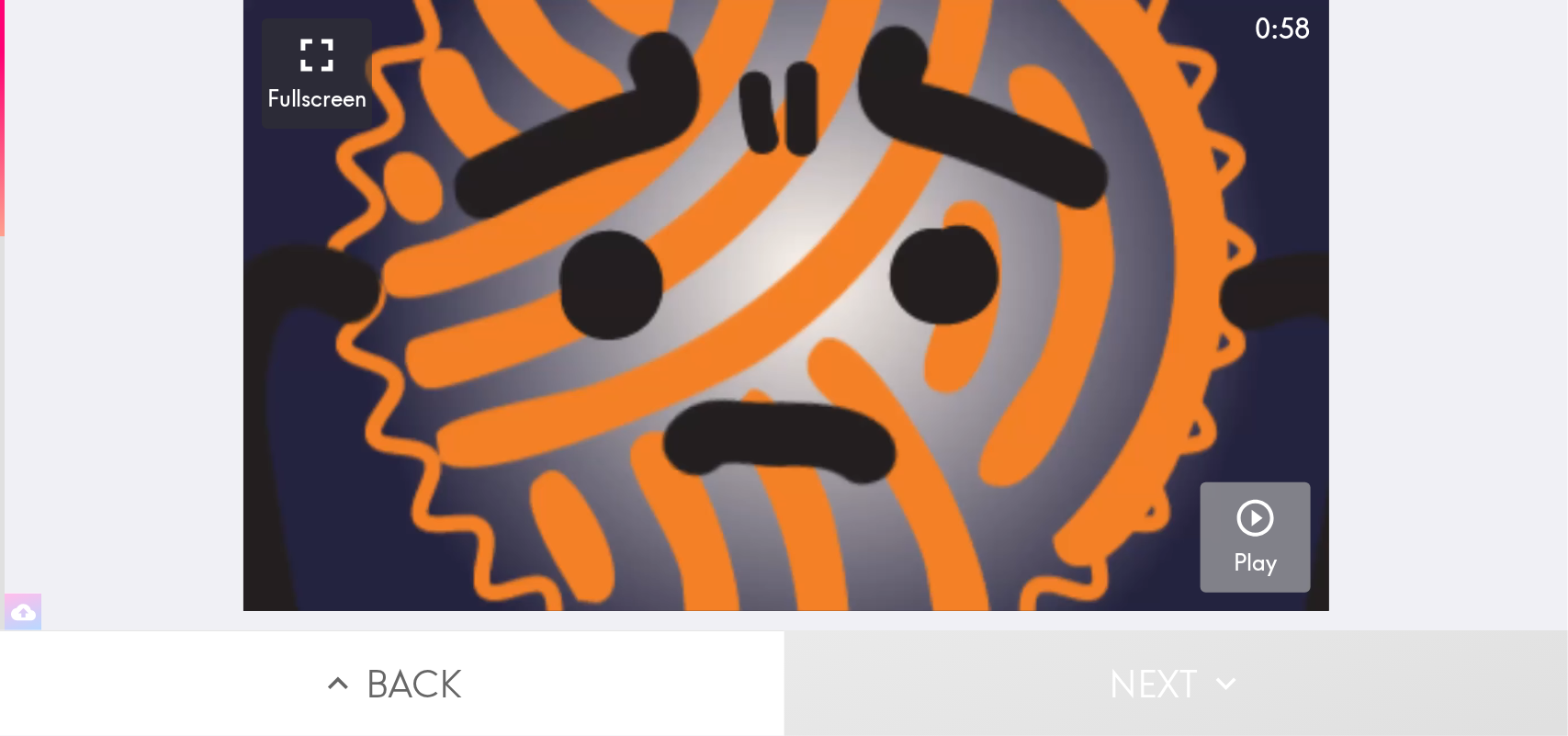 click on "Play" at bounding box center (1256, 538) 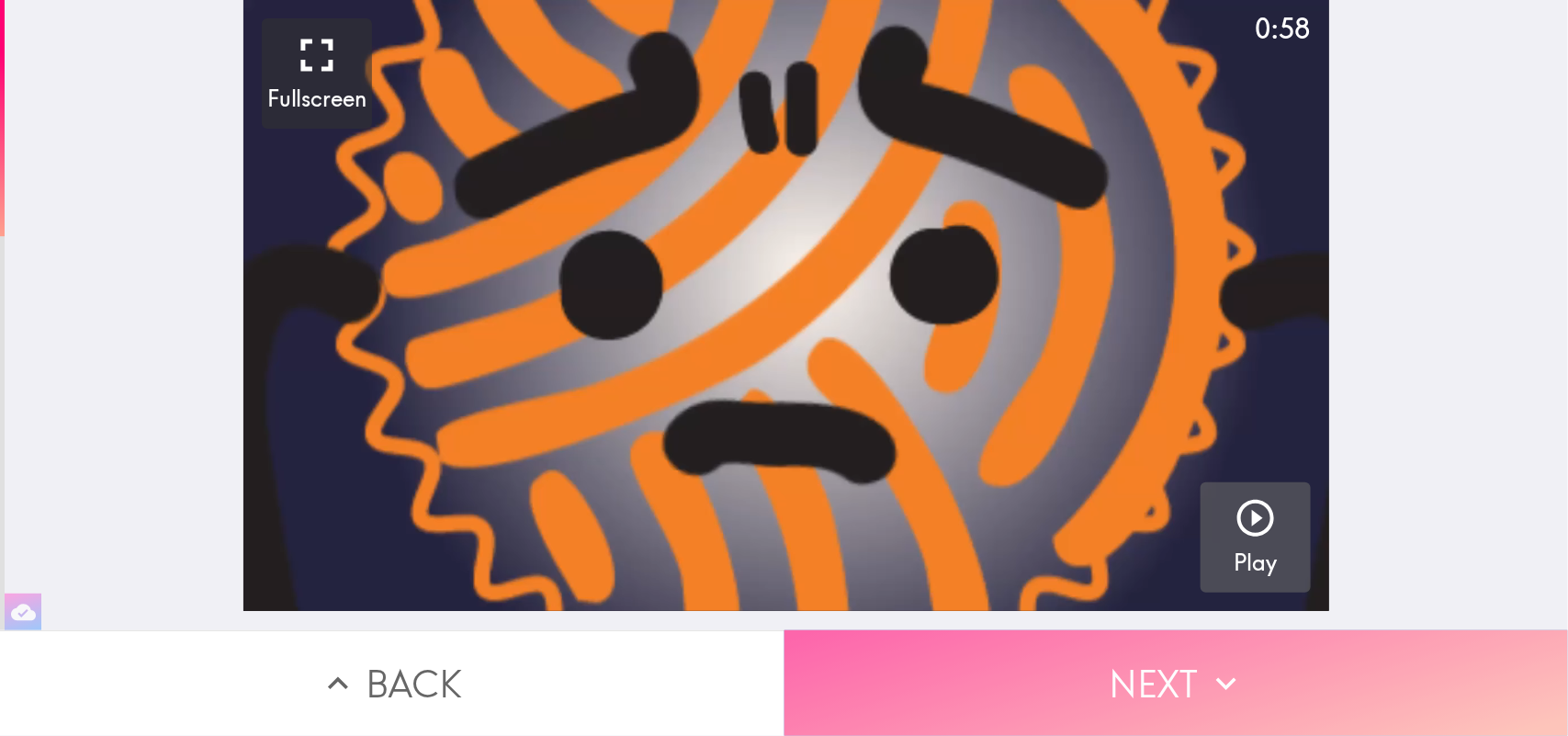 click on "Next" at bounding box center [1177, 683] 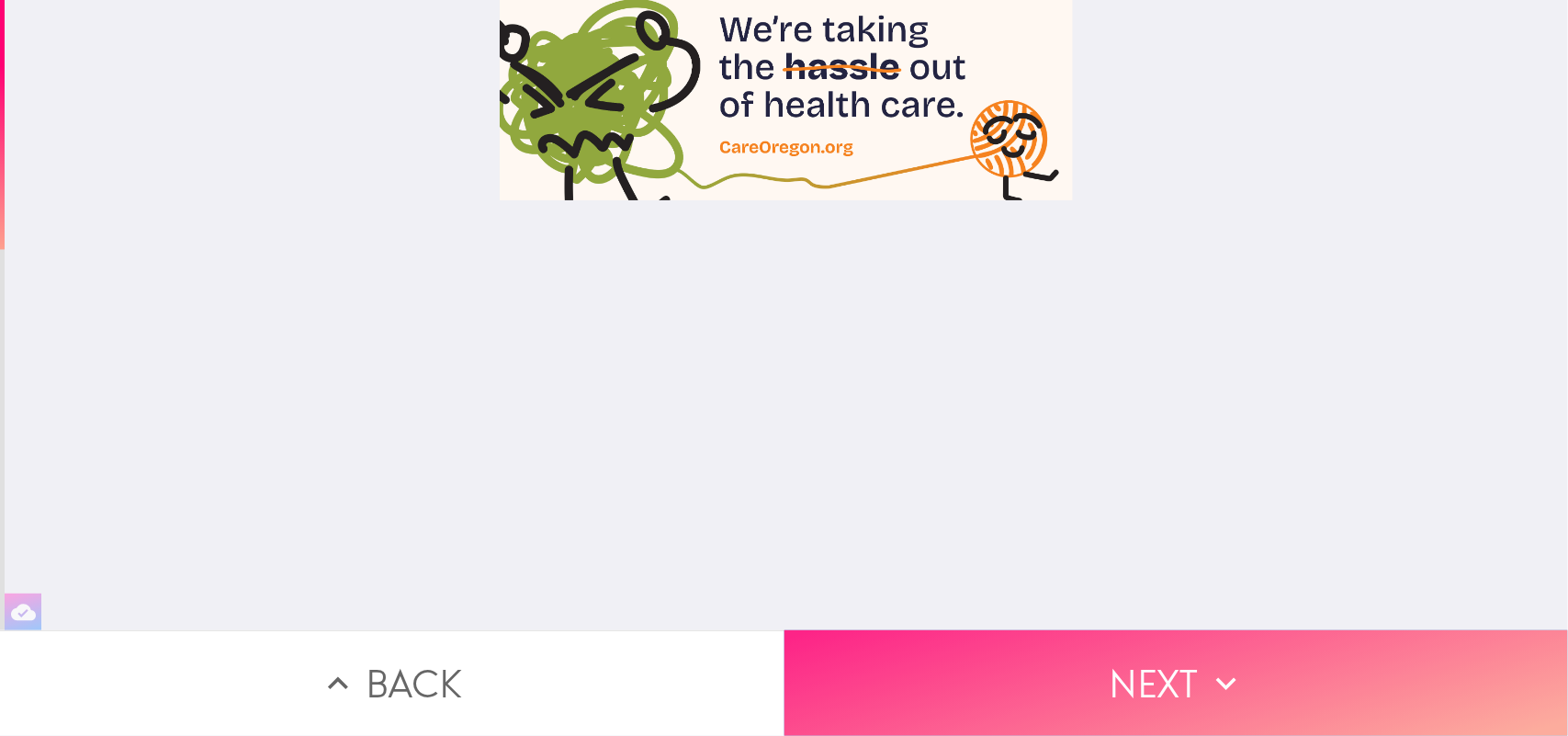 click on "Next" at bounding box center [1177, 683] 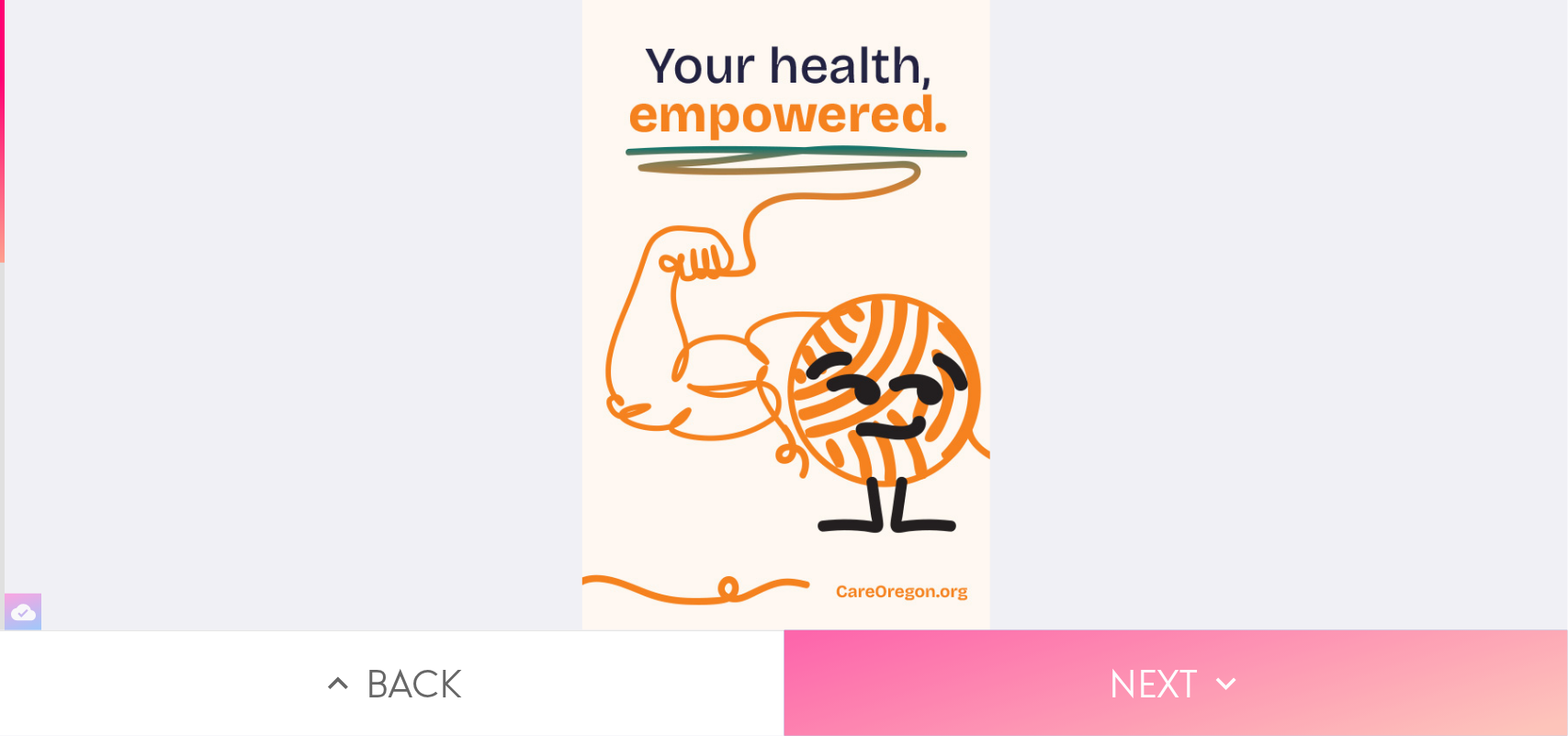 click on "Next" at bounding box center (1177, 683) 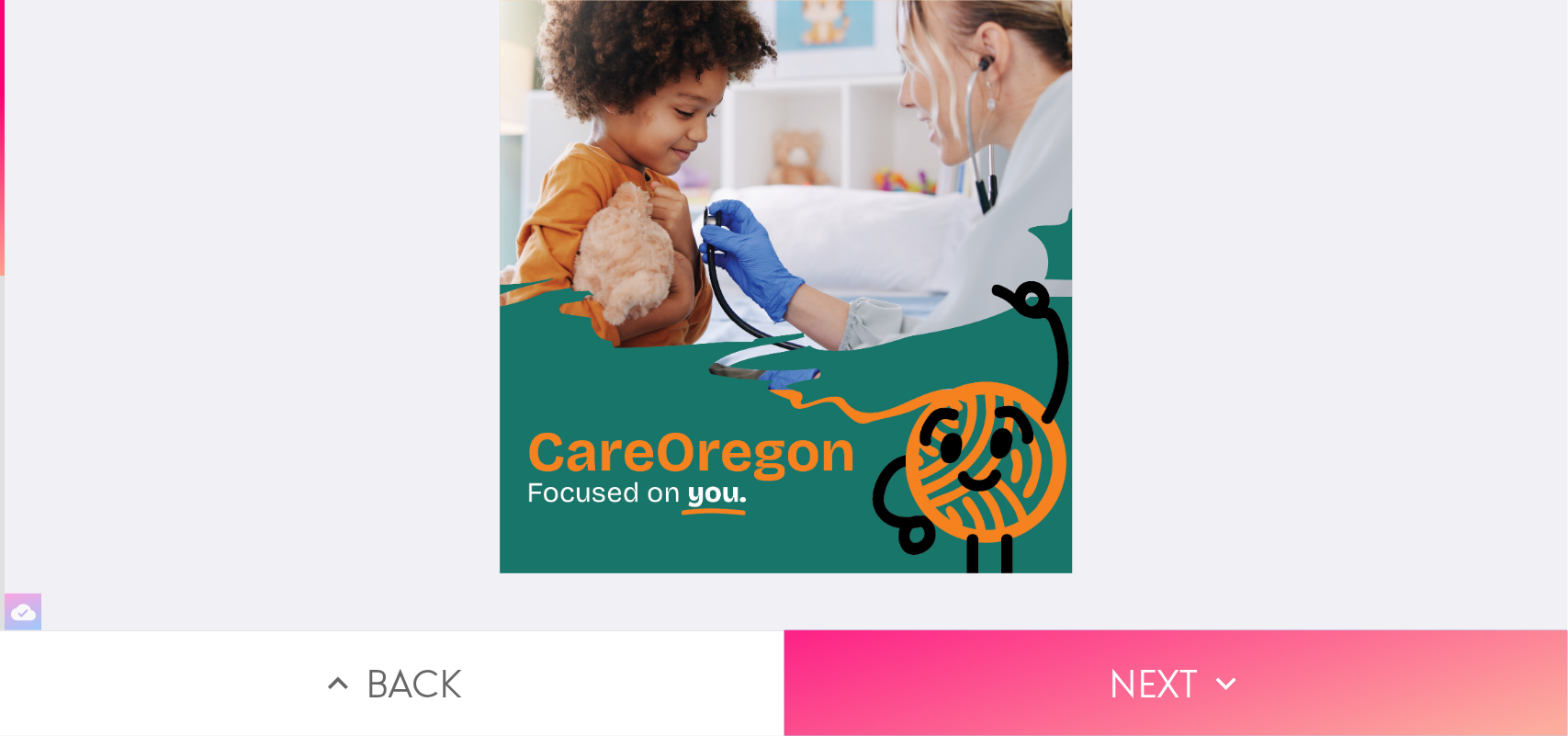click on "Next" at bounding box center (1177, 683) 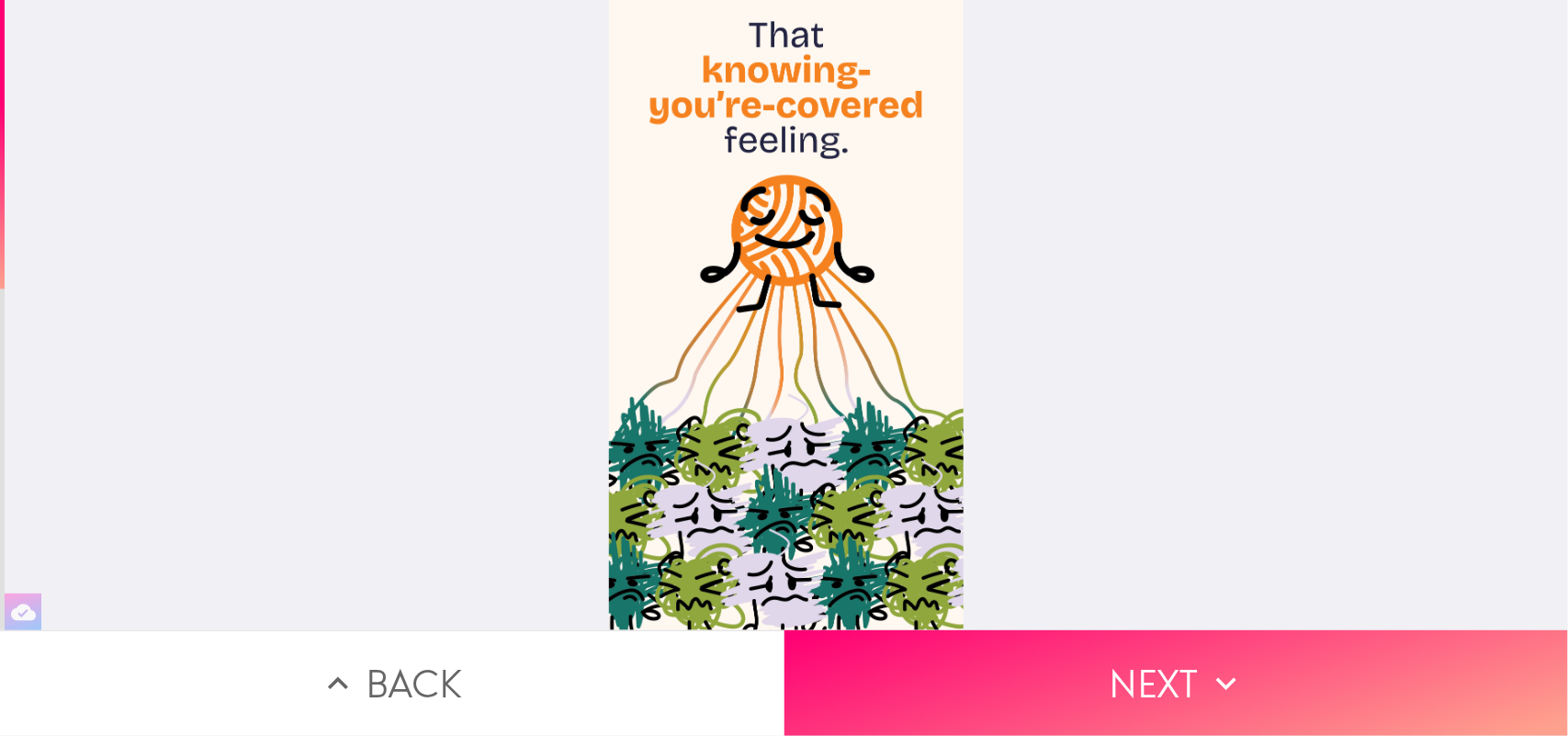 click at bounding box center (786, 315) 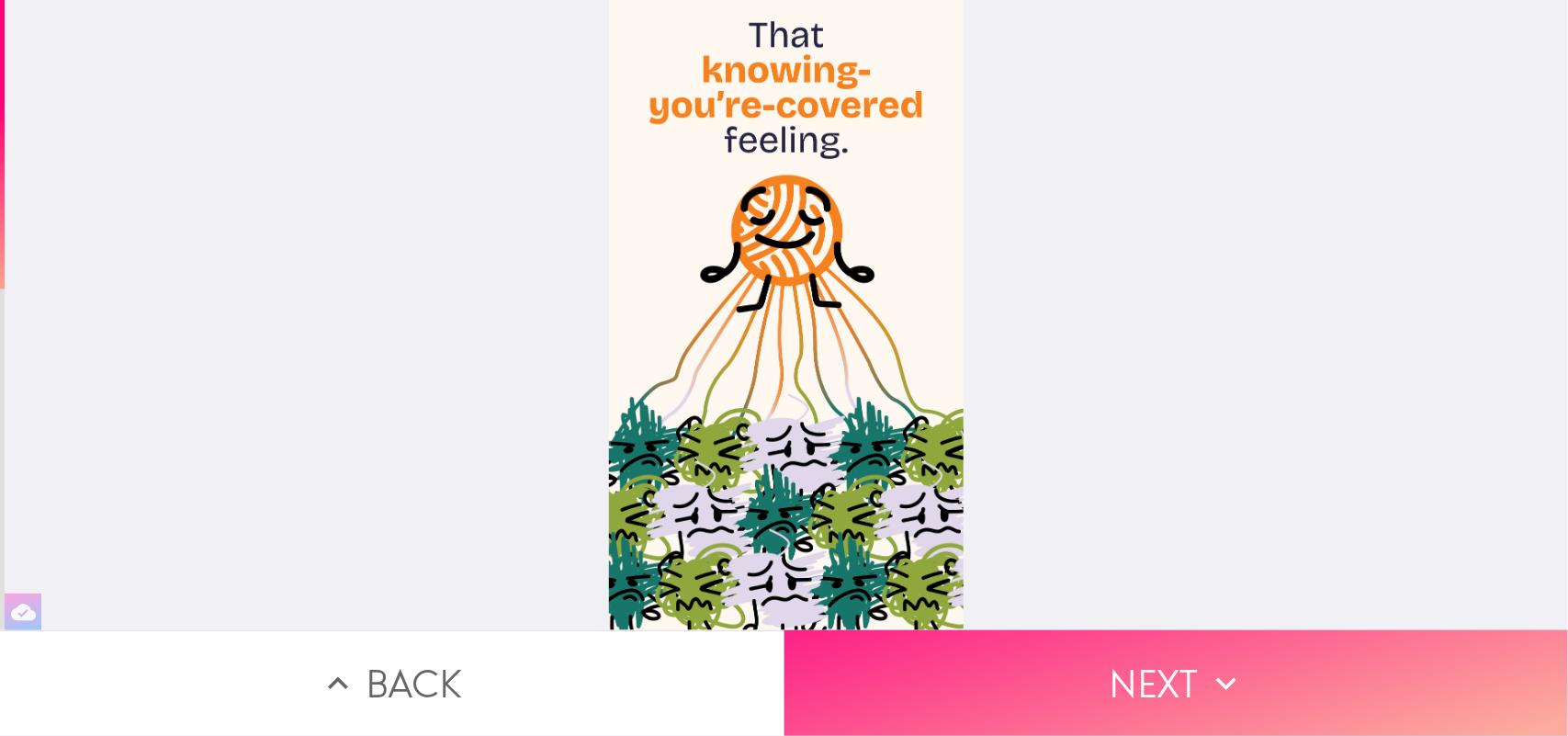 click on "Next" at bounding box center [1177, 683] 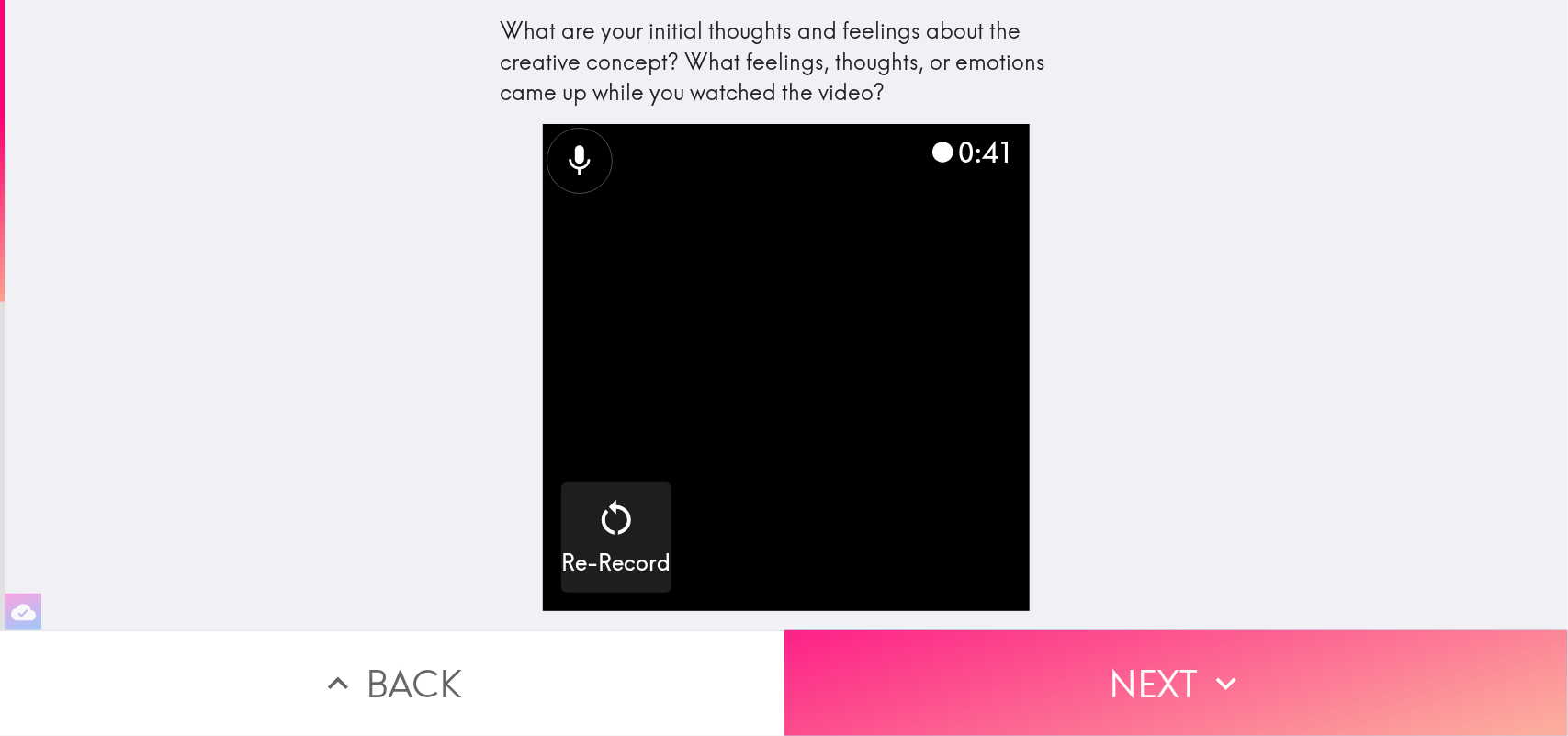 click on "Next" at bounding box center (1177, 683) 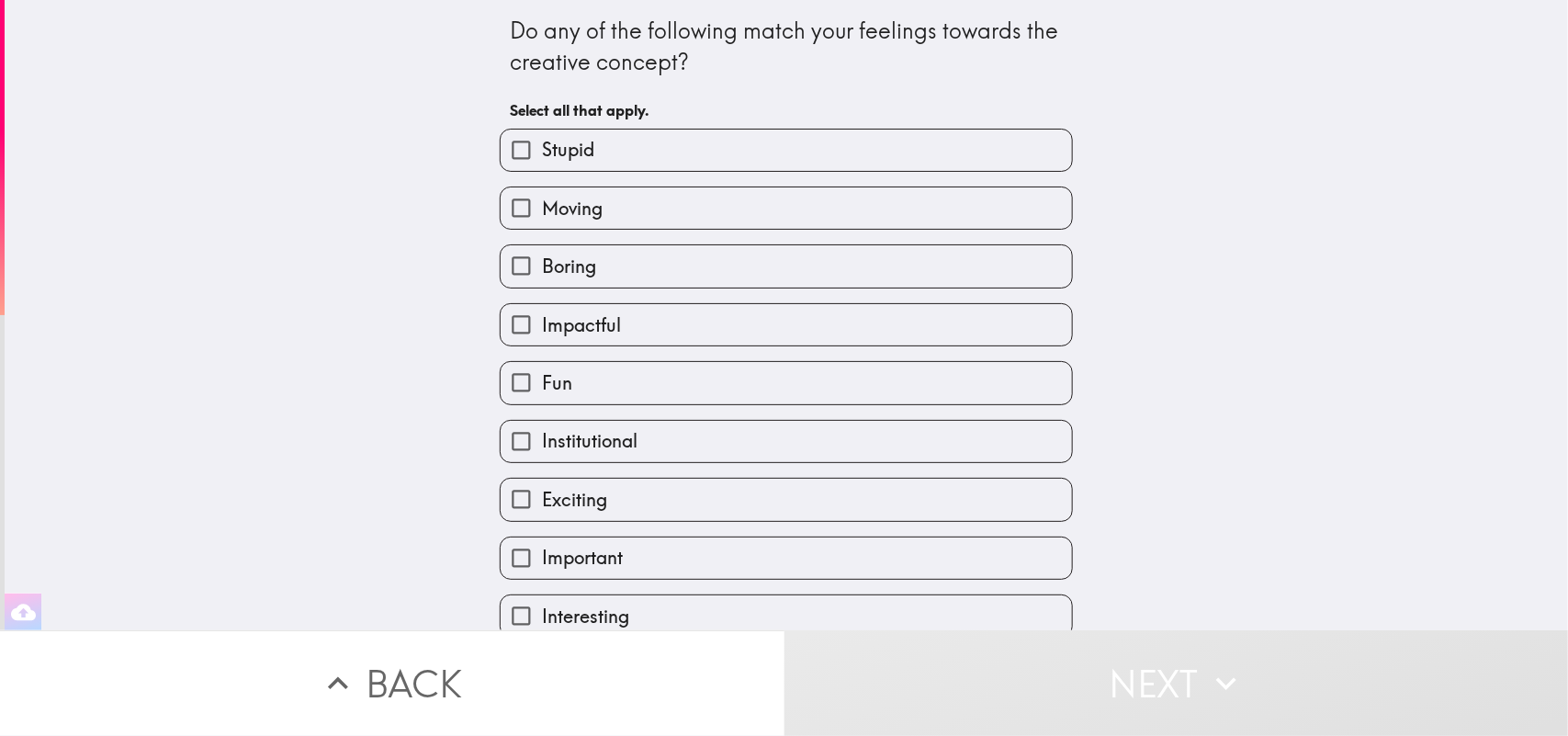 click on "Boring" at bounding box center [779, 258] 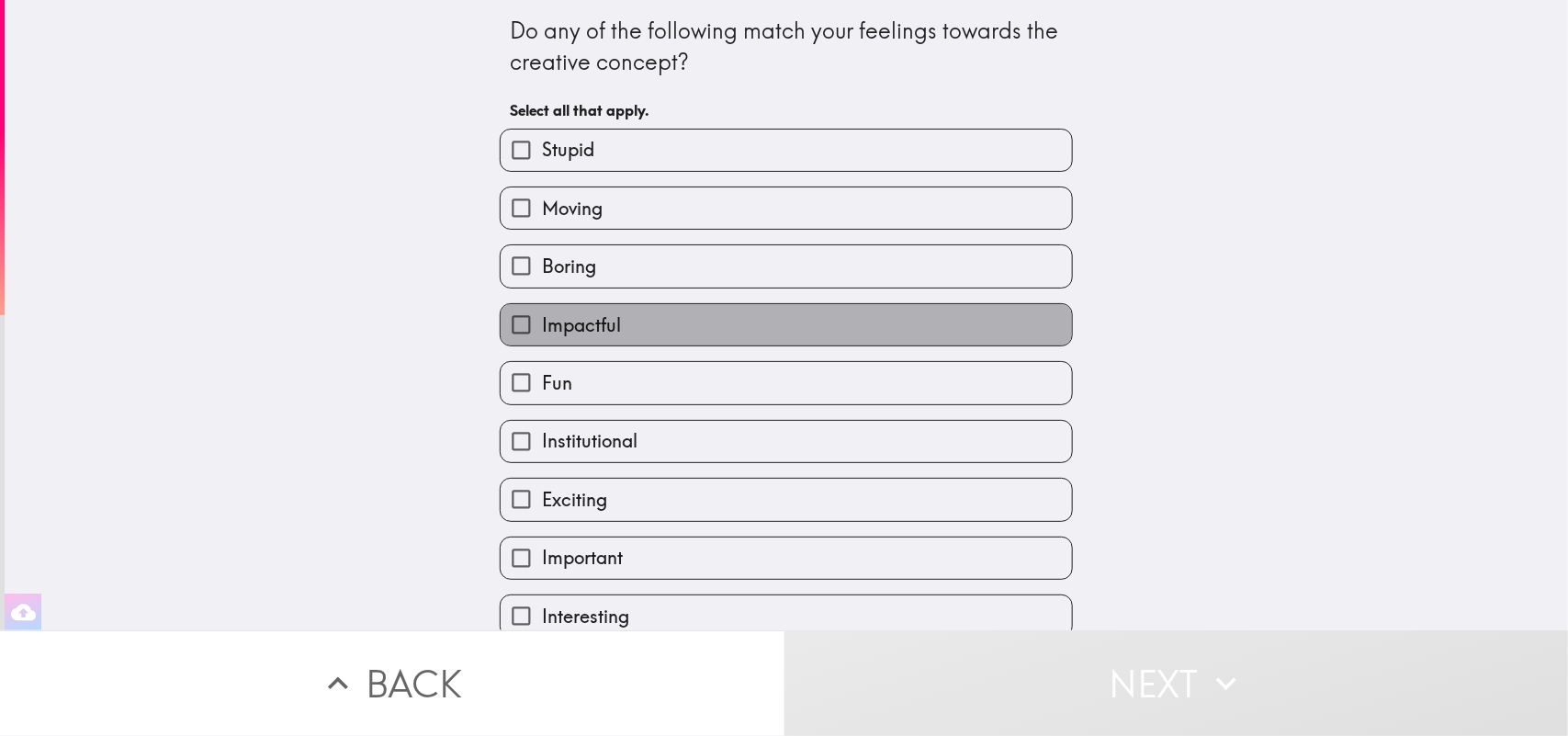 click on "Impactful" at bounding box center [581, 325] 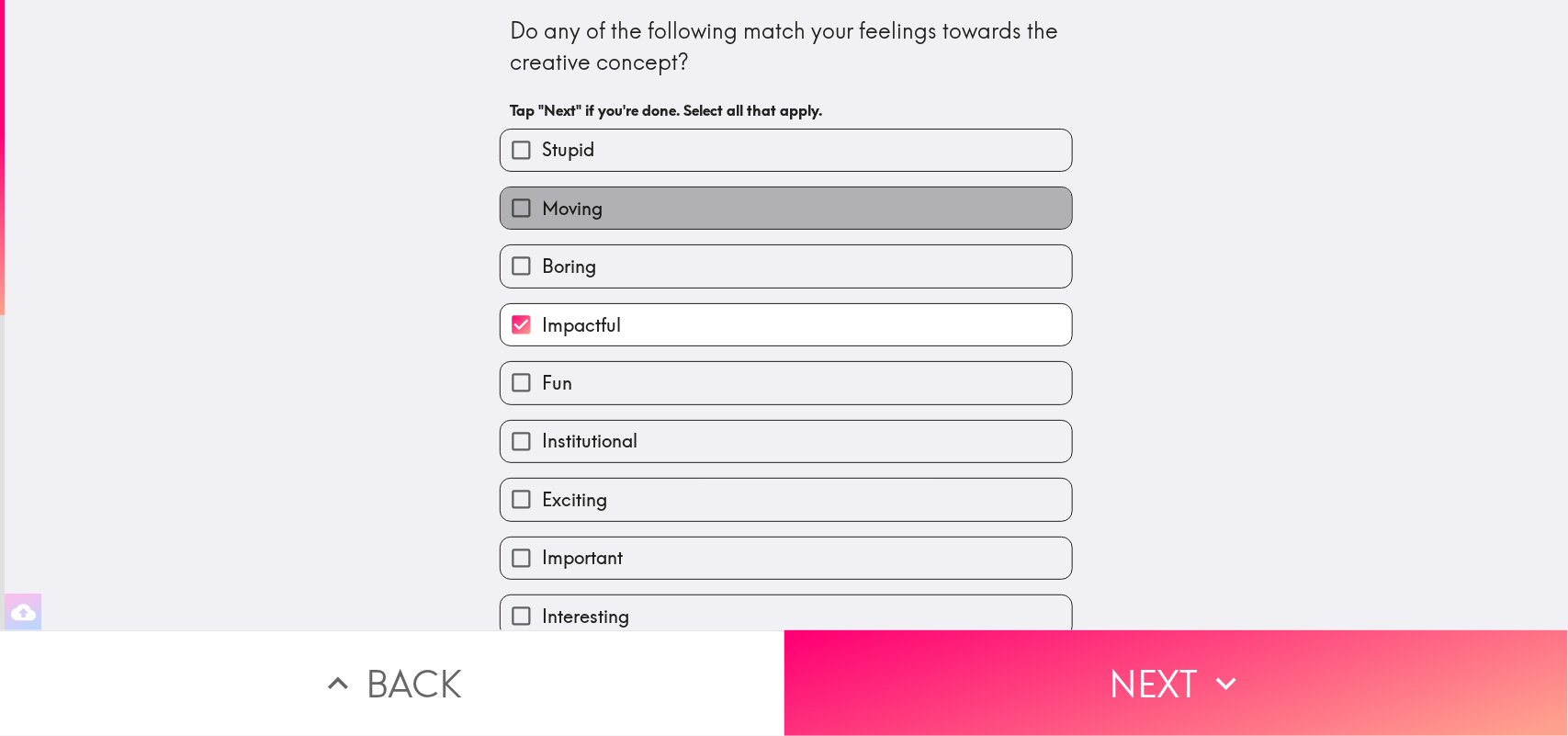click on "Moving" at bounding box center (572, 209) 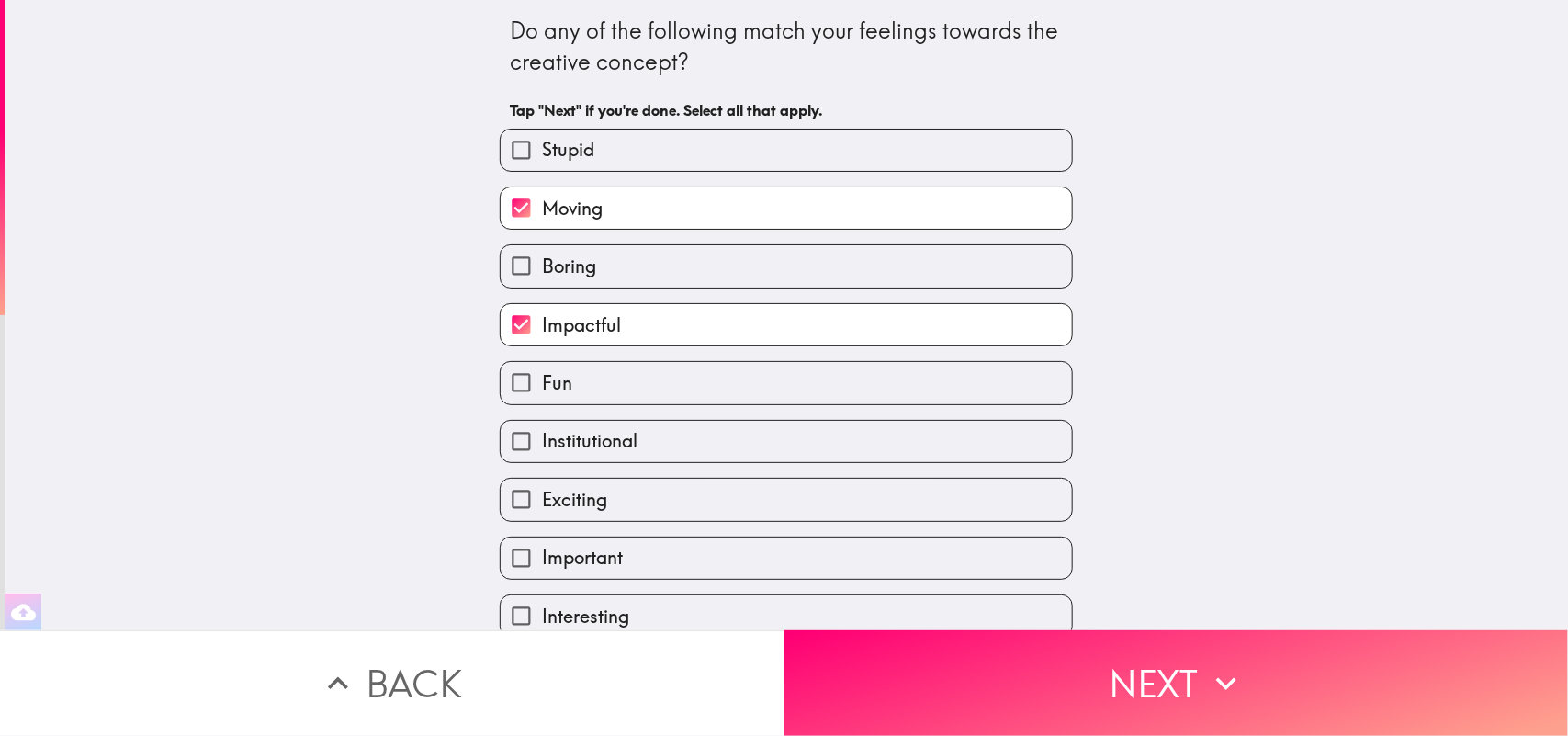 click on "Fun" at bounding box center (557, 383) 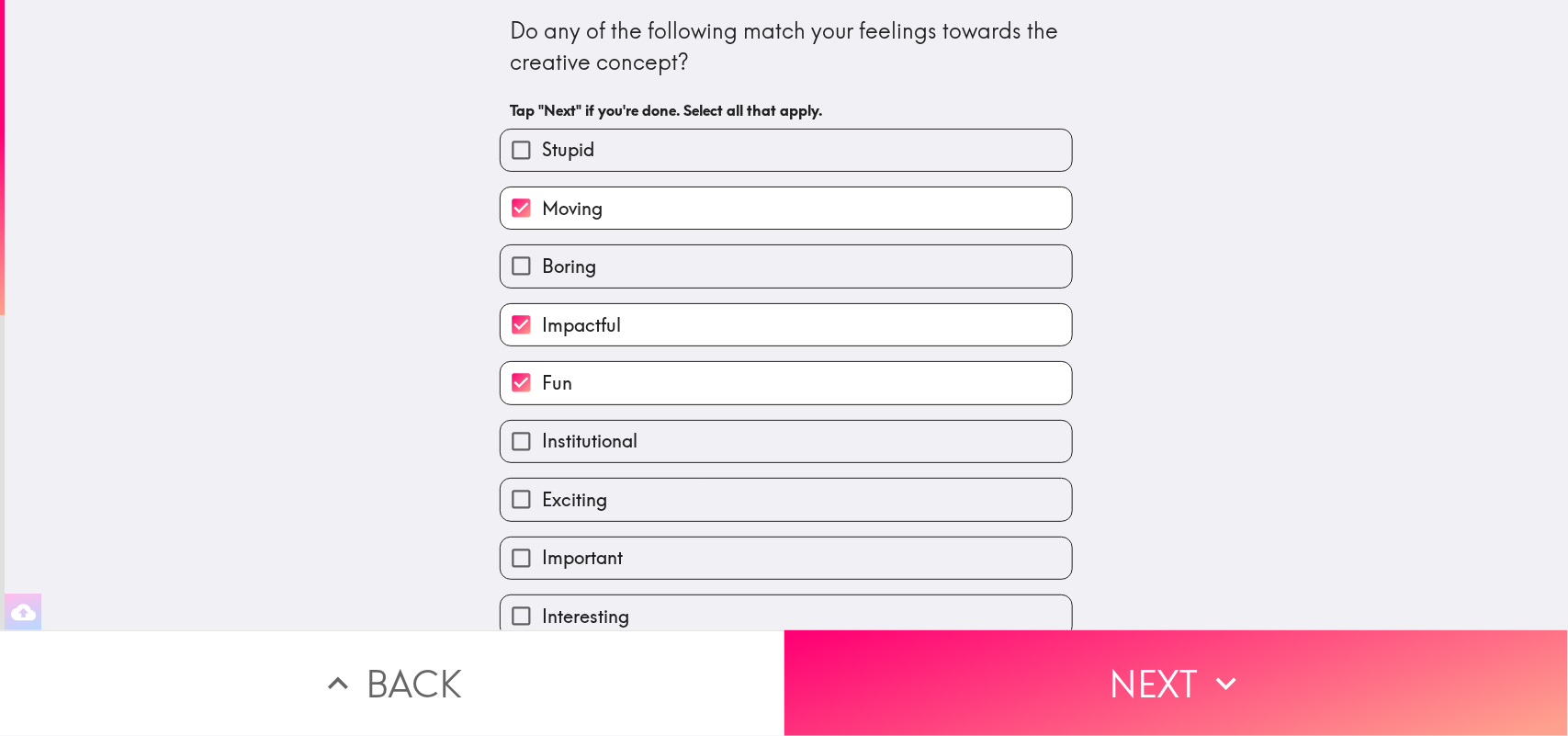 click on "Institutional" at bounding box center [590, 441] 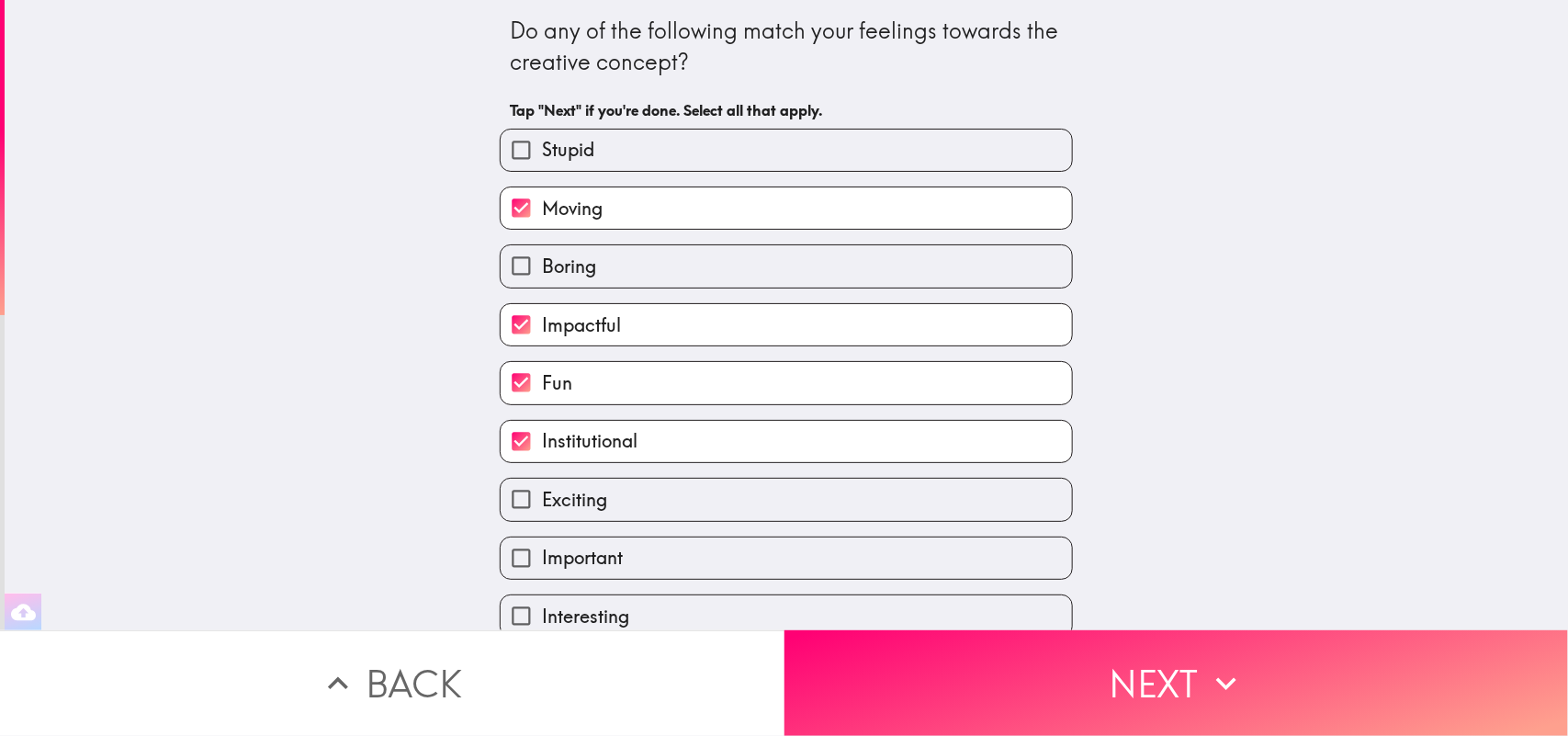 click on "Exciting" at bounding box center (574, 500) 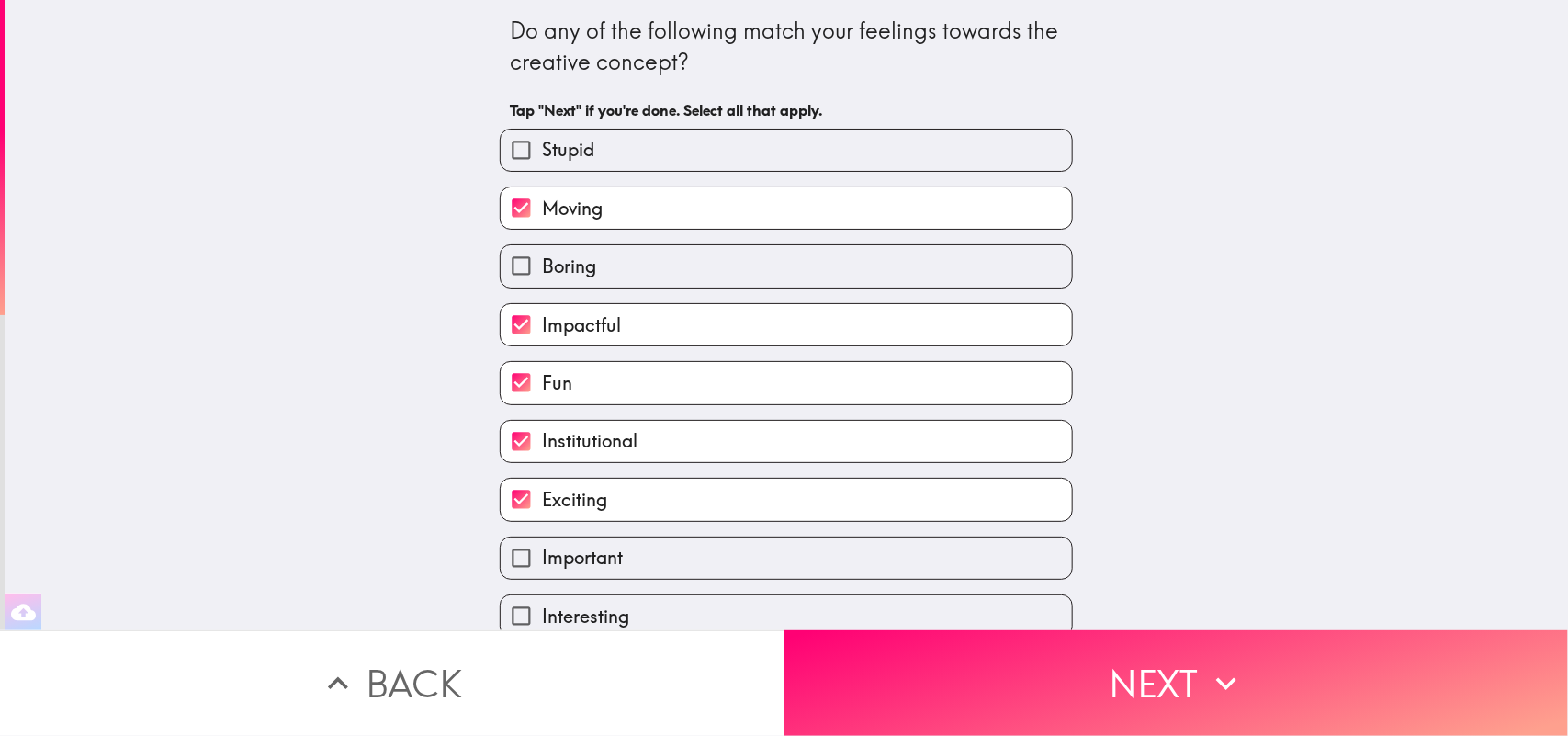 click on "Important" at bounding box center (582, 558) 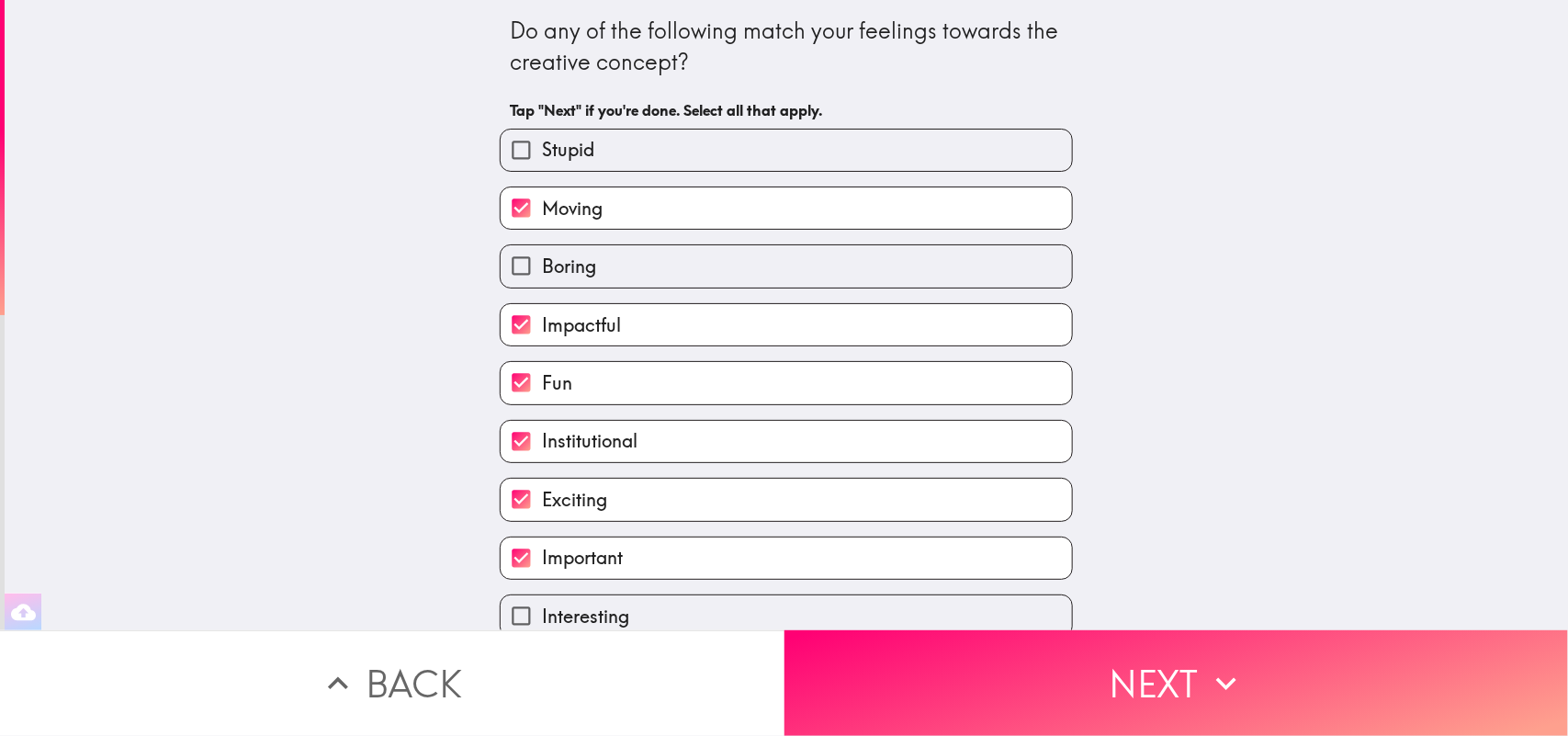 scroll, scrollTop: 148, scrollLeft: 0, axis: vertical 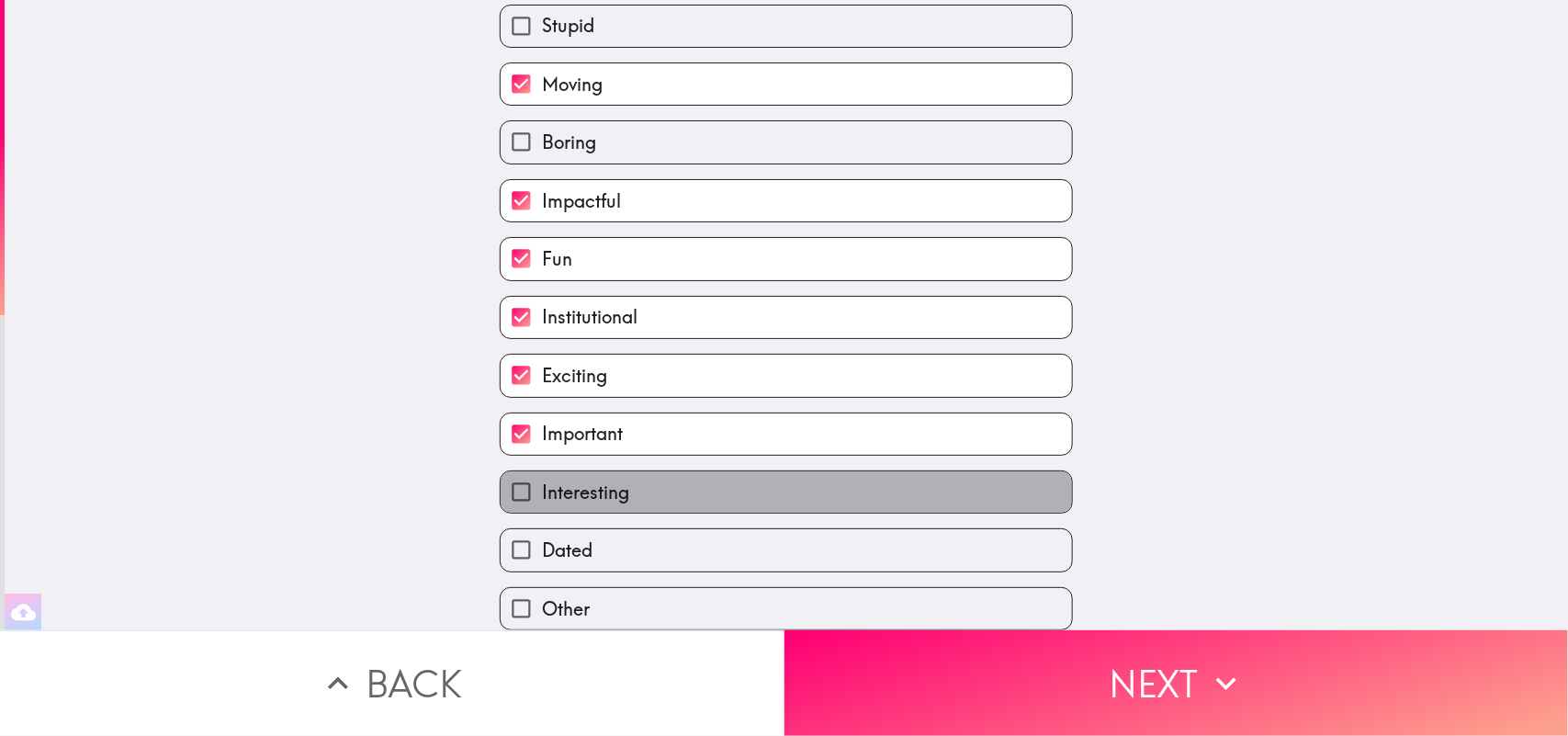 click on "Interesting" at bounding box center (585, 493) 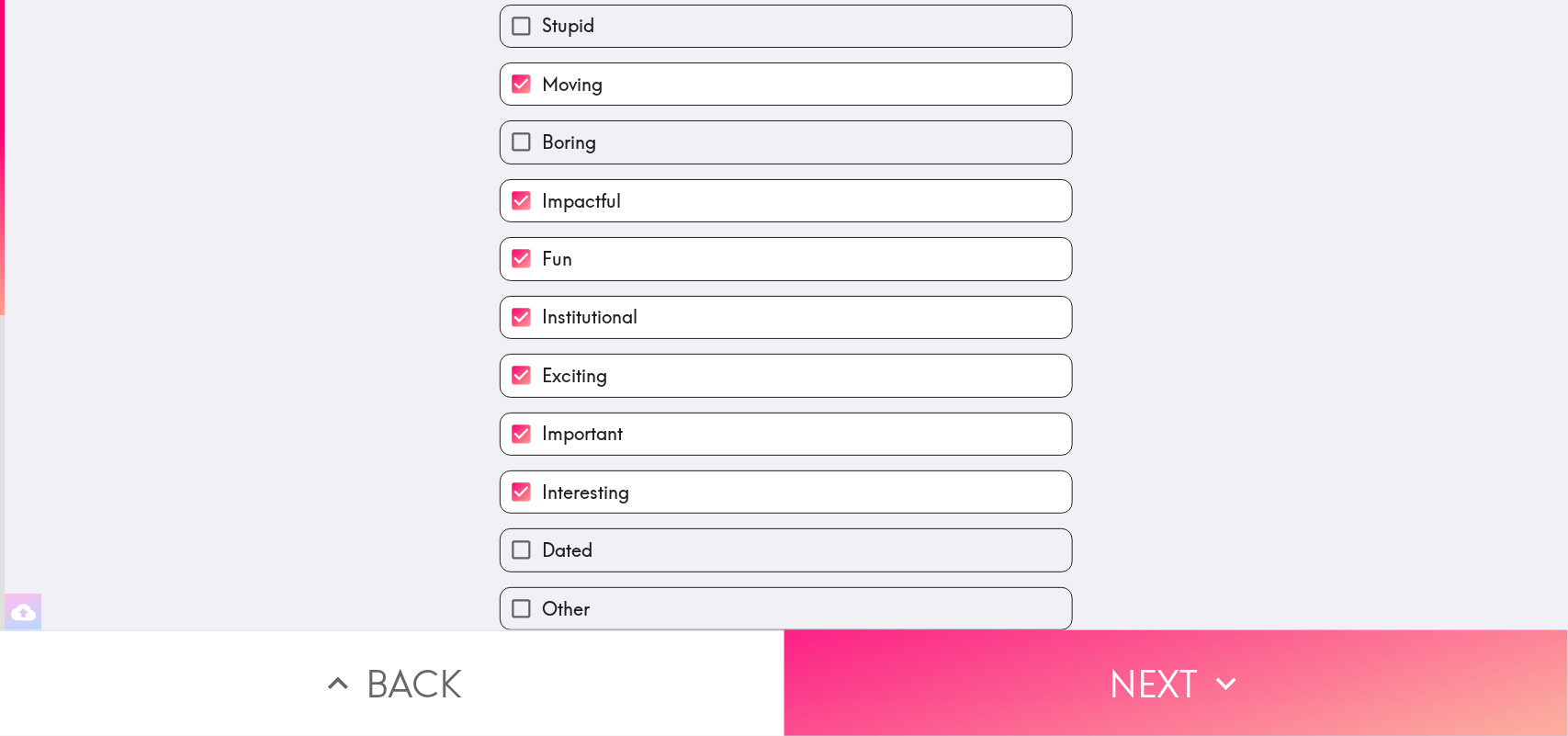 click on "Next" at bounding box center [1177, 683] 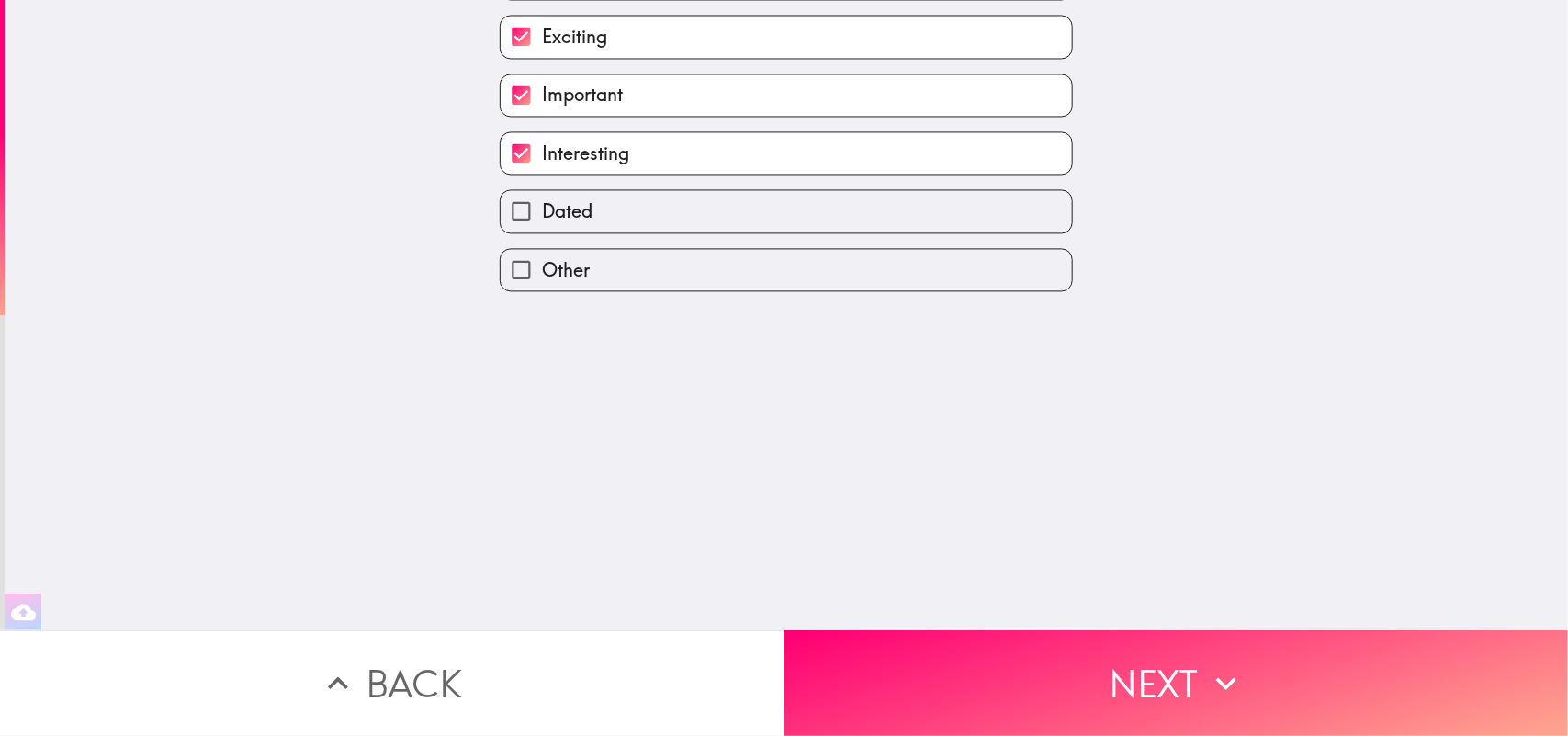 scroll, scrollTop: 0, scrollLeft: 0, axis: both 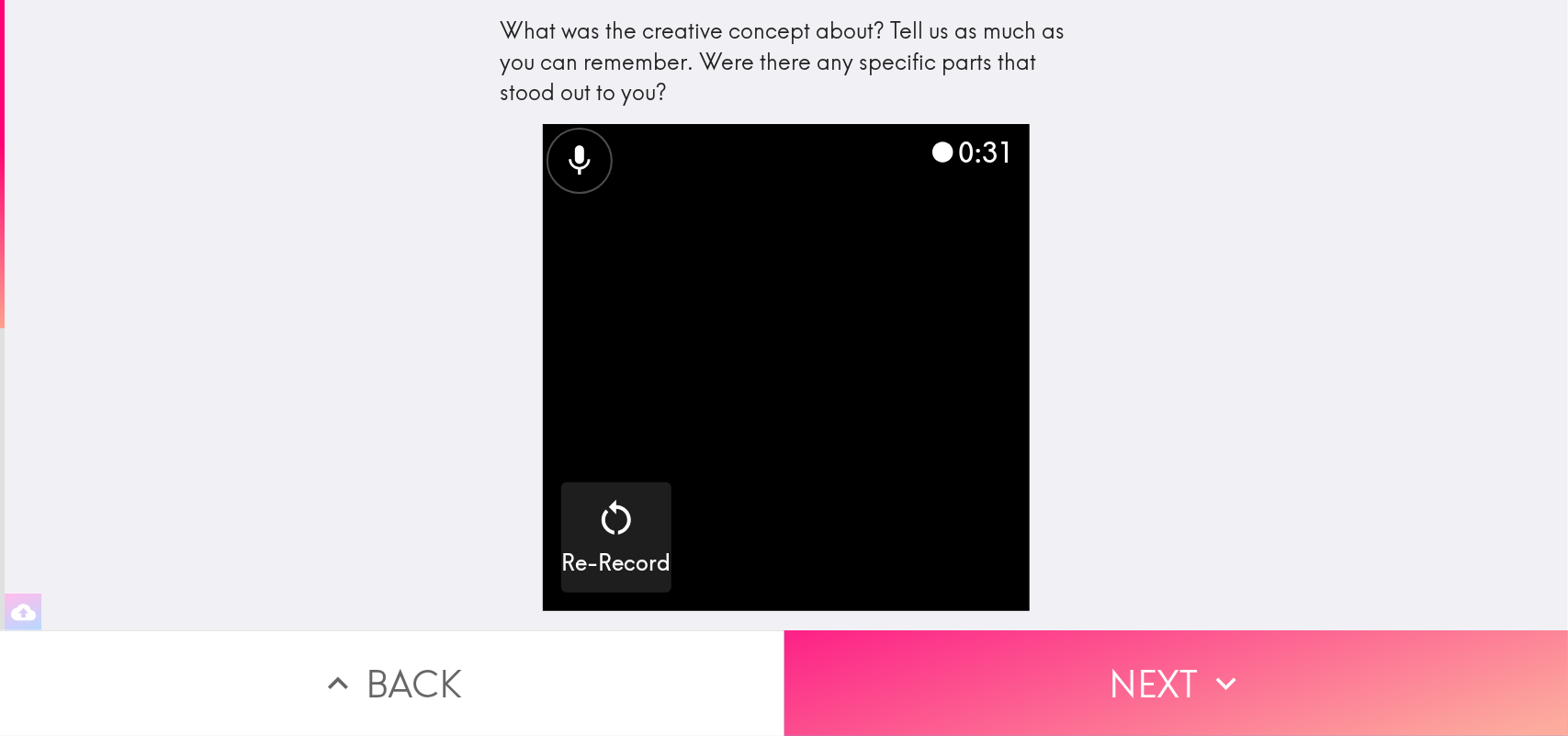 click on "Next" at bounding box center (1177, 683) 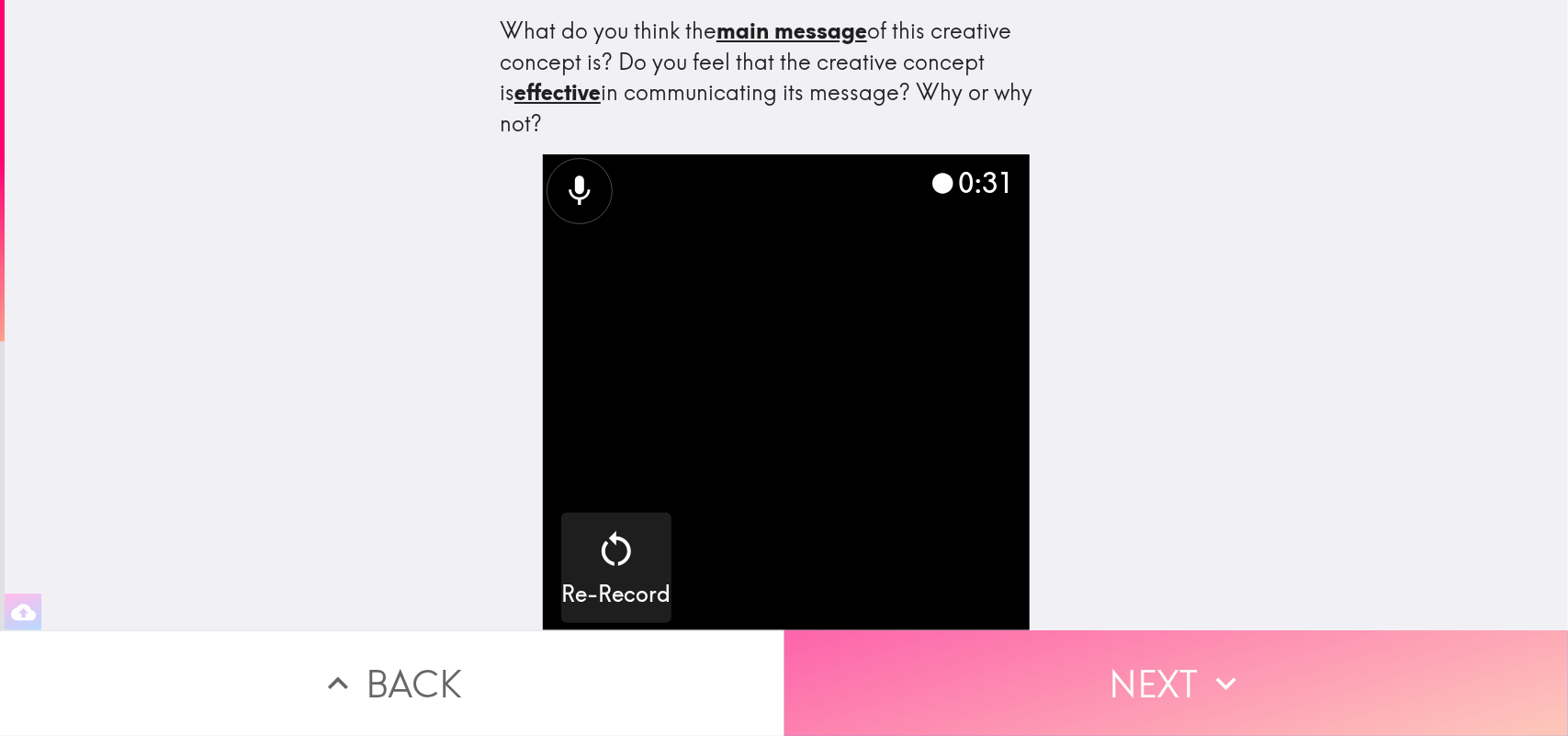 click on "Next" at bounding box center (1177, 683) 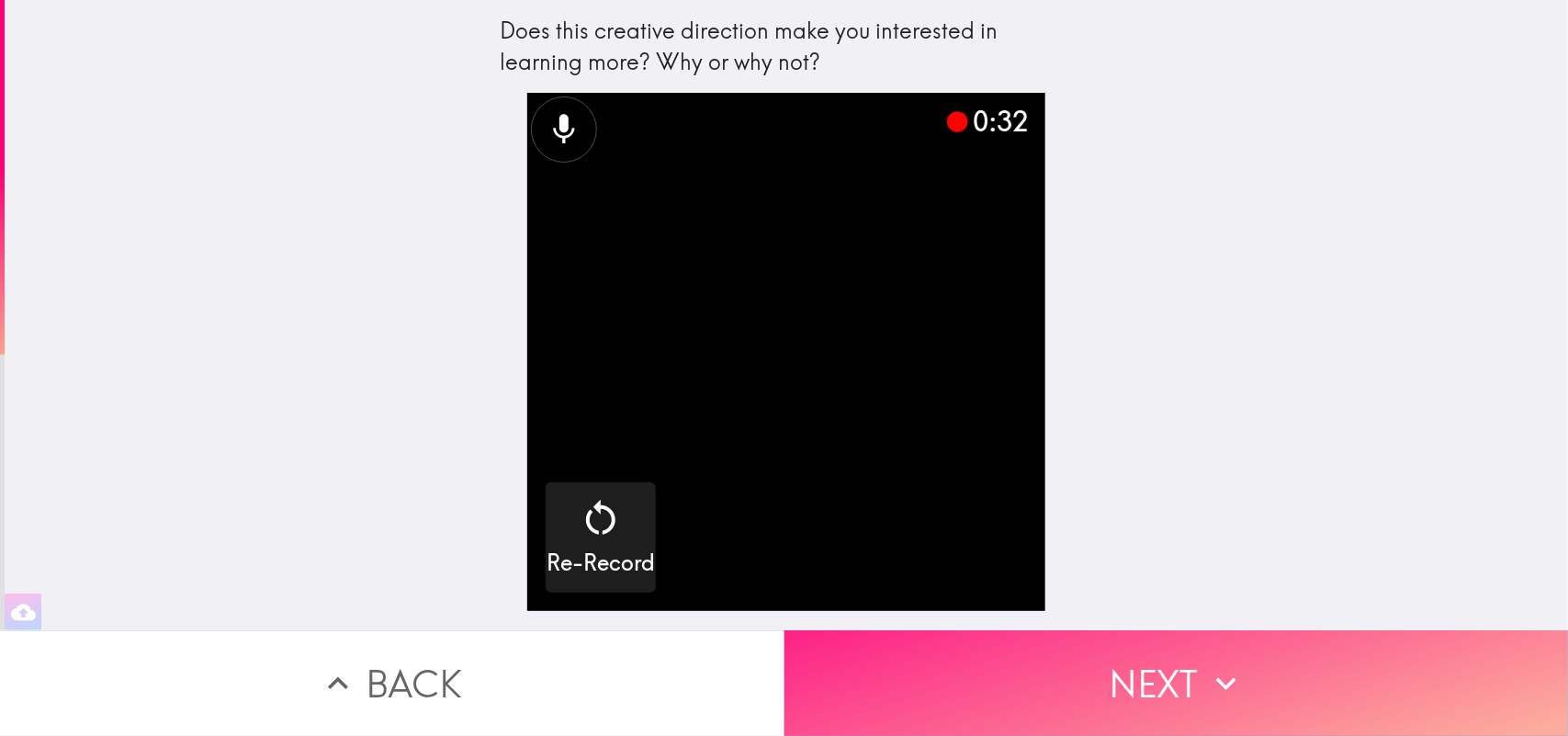 click on "Next" at bounding box center [1177, 683] 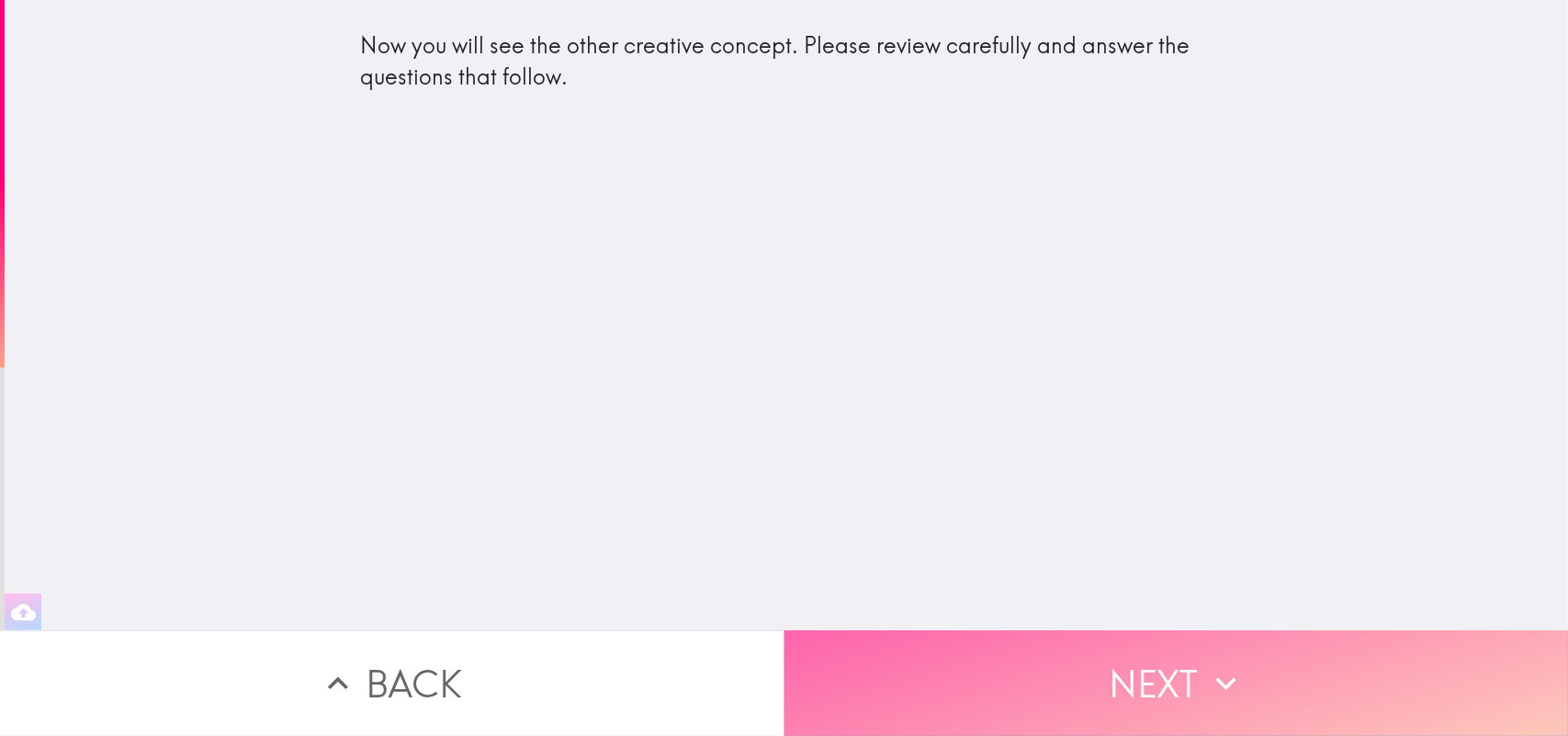 click on "Next" at bounding box center [1177, 683] 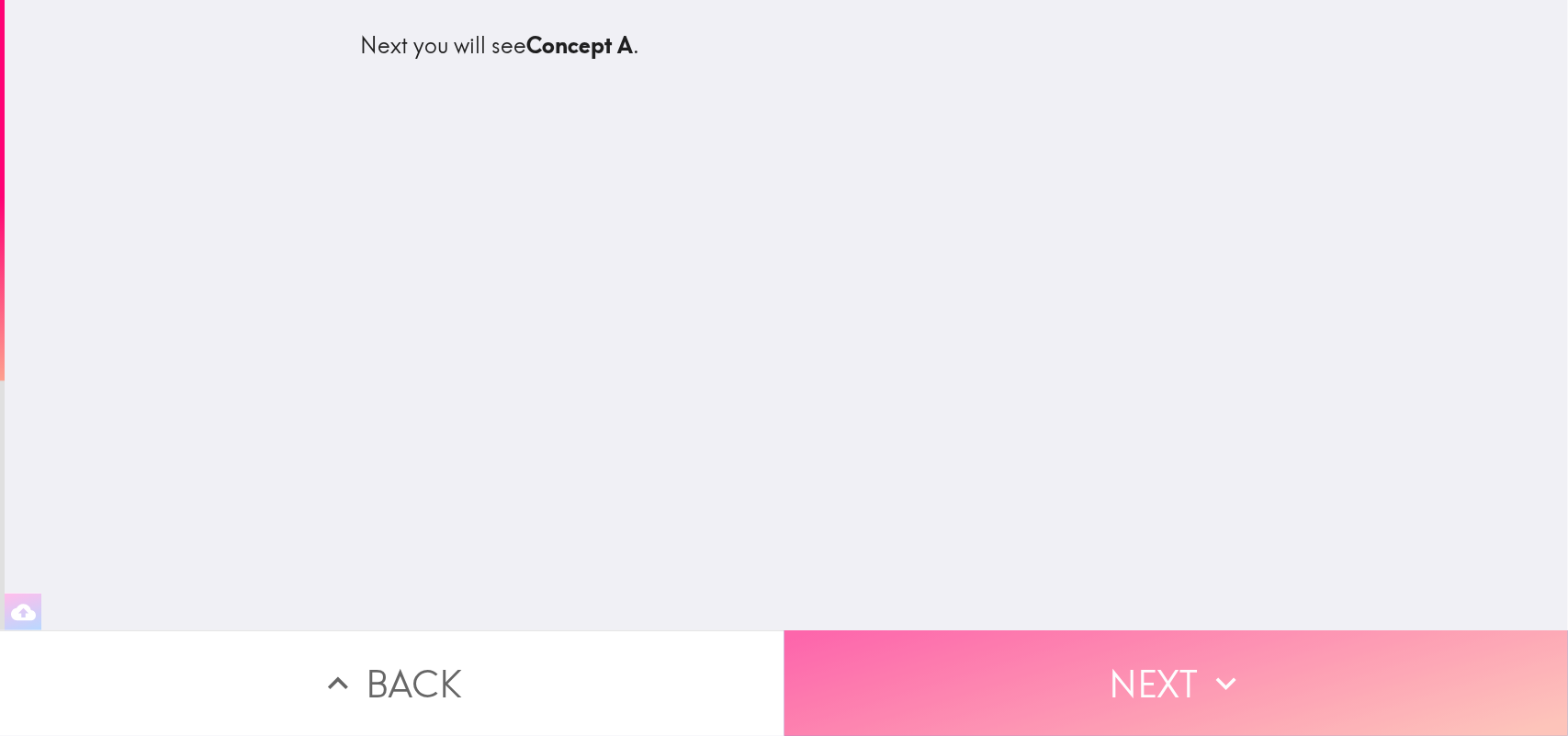 click on "Next" at bounding box center [1177, 683] 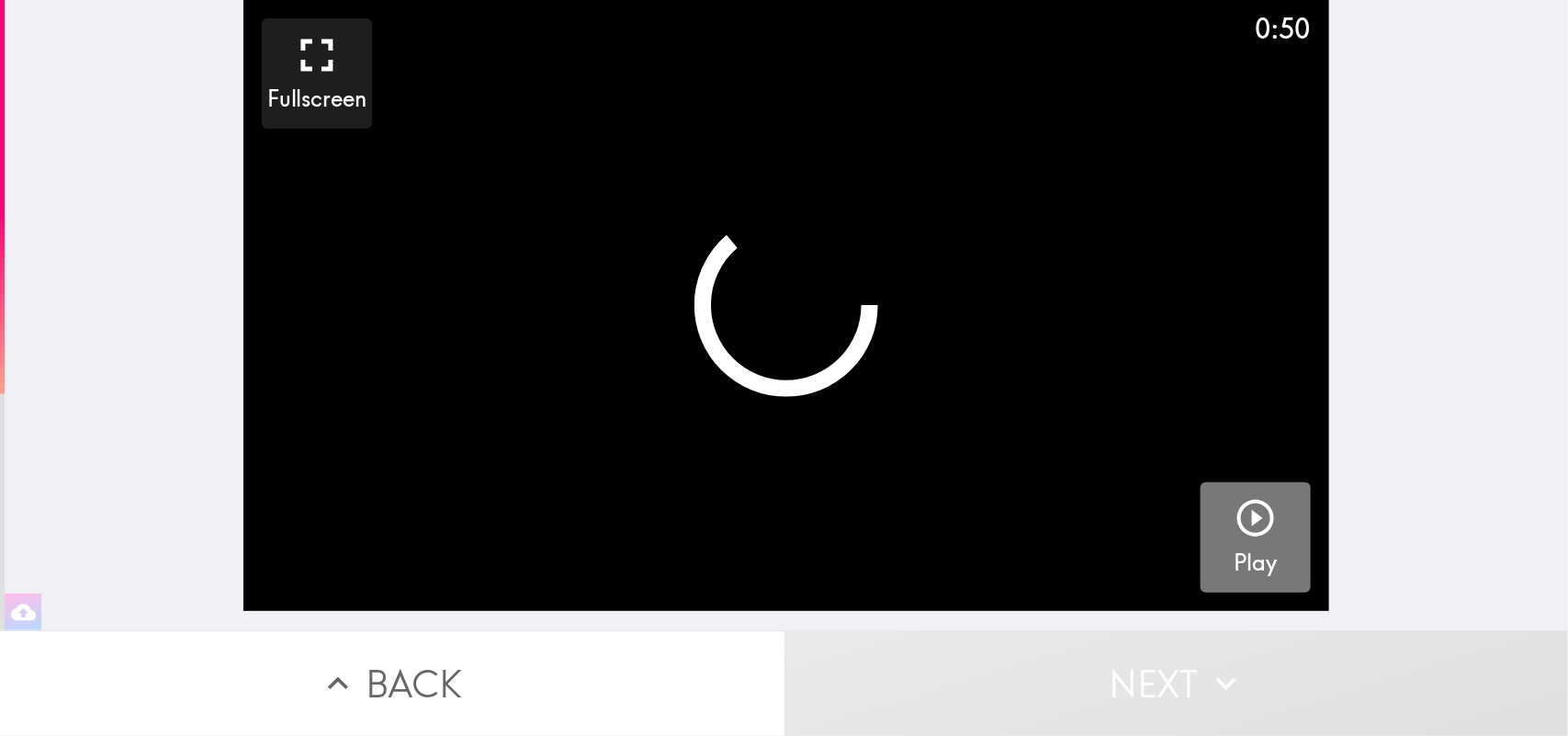 click 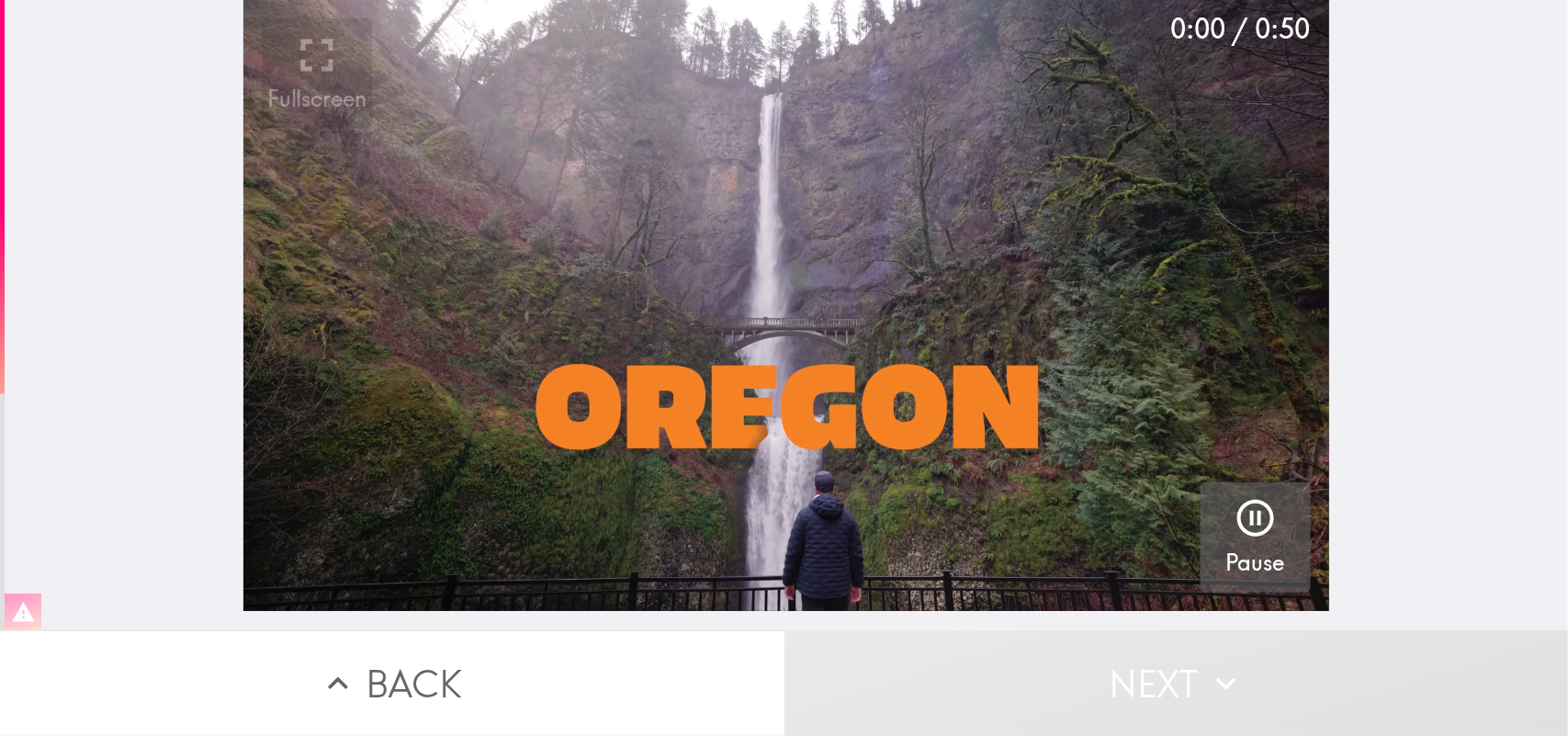 click 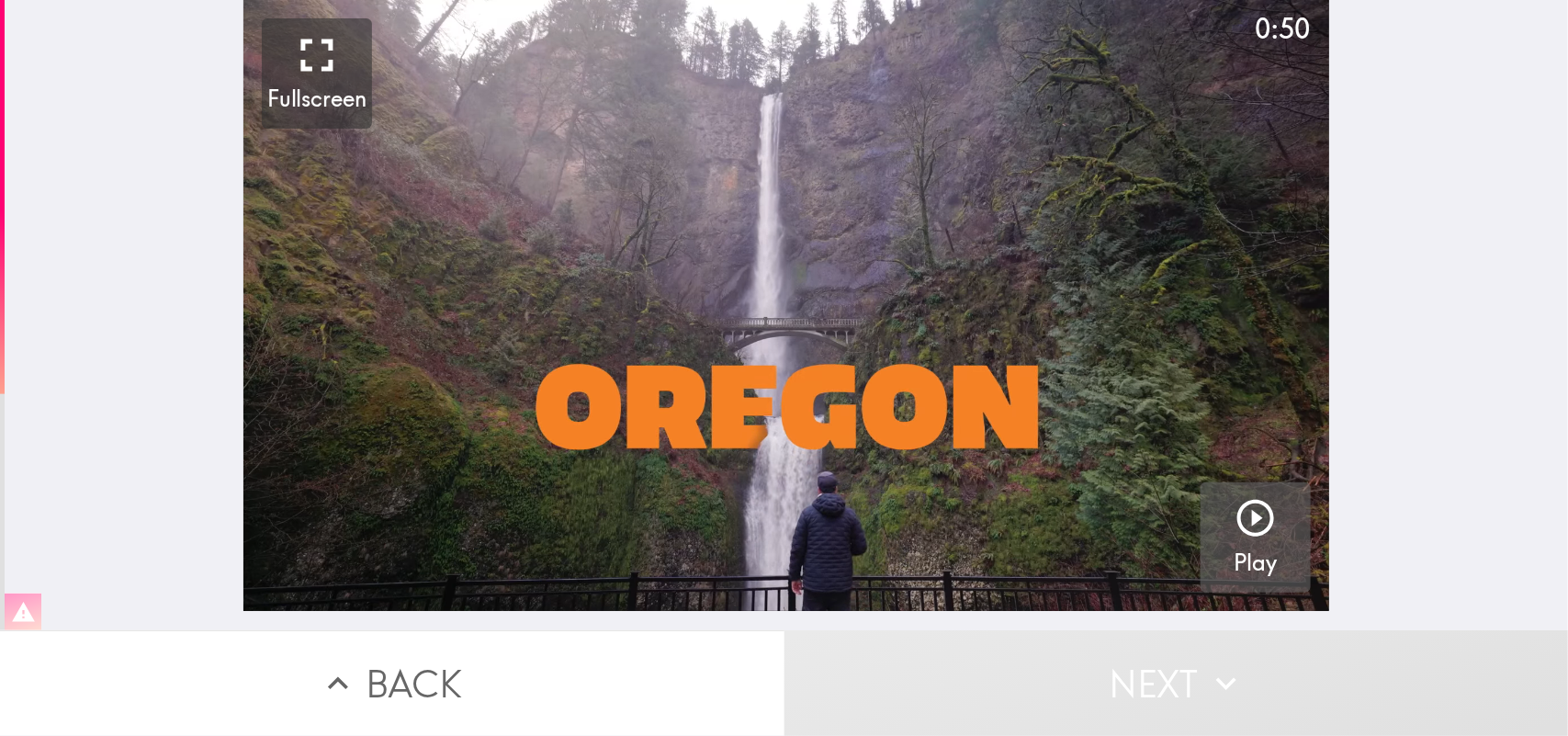 click 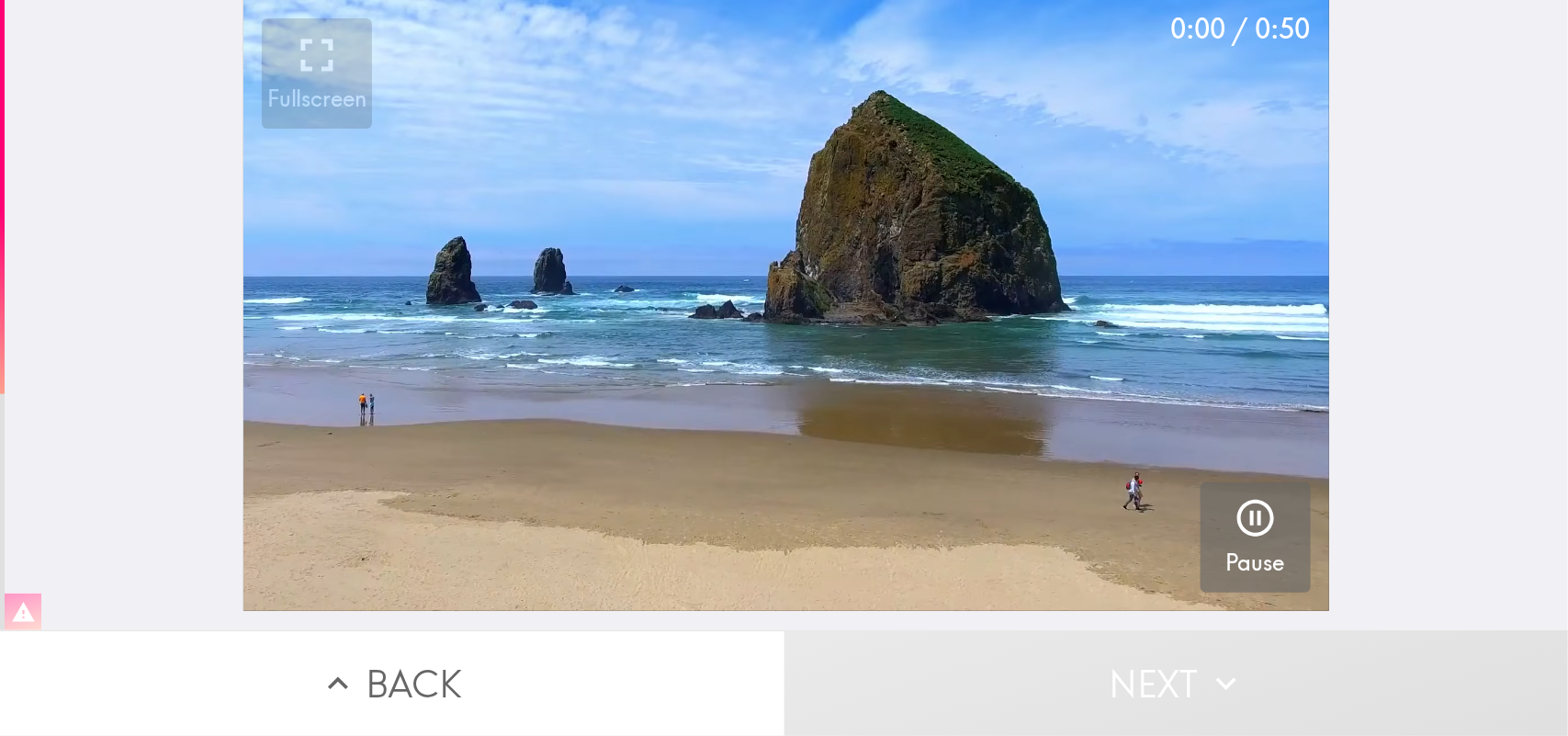 click on "0:00 / 0:50 Fullscreen Pause" at bounding box center (786, 315) 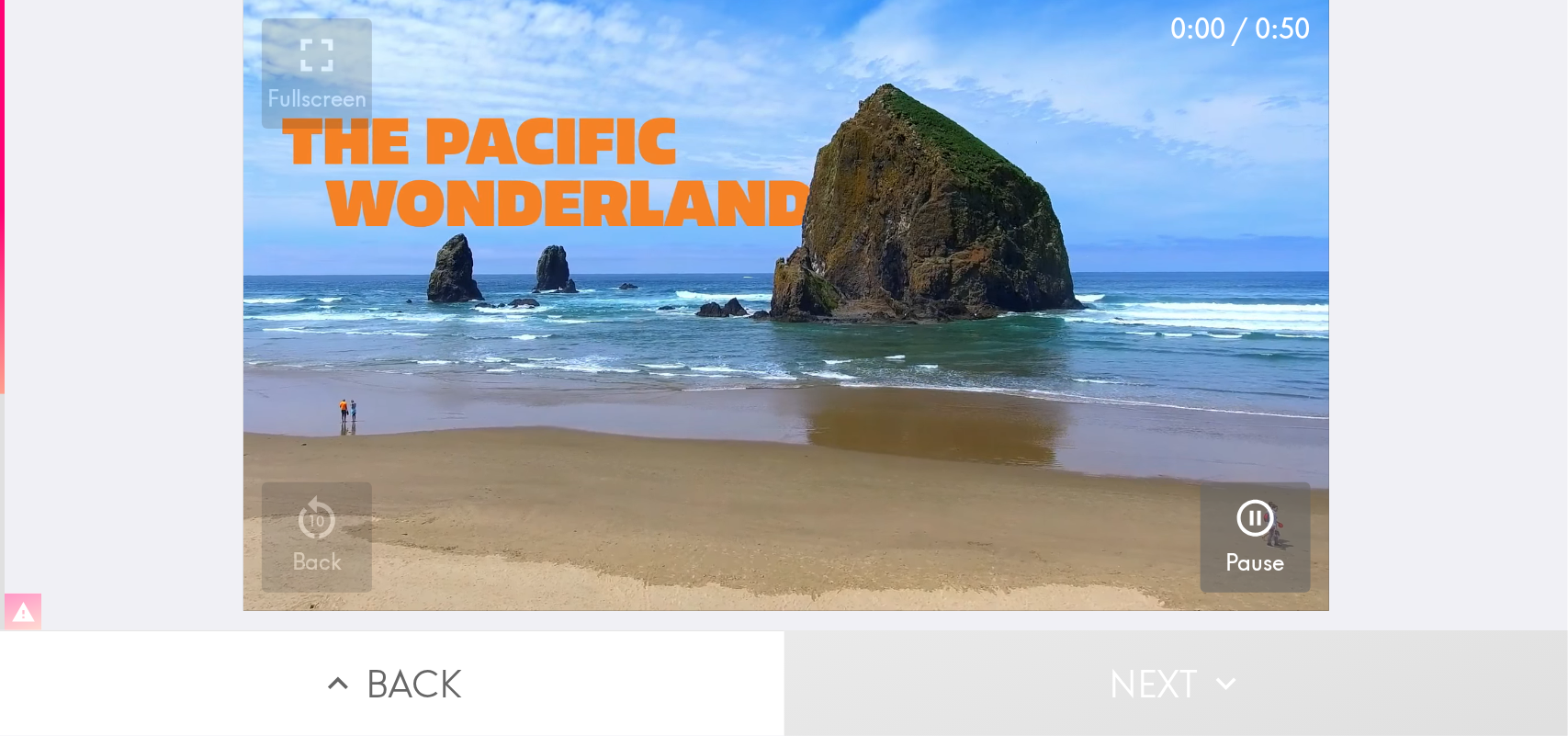 click on "0:00 / 0:50 Fullscreen 10 Back Pause" at bounding box center (786, 315) 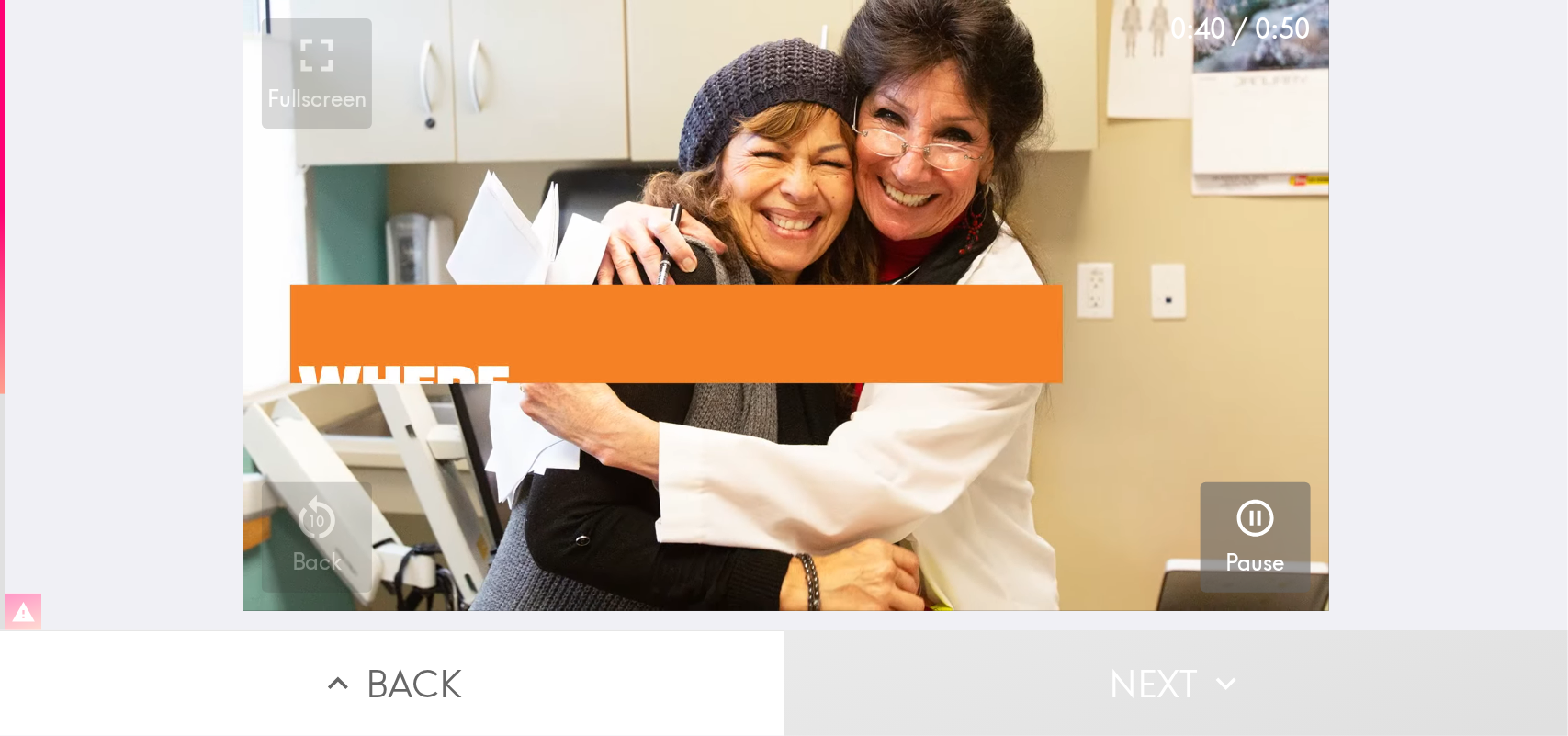 click on "0:40 / 0:50 Fullscreen 10 Back Pause" at bounding box center (786, 315) 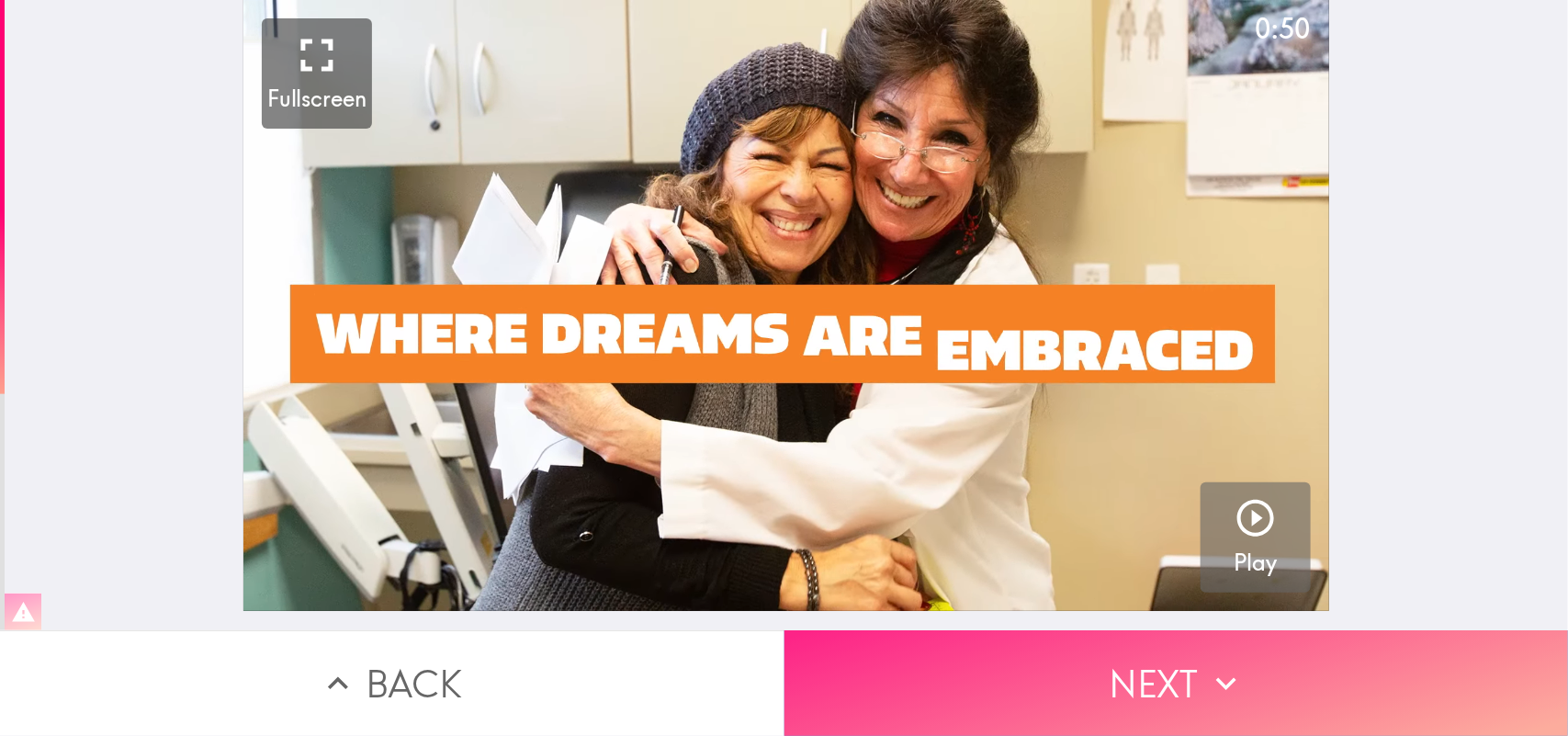 click on "Next" at bounding box center [1177, 683] 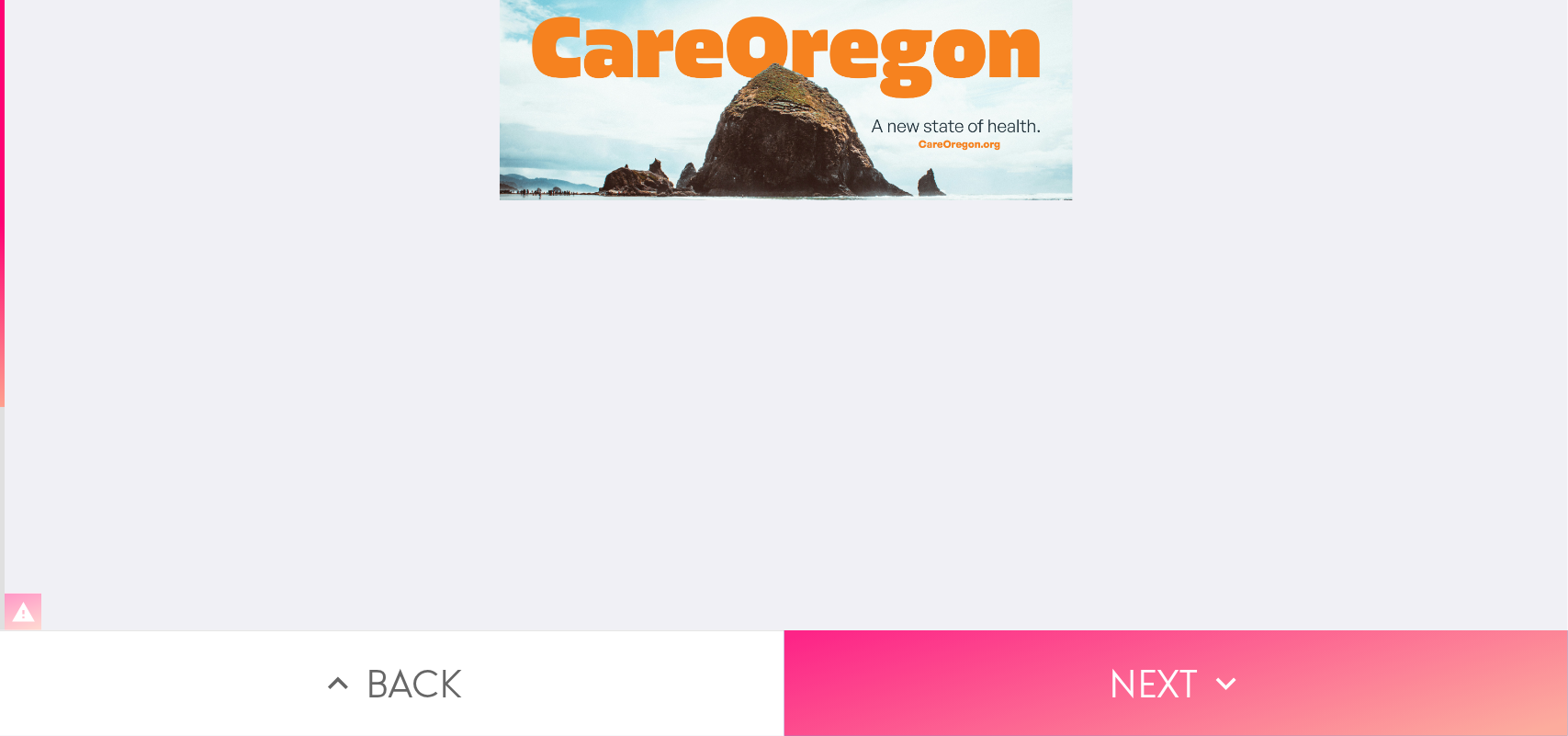 click on "Next" at bounding box center [1177, 683] 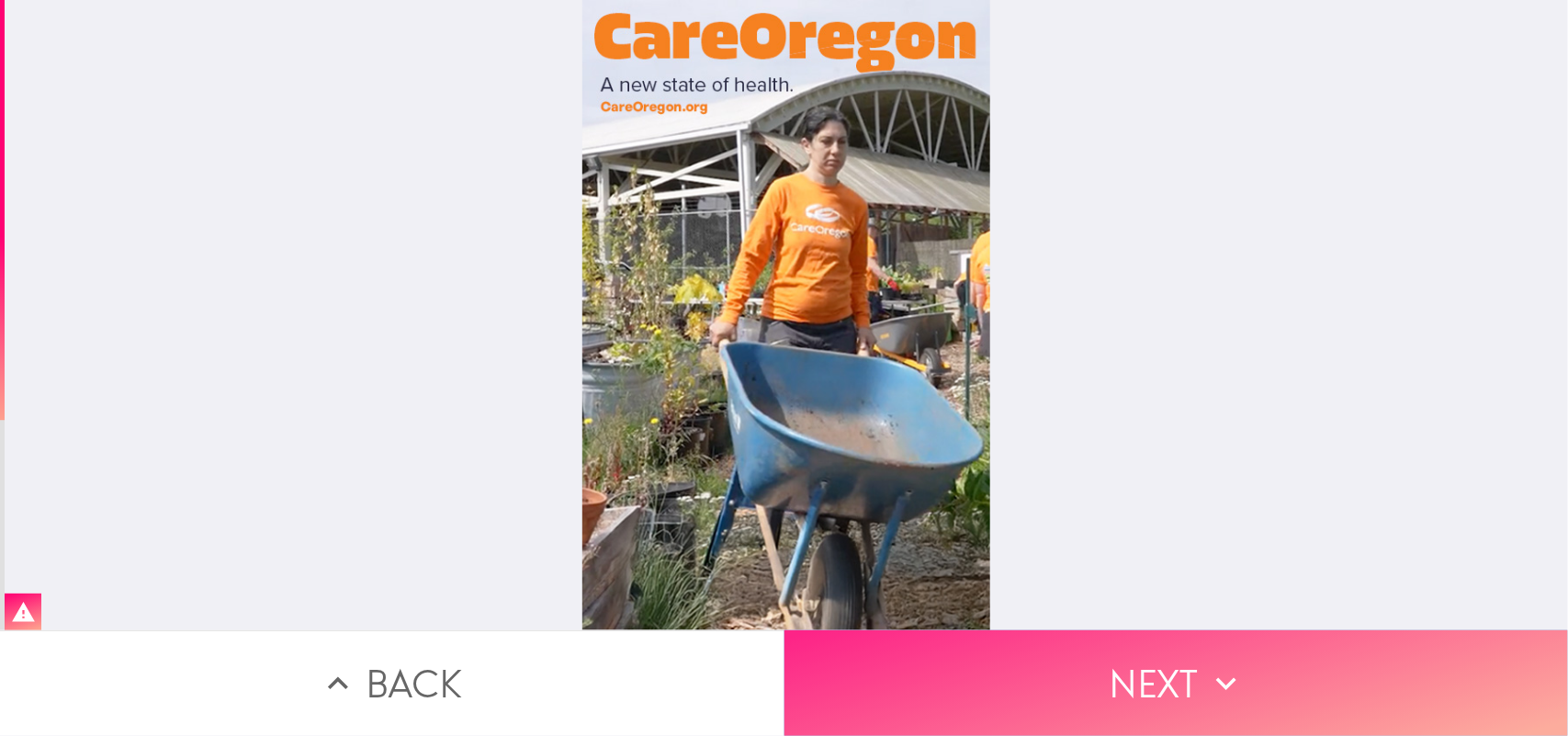 click on "Next" at bounding box center [1177, 683] 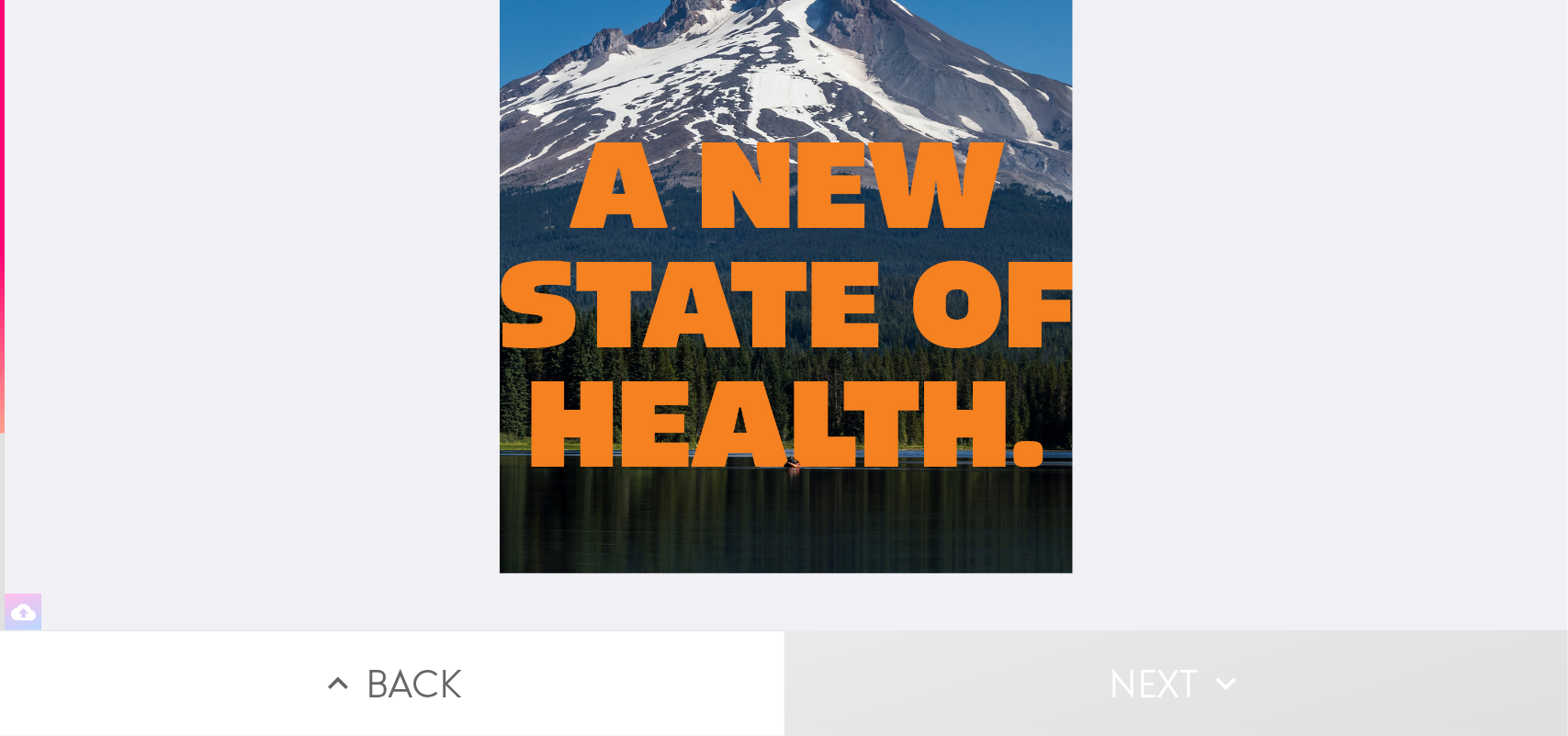 click at bounding box center (786, 315) 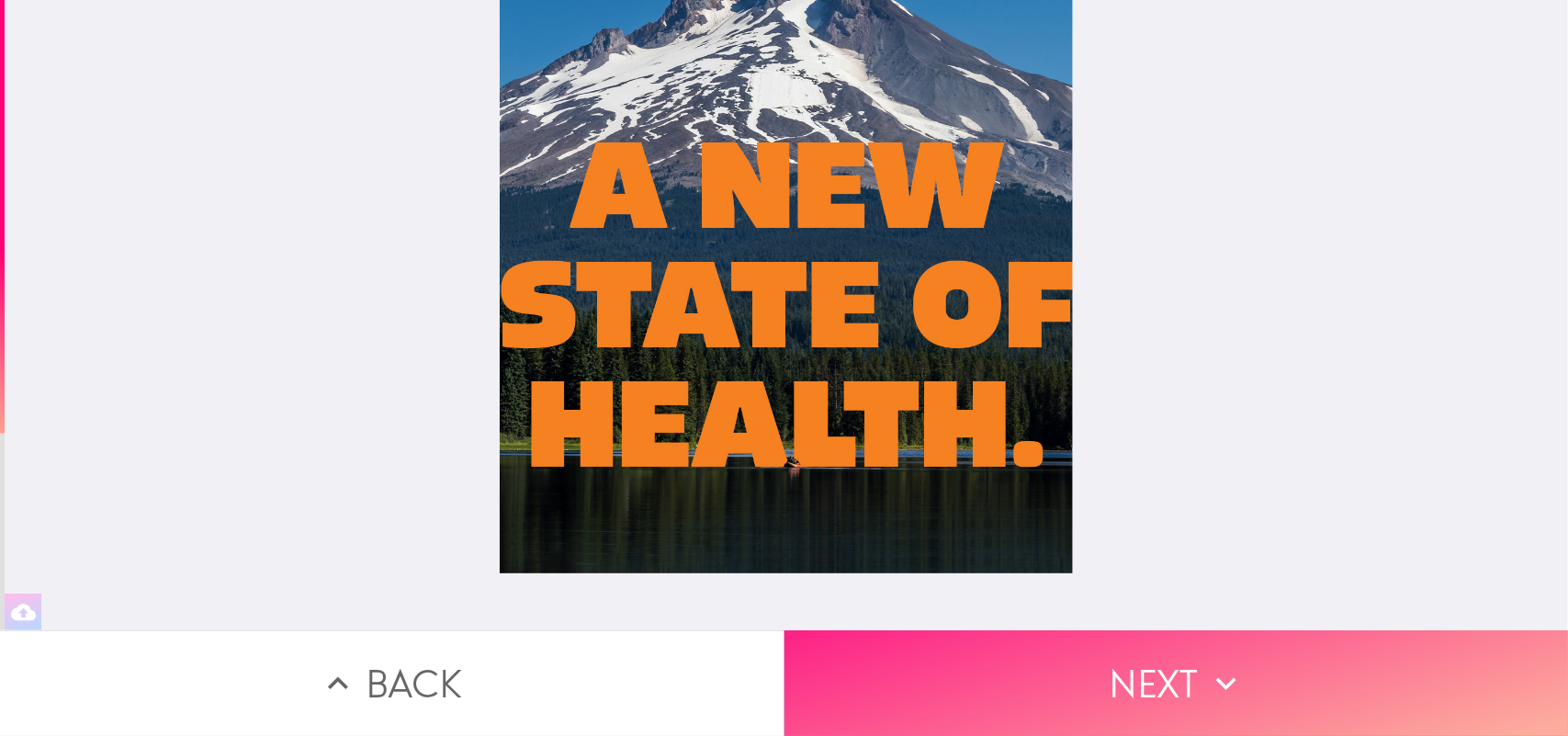 click on "Next" at bounding box center [1177, 683] 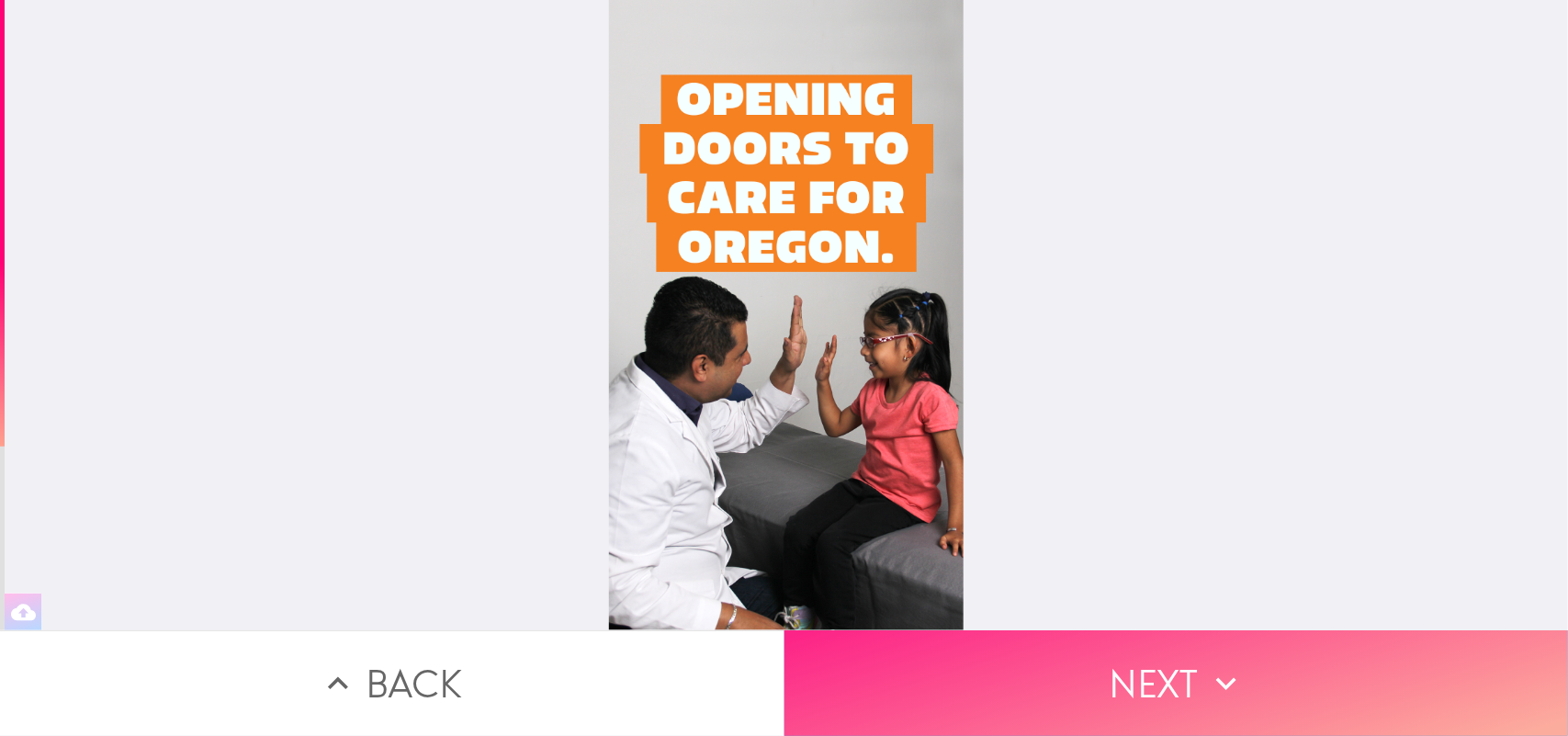 click on "Next" at bounding box center [1177, 683] 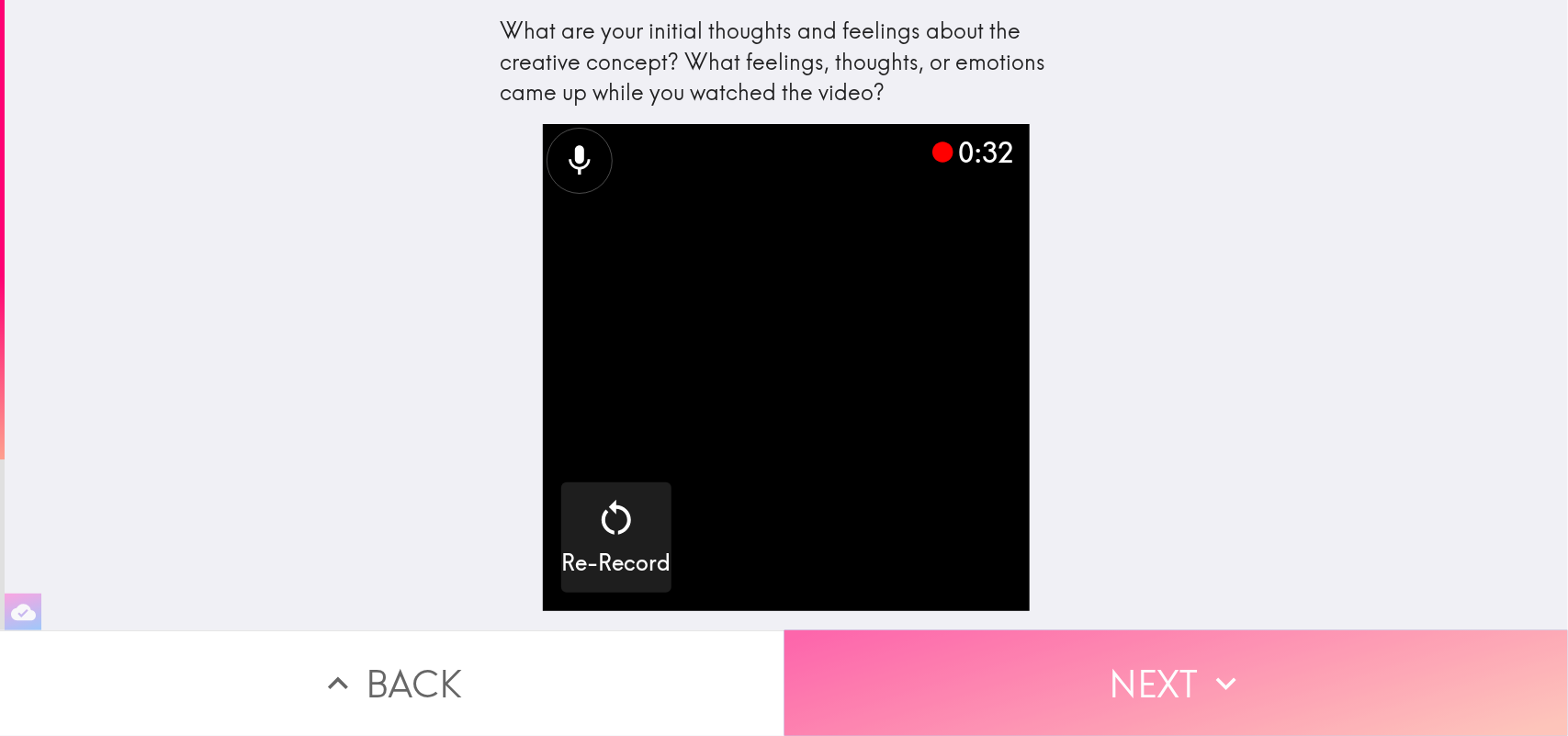 click on "Next" at bounding box center [1177, 683] 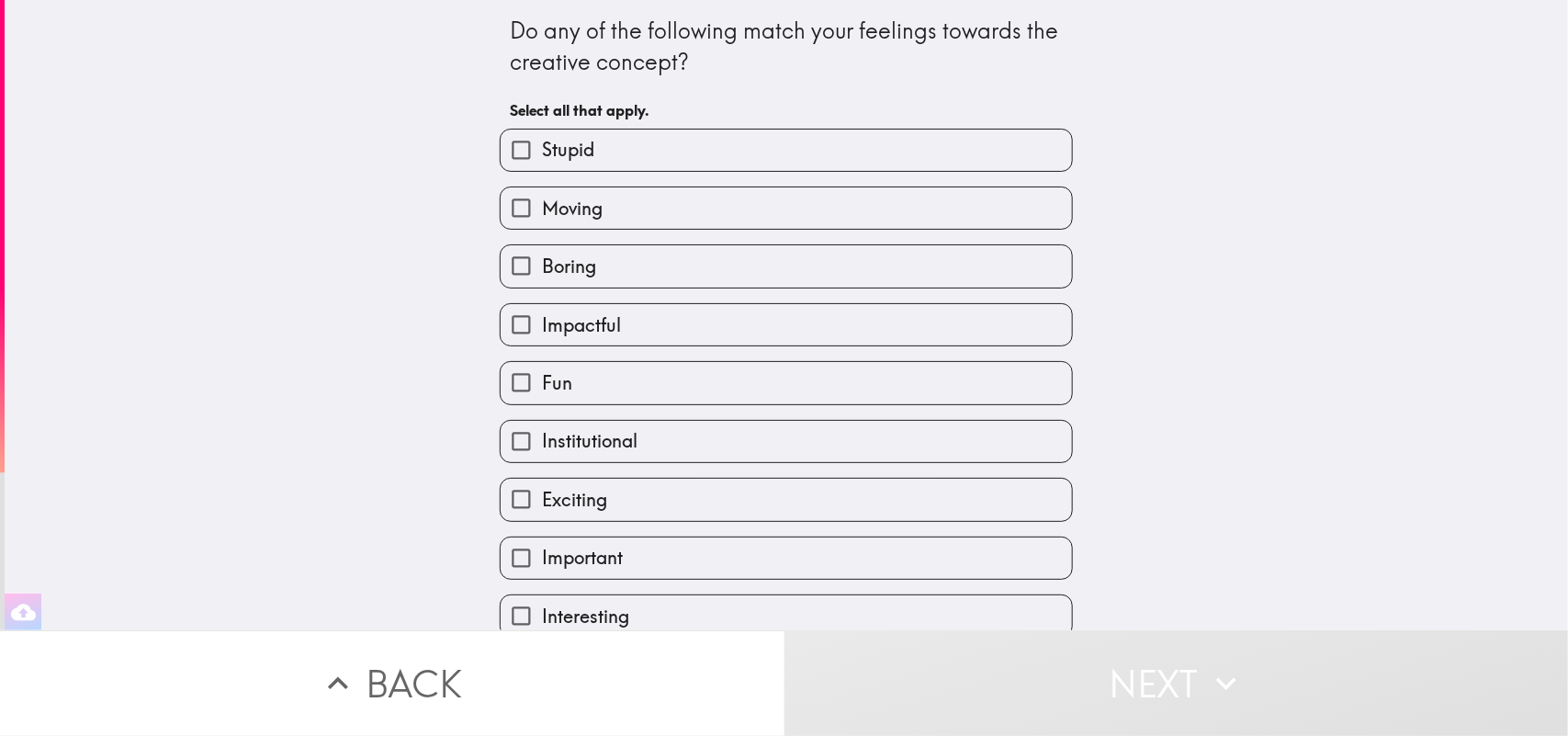 click on "Moving" at bounding box center [786, 208] 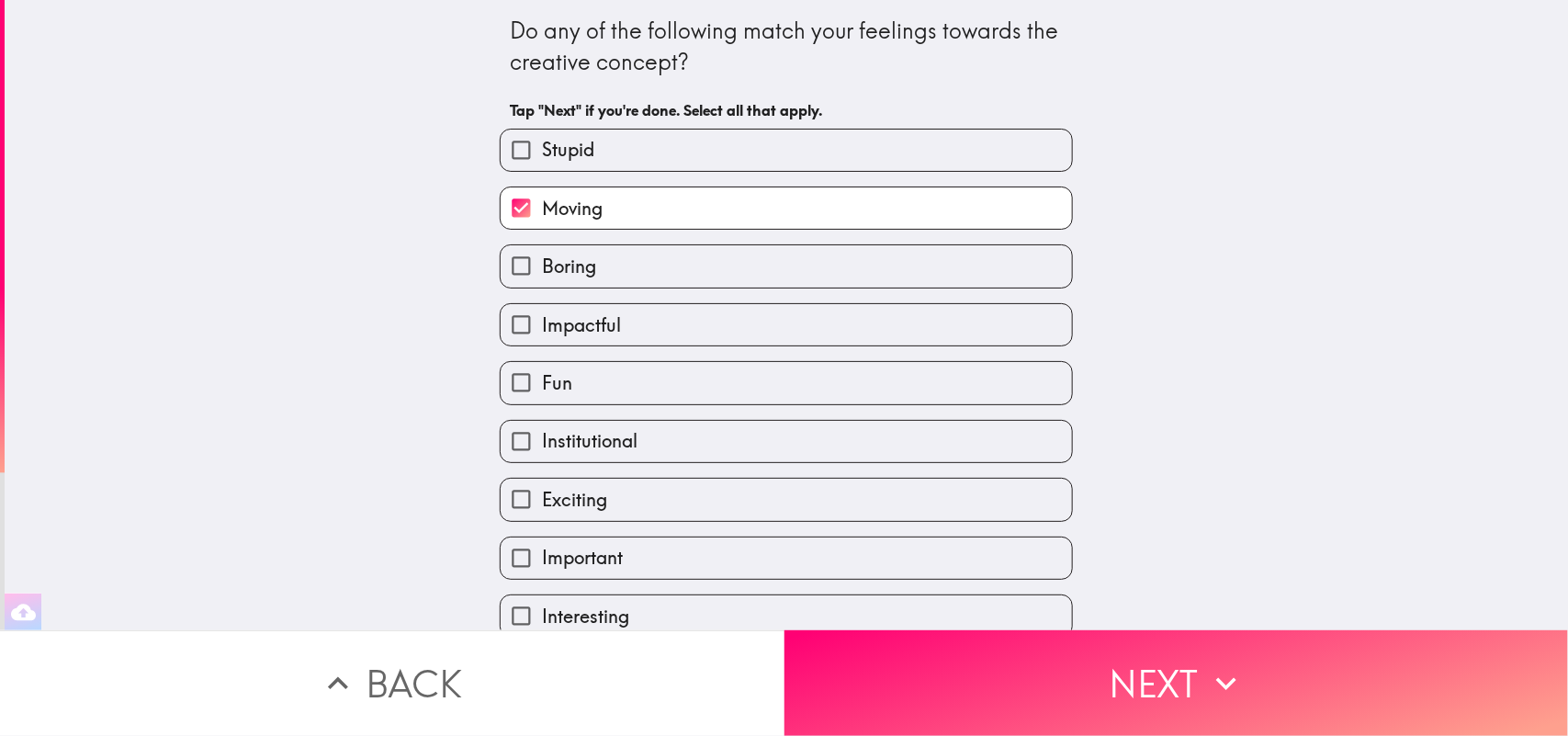 click on "Impactful" at bounding box center (581, 325) 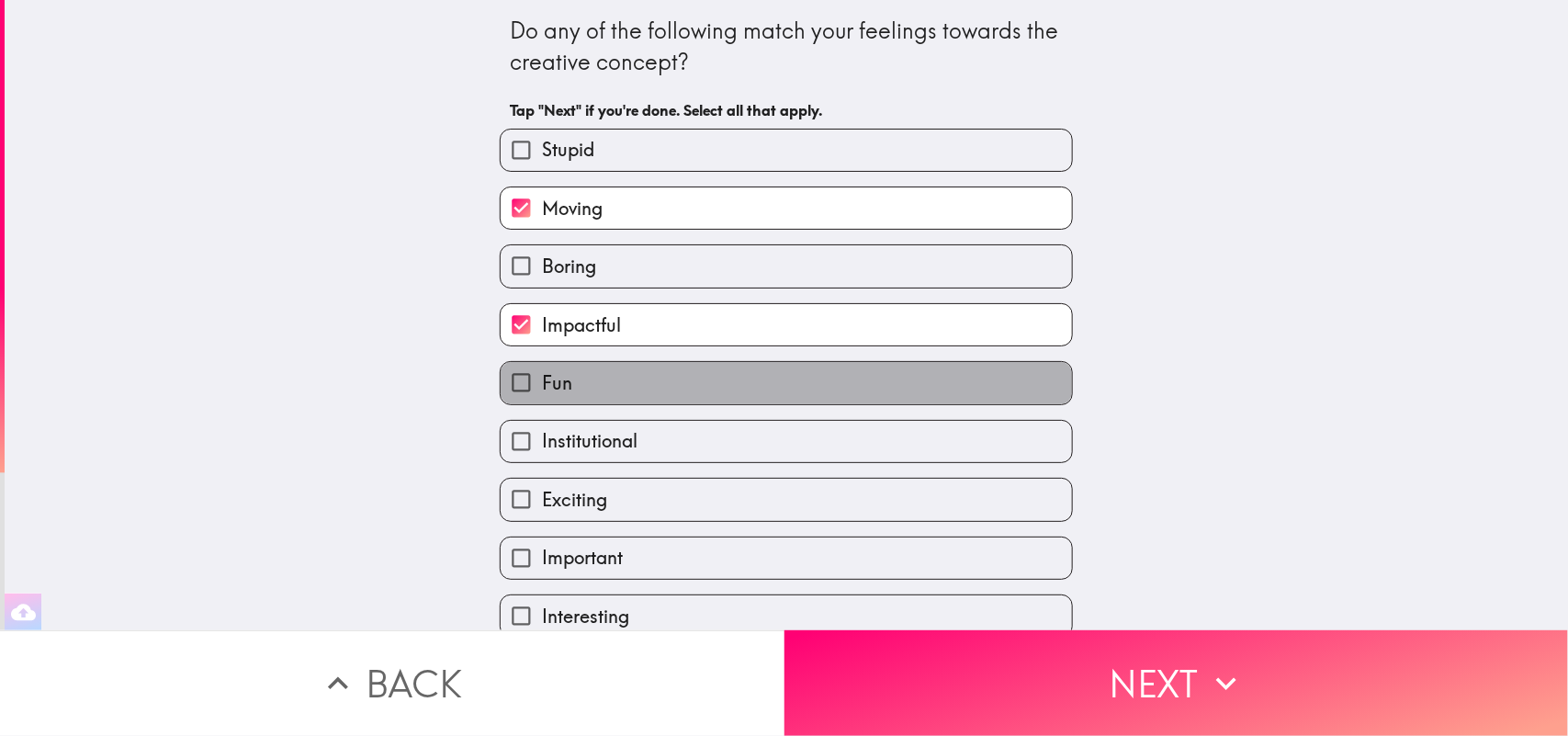 click on "Fun" at bounding box center (557, 383) 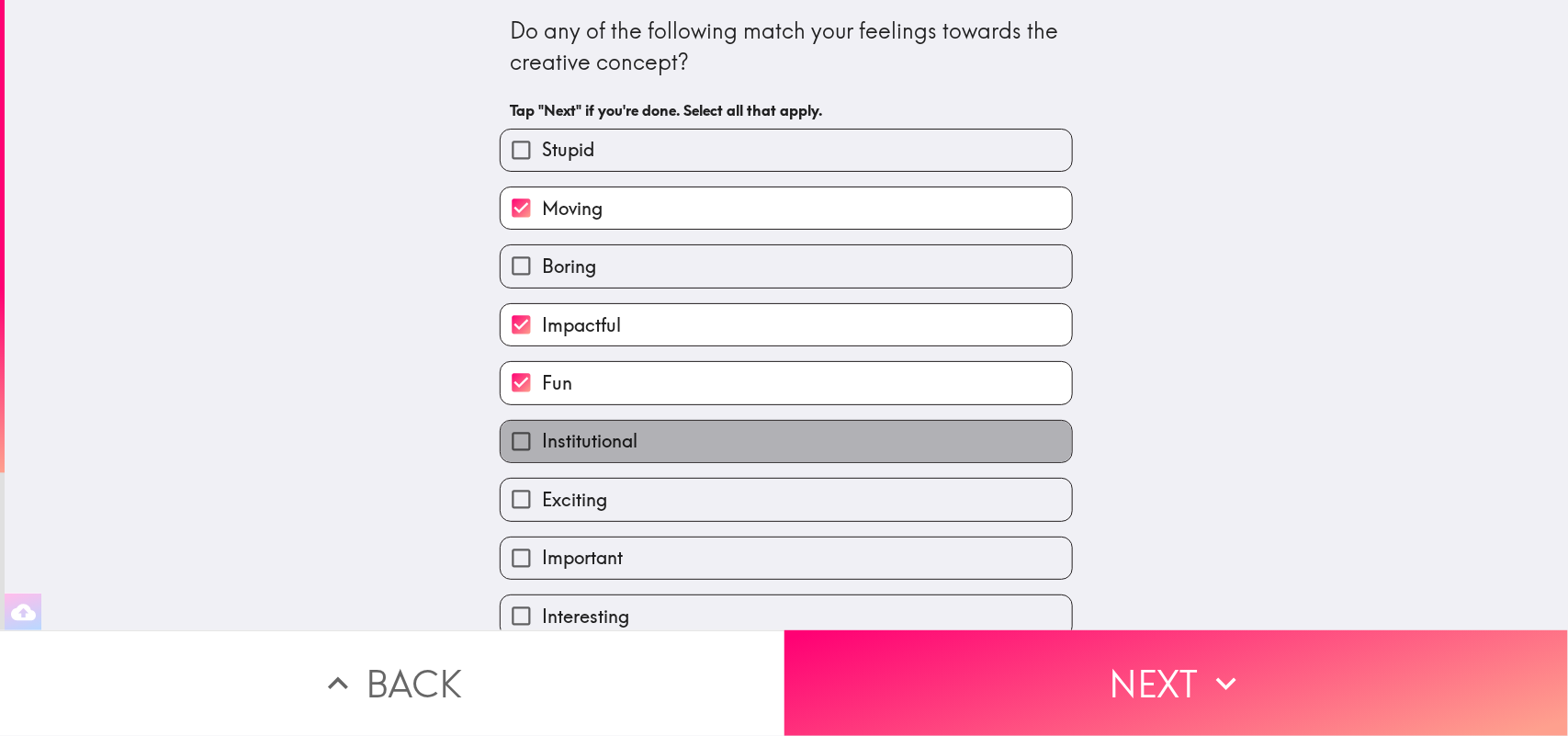 click on "Institutional" at bounding box center [590, 441] 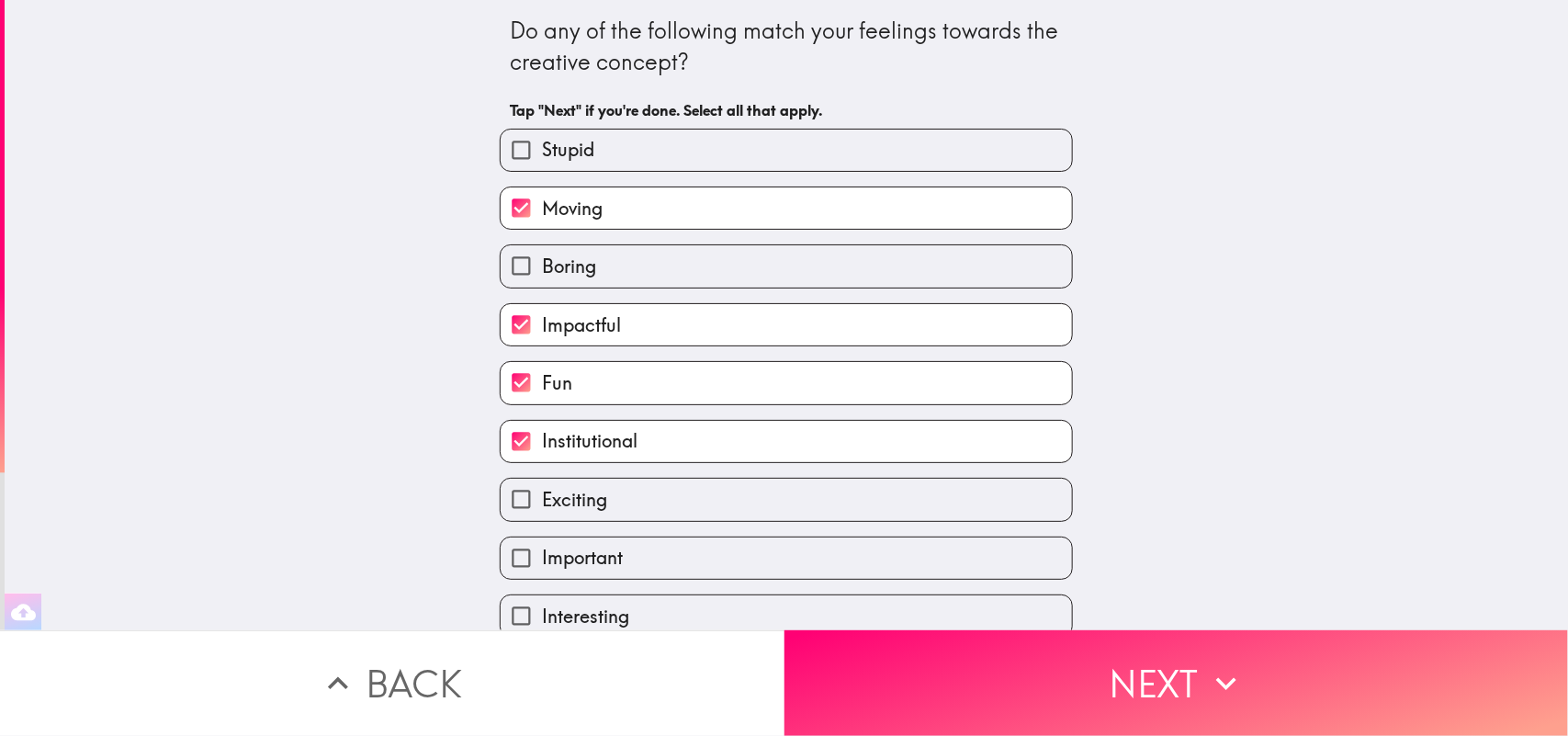 click on "Exciting" at bounding box center (574, 500) 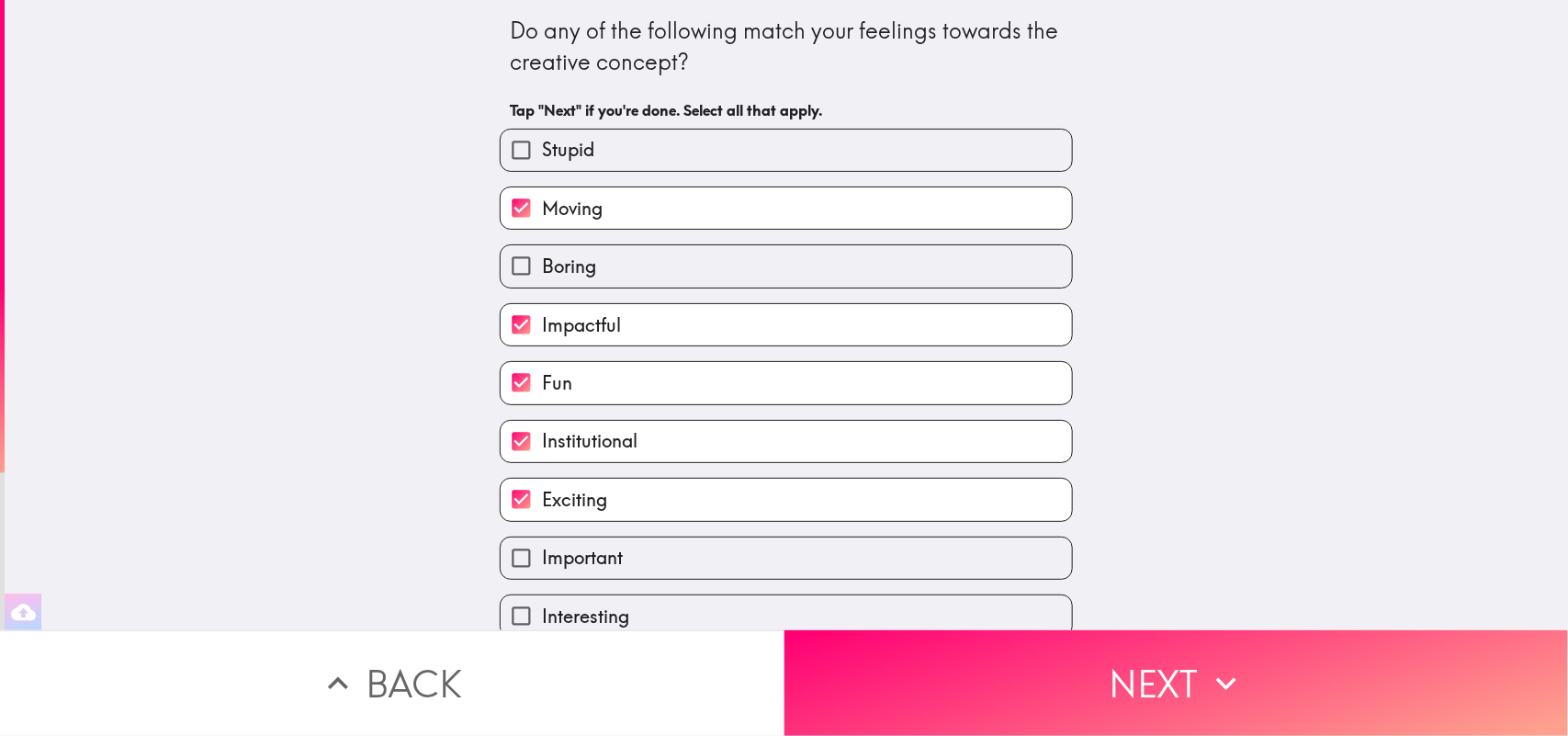 click on "Important" at bounding box center [582, 558] 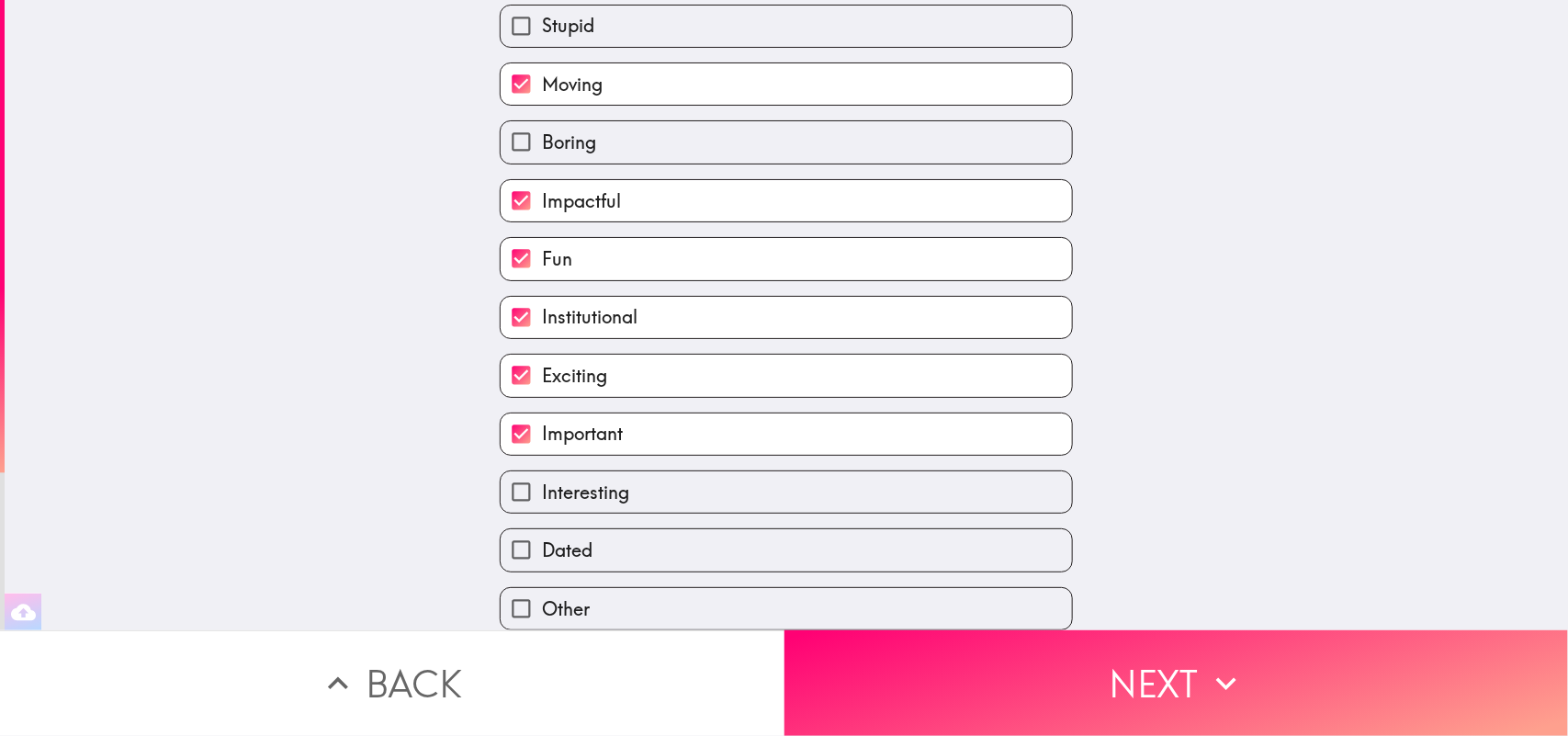 scroll, scrollTop: 148, scrollLeft: 0, axis: vertical 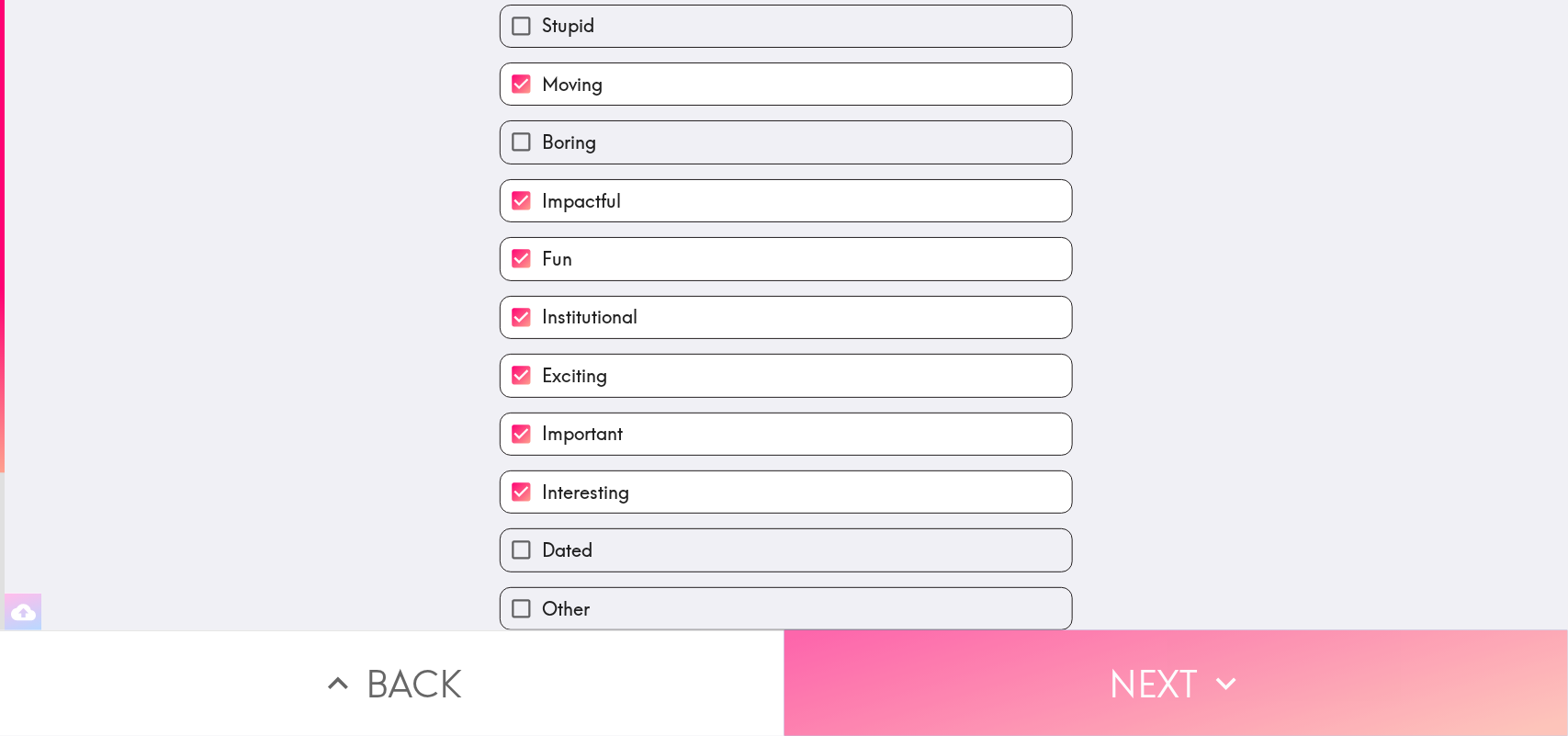 click on "Next" at bounding box center [1177, 683] 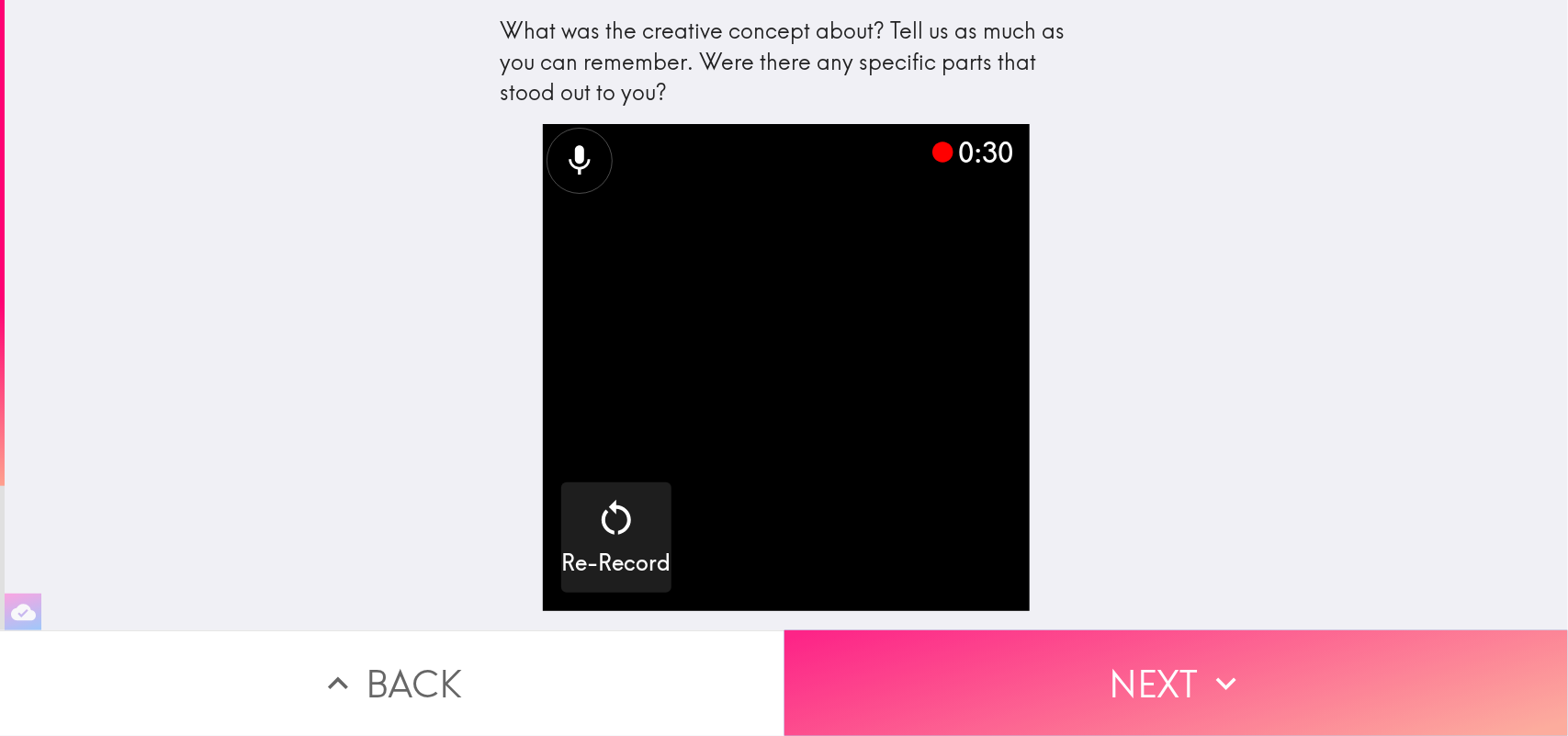 click on "Next" at bounding box center [1177, 683] 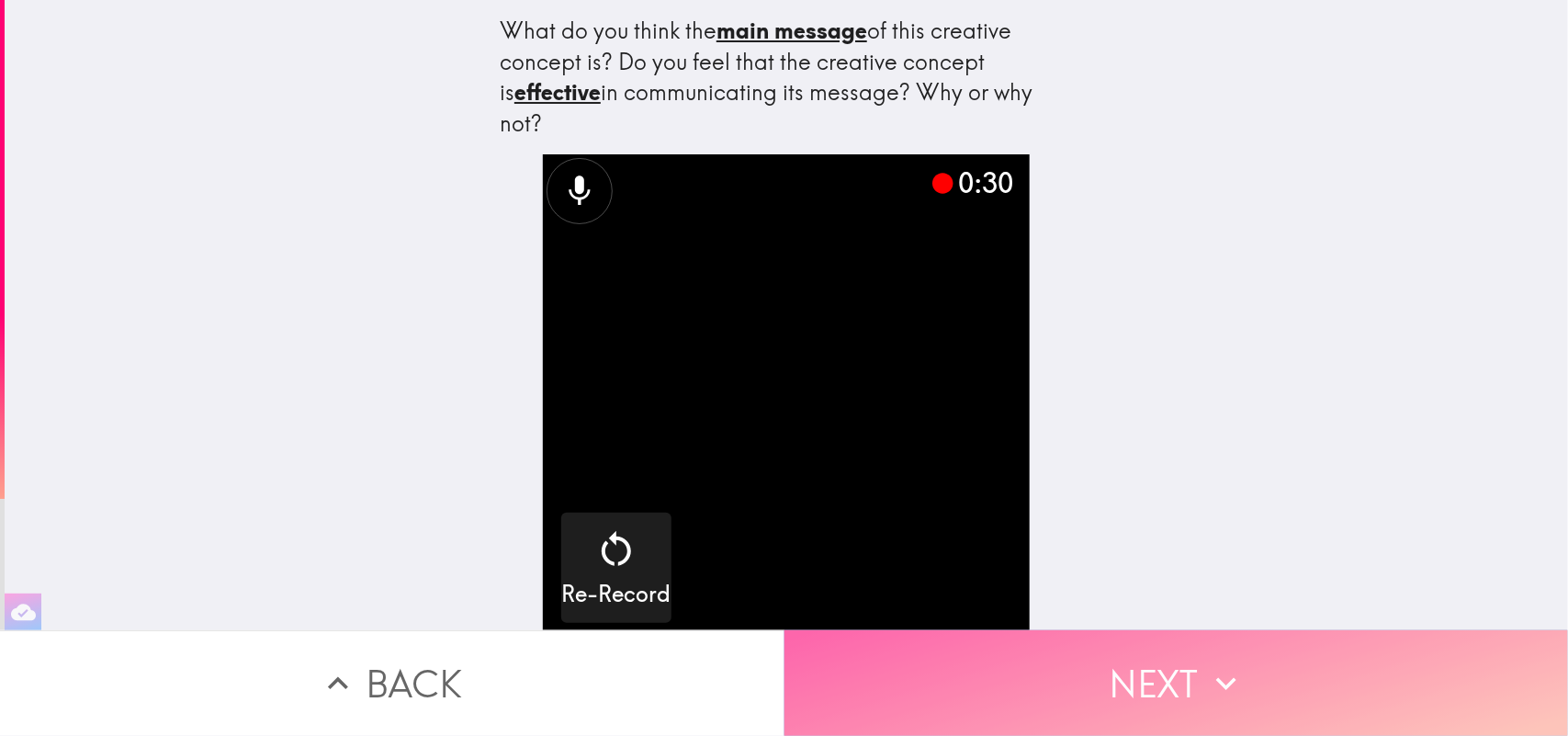 click on "Next" at bounding box center [1177, 683] 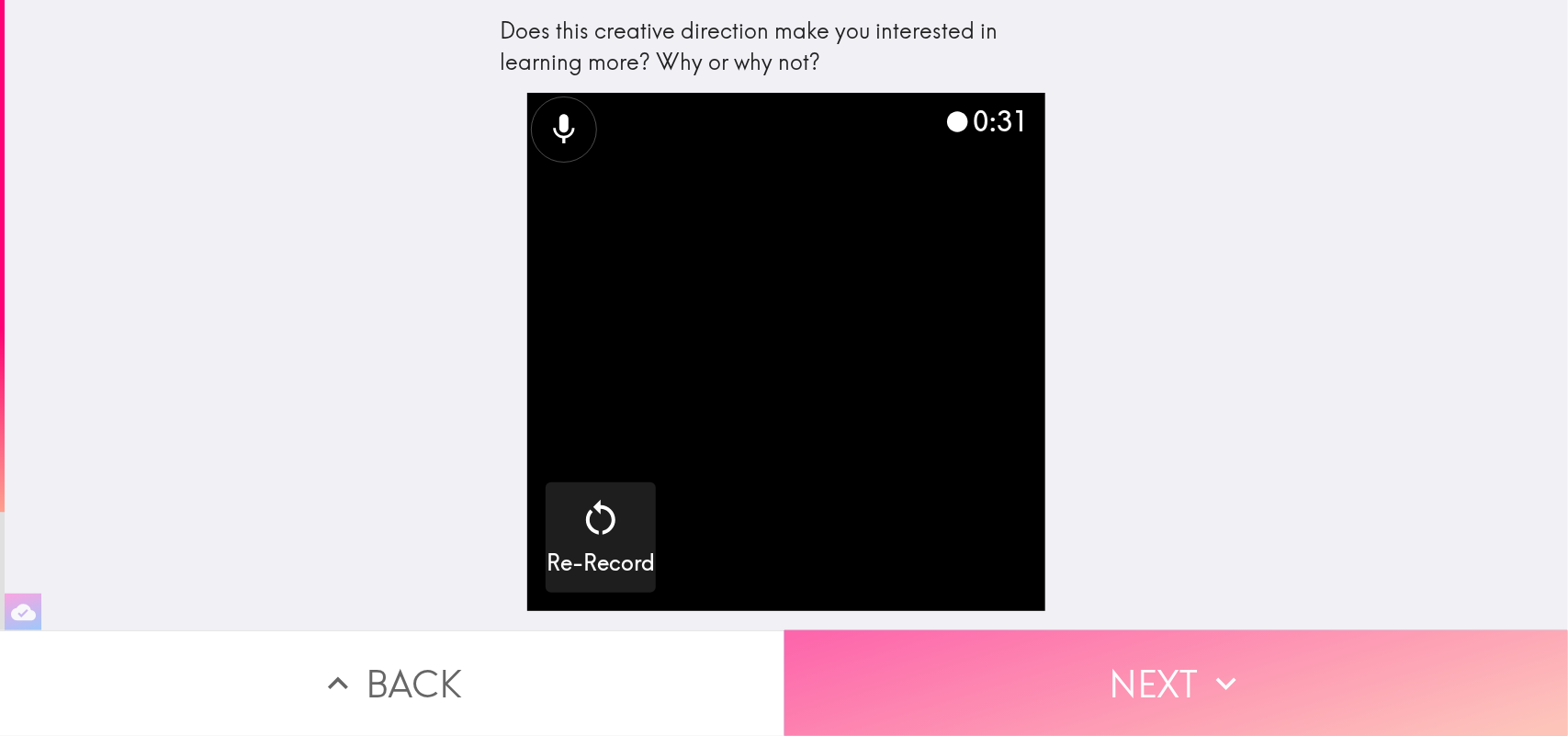click on "Next" at bounding box center [1177, 683] 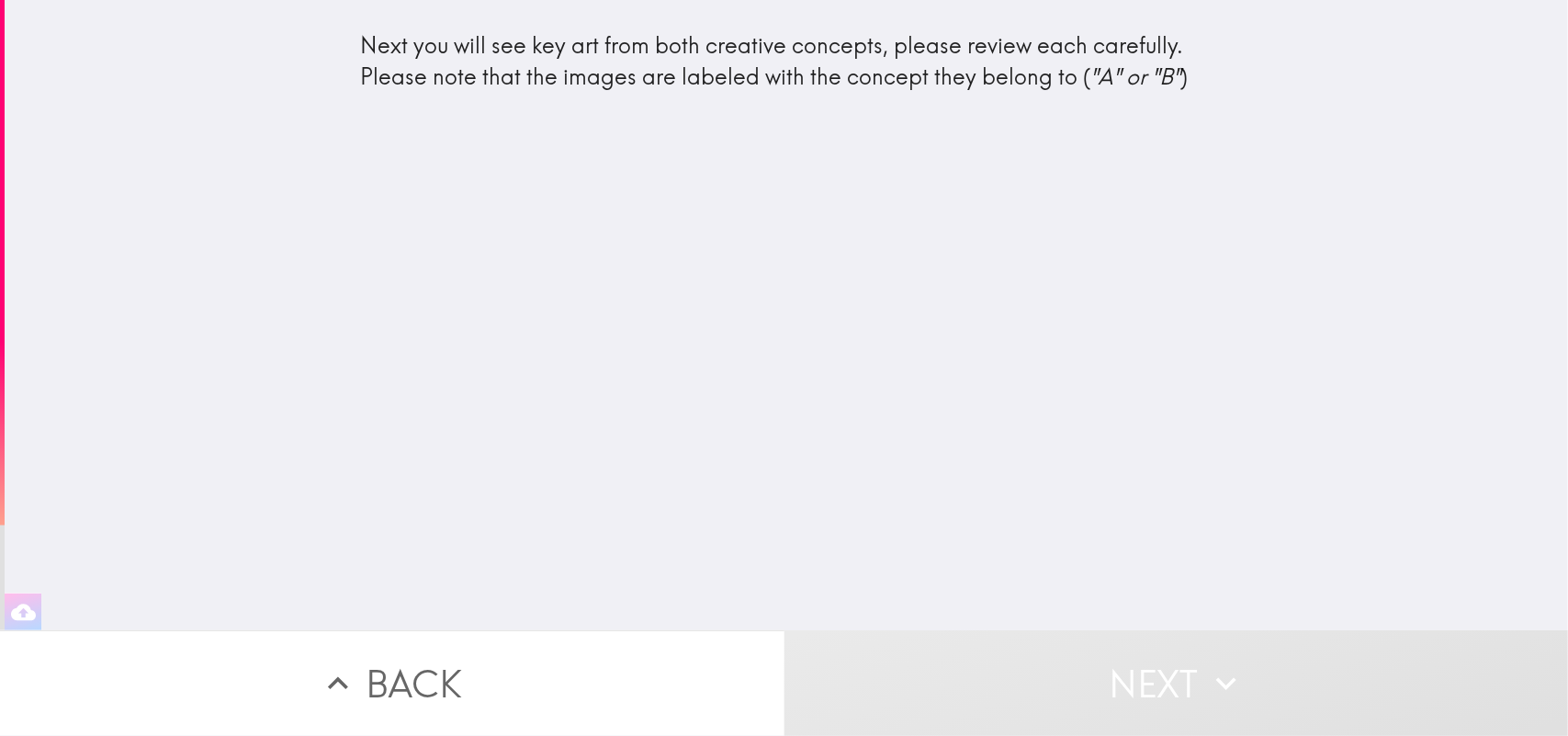 click on "Next you will see key art from both creative concepts, please review each carefully. Please note that the images are labeled with the concept they belong to ( "A" or "B" )" at bounding box center [786, 68] 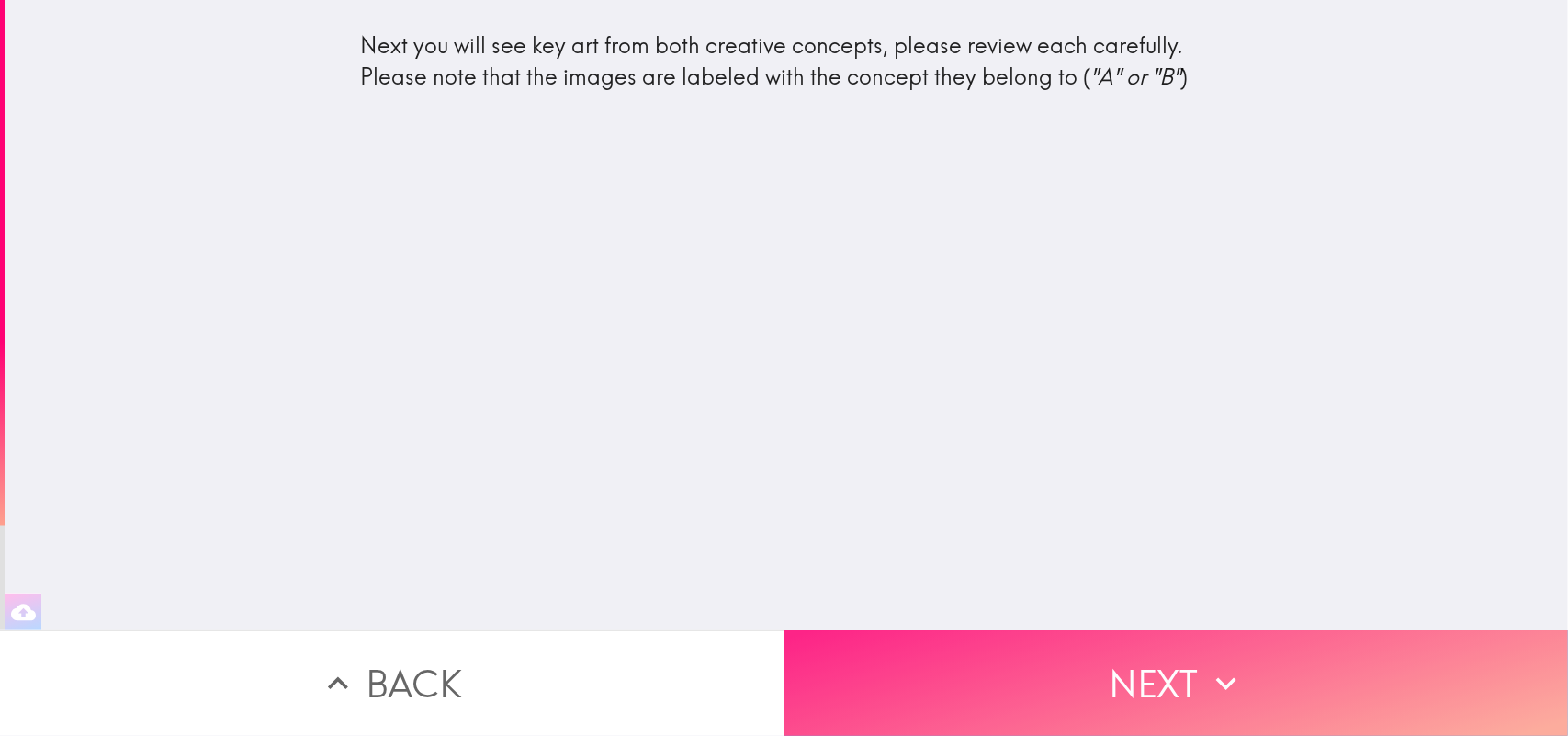 click on "Next" at bounding box center [1177, 683] 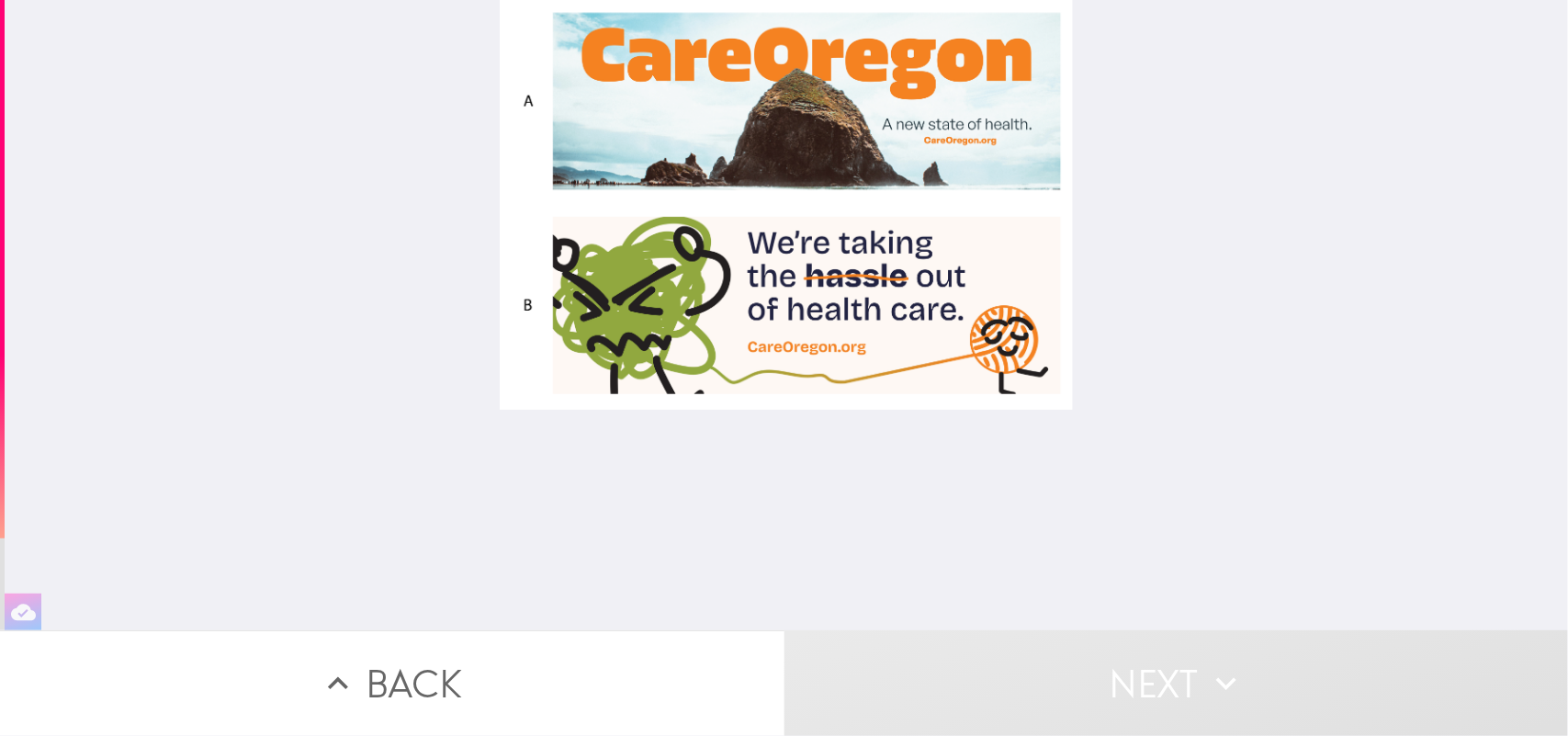 click at bounding box center (786, 315) 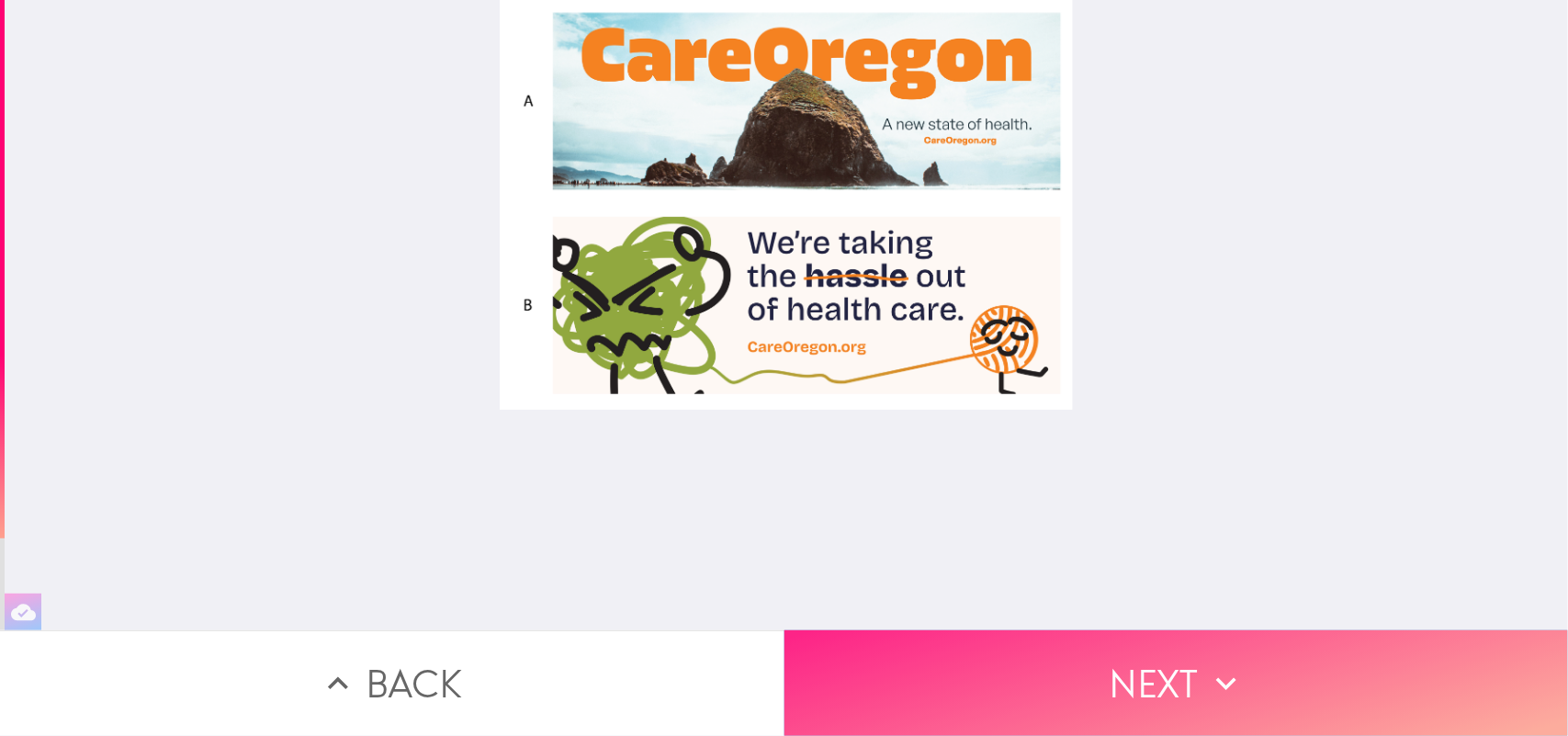 click on "Next" at bounding box center (1177, 683) 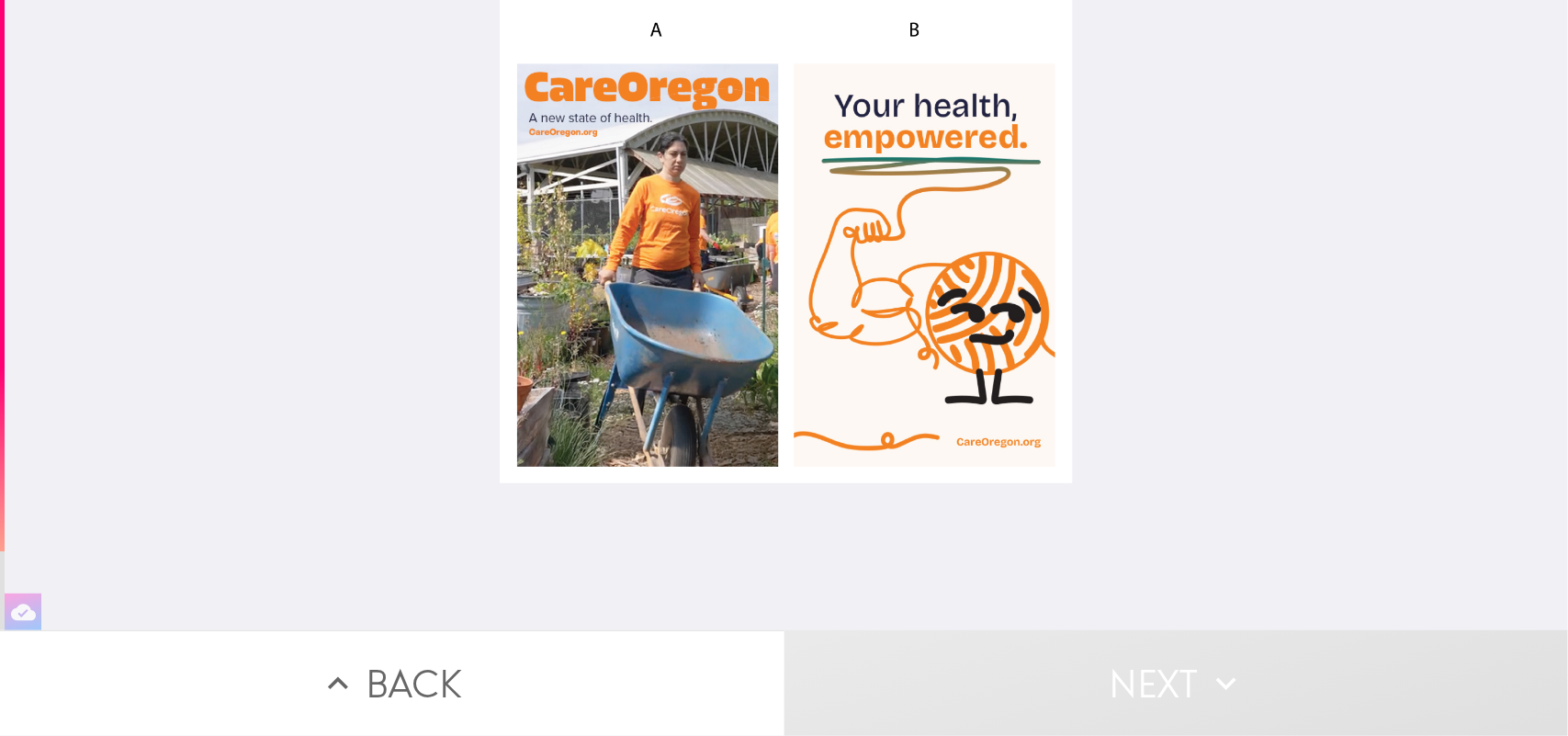 click at bounding box center [786, 315] 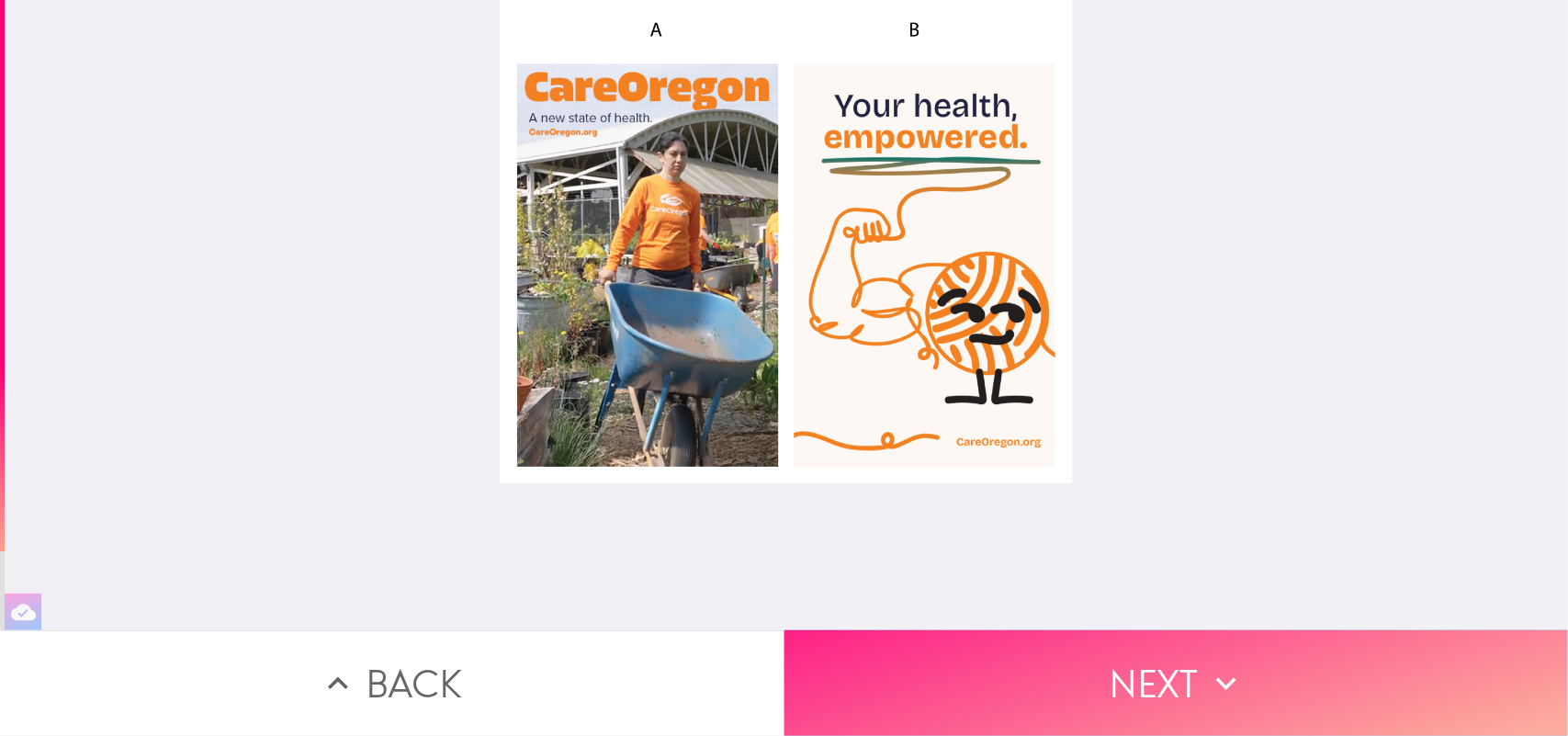 click on "Next" at bounding box center (1177, 683) 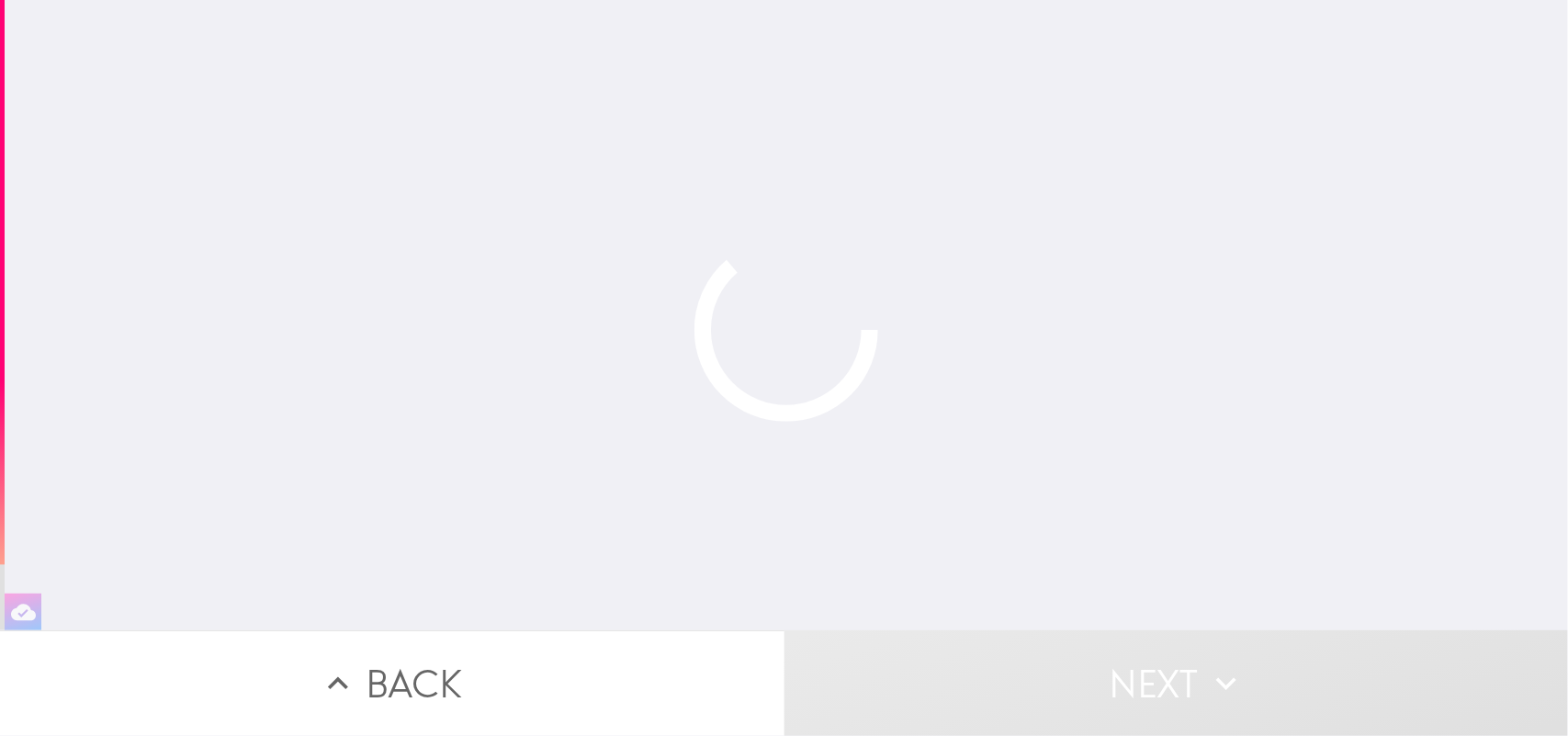 click at bounding box center [786, 315] 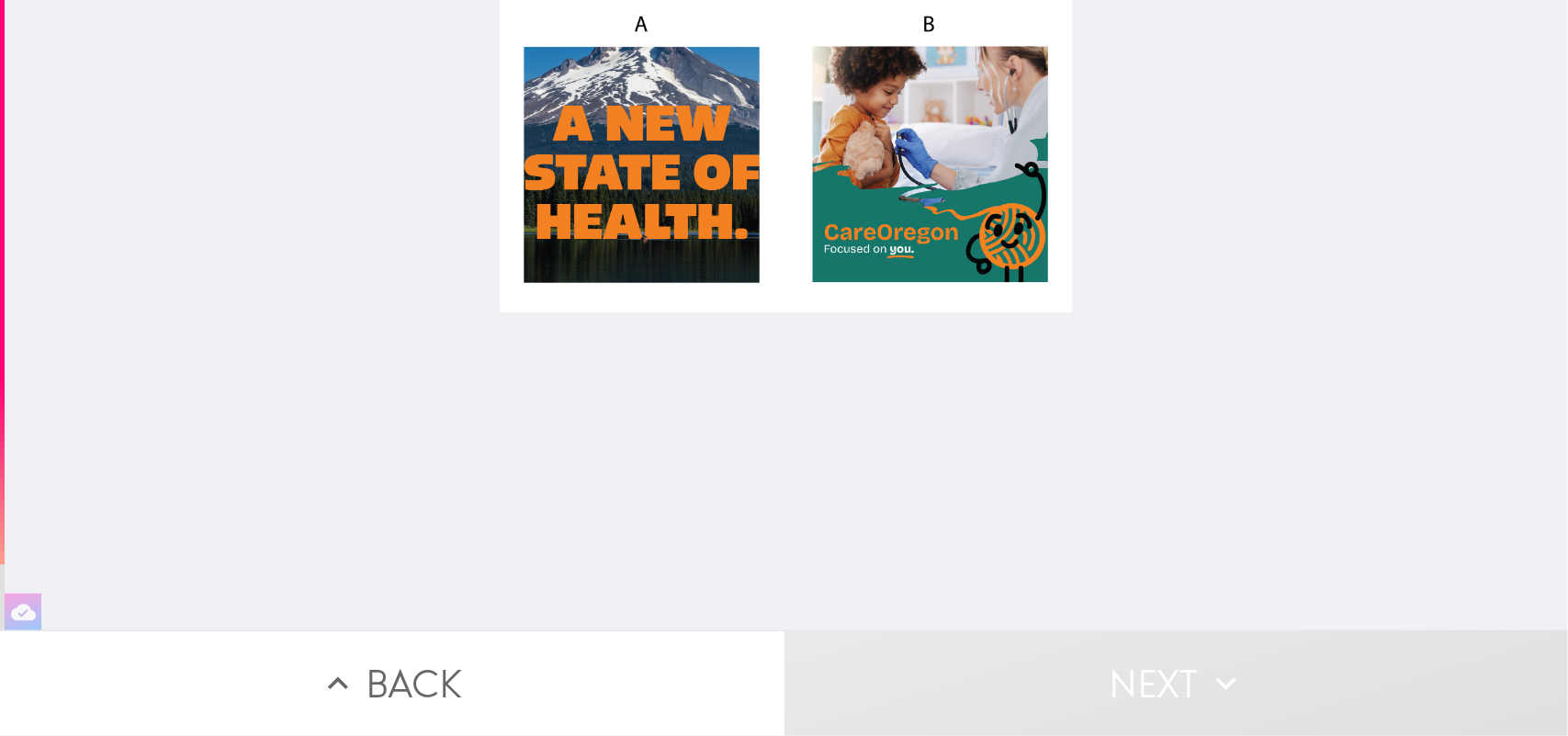 click at bounding box center (786, 315) 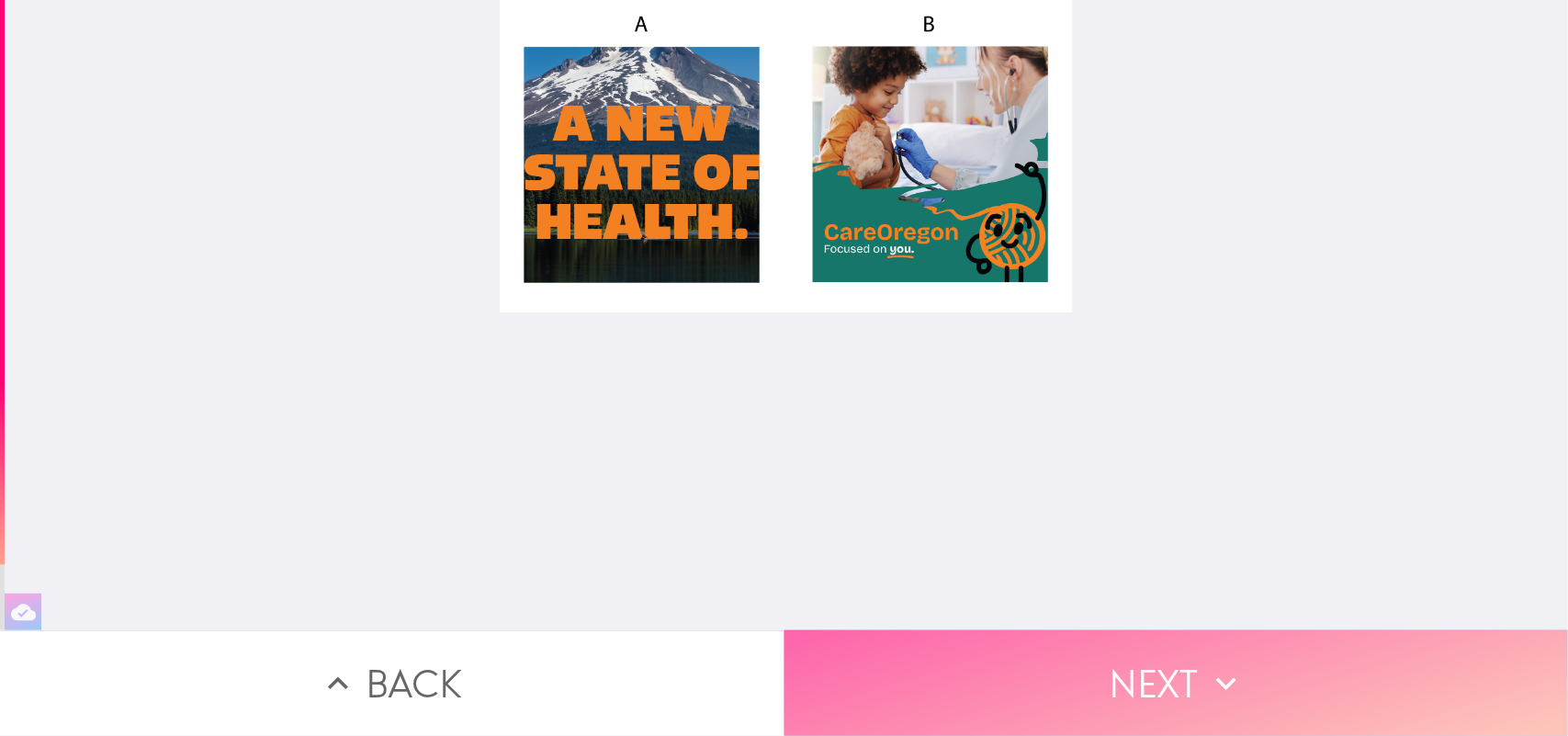 click on "Next" at bounding box center (1177, 683) 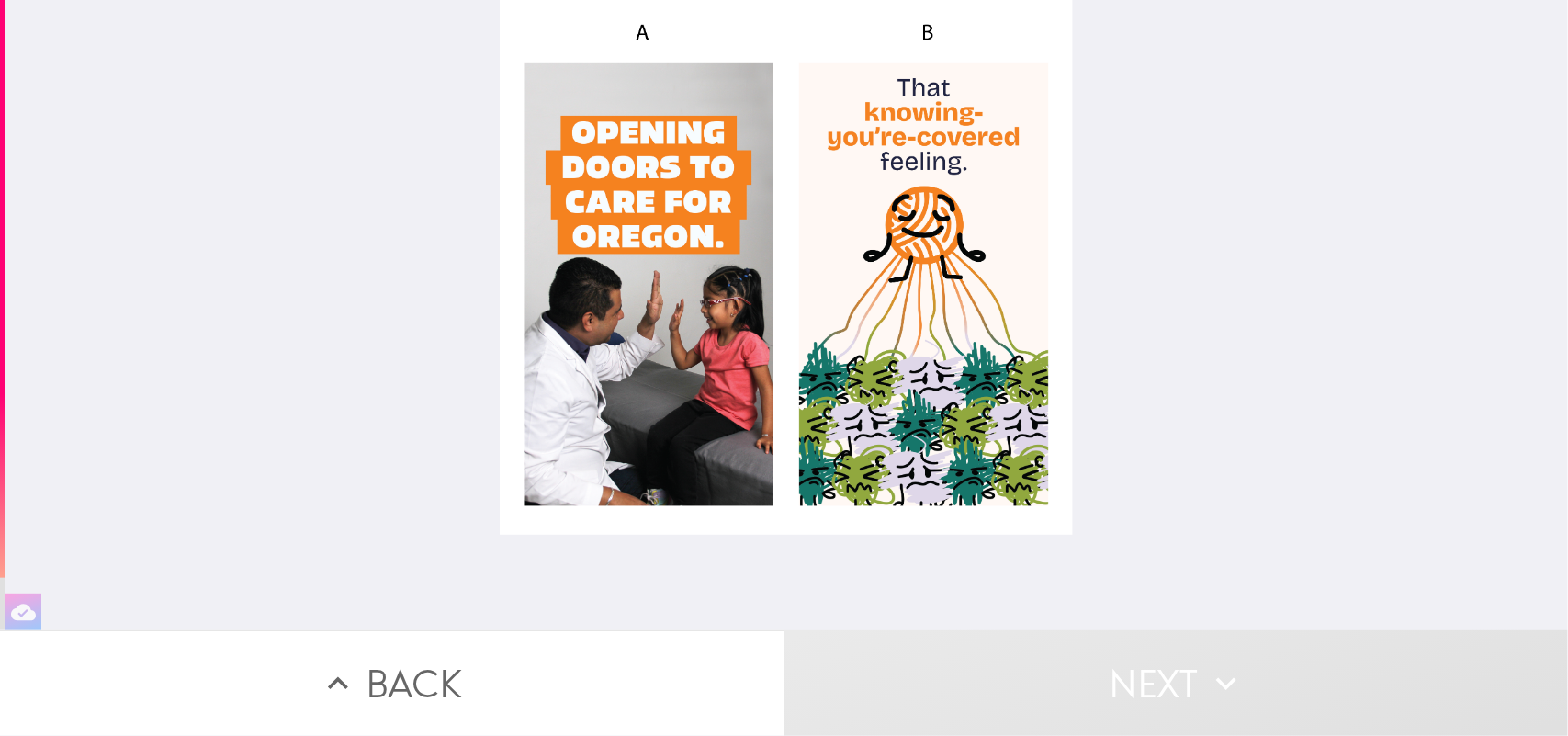 click at bounding box center [786, 315] 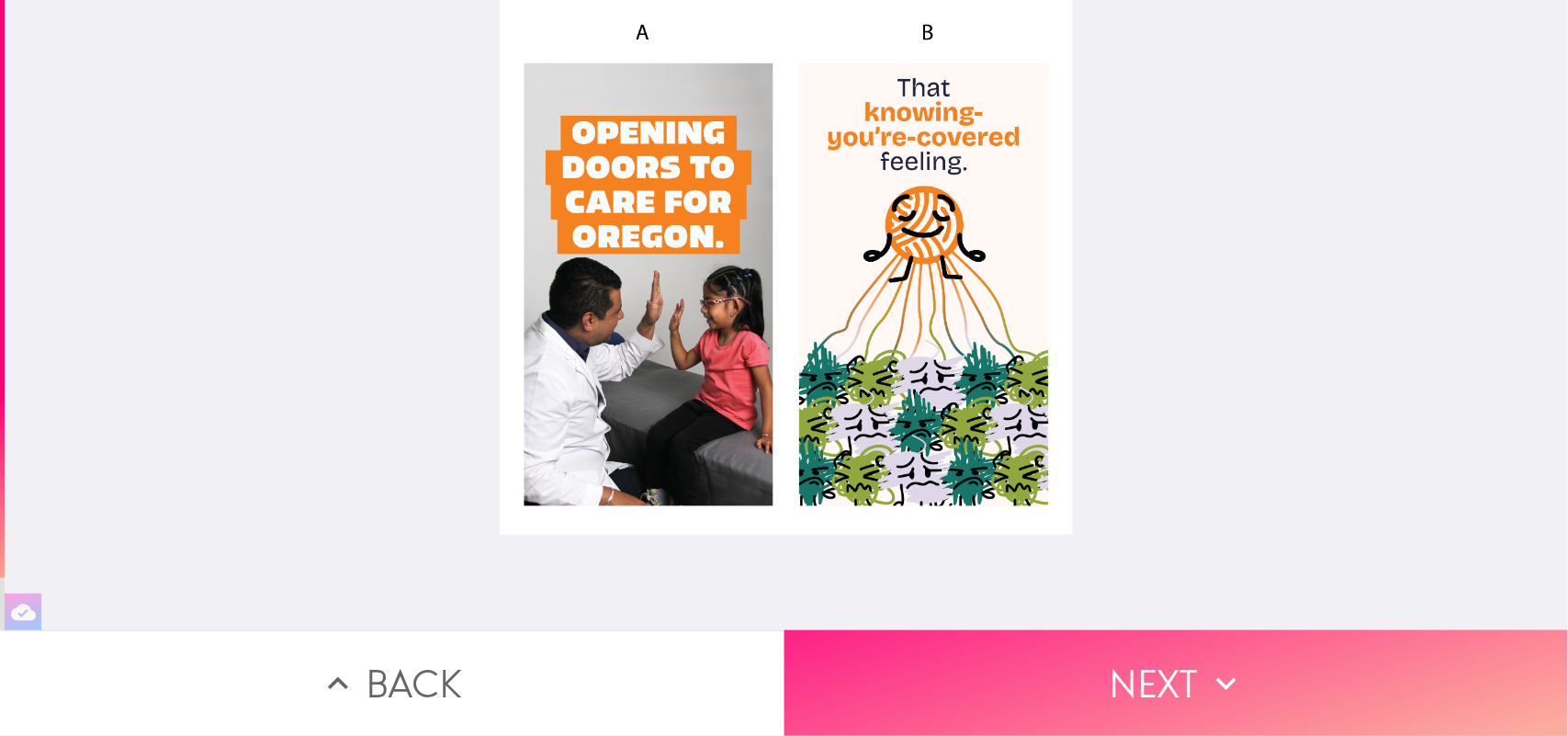 click on "Next" at bounding box center (1177, 683) 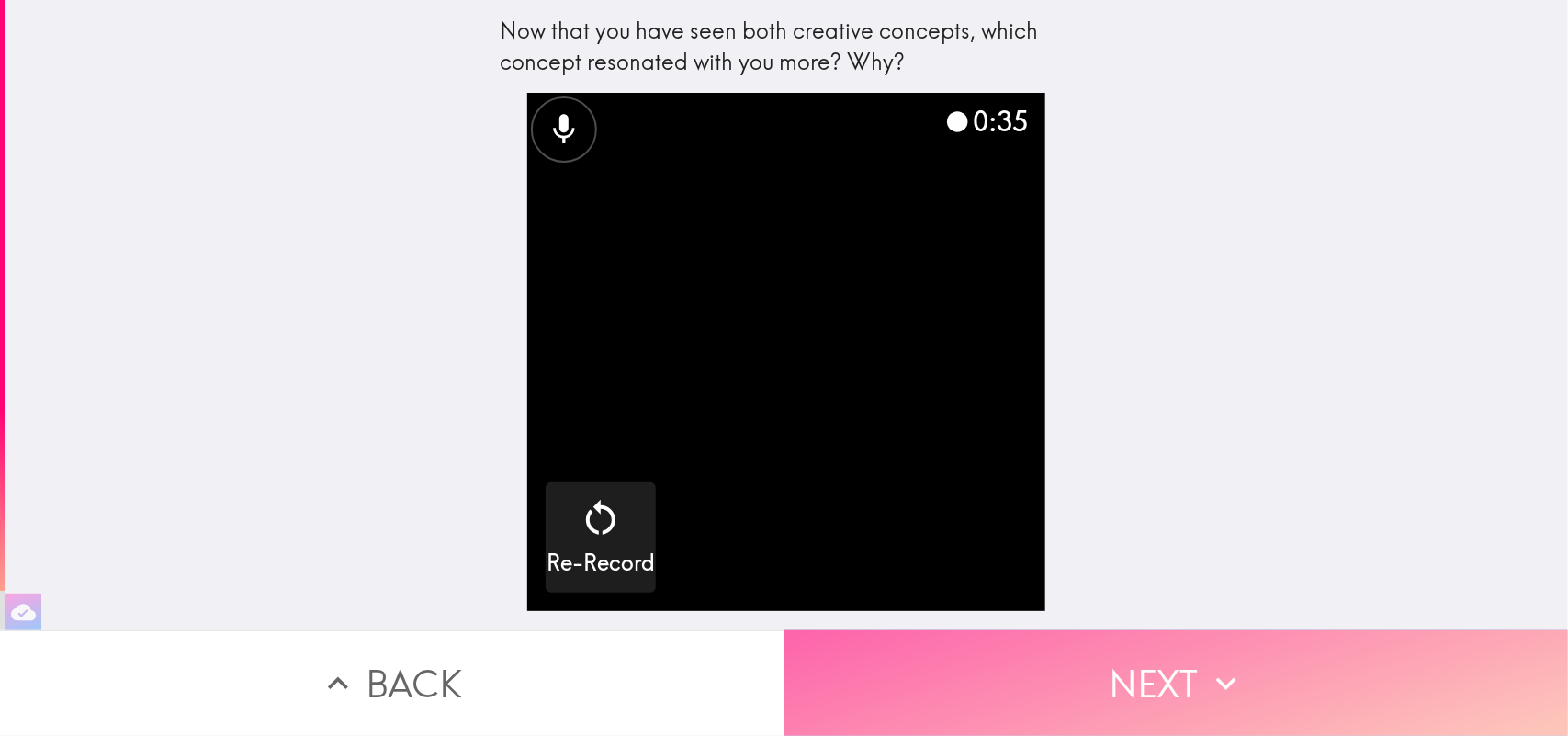 click on "Next" at bounding box center [1177, 683] 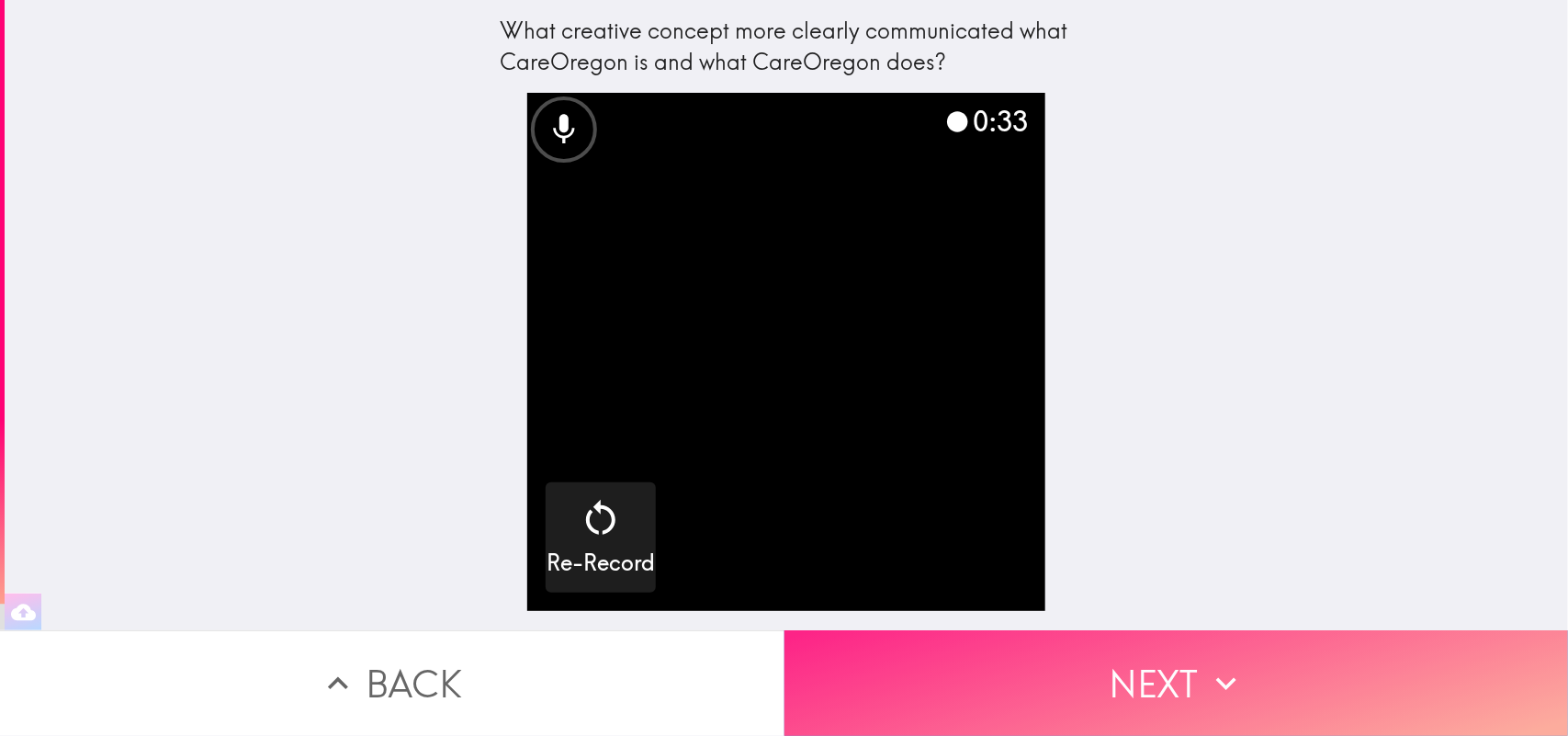 click on "Next" at bounding box center [1177, 683] 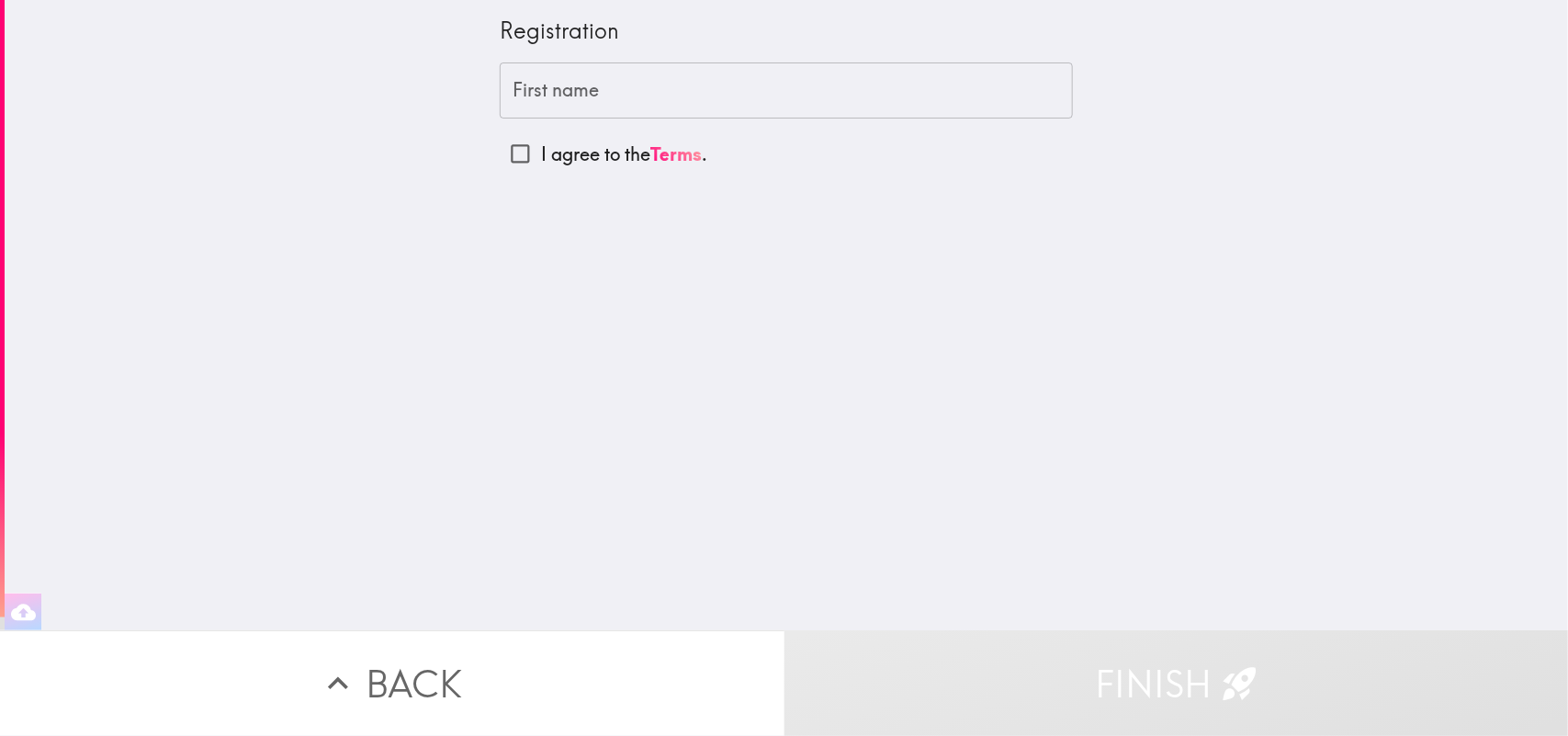 click on "First name" at bounding box center (786, 91) 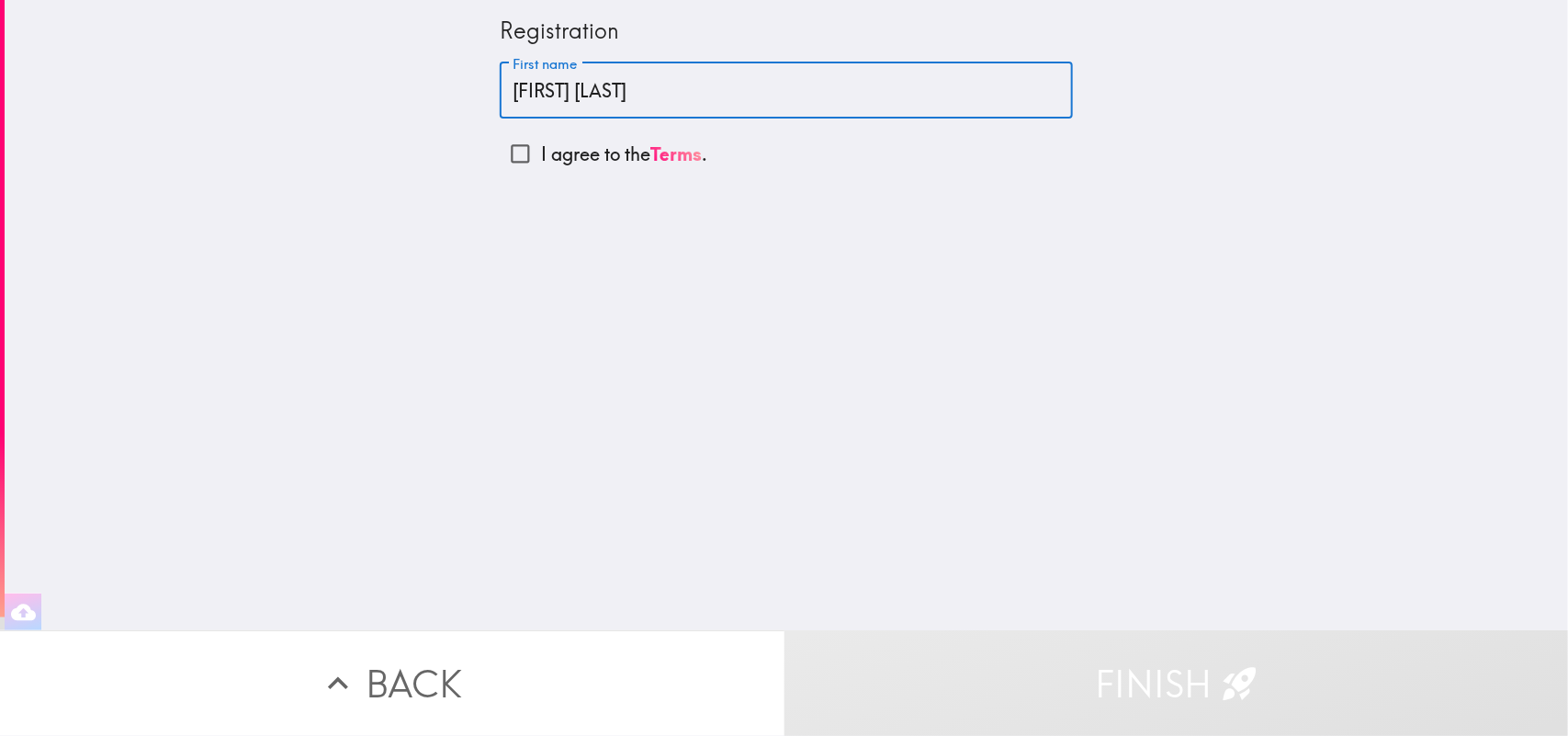 click on "[FIRST] [LAST]" at bounding box center (786, 91) 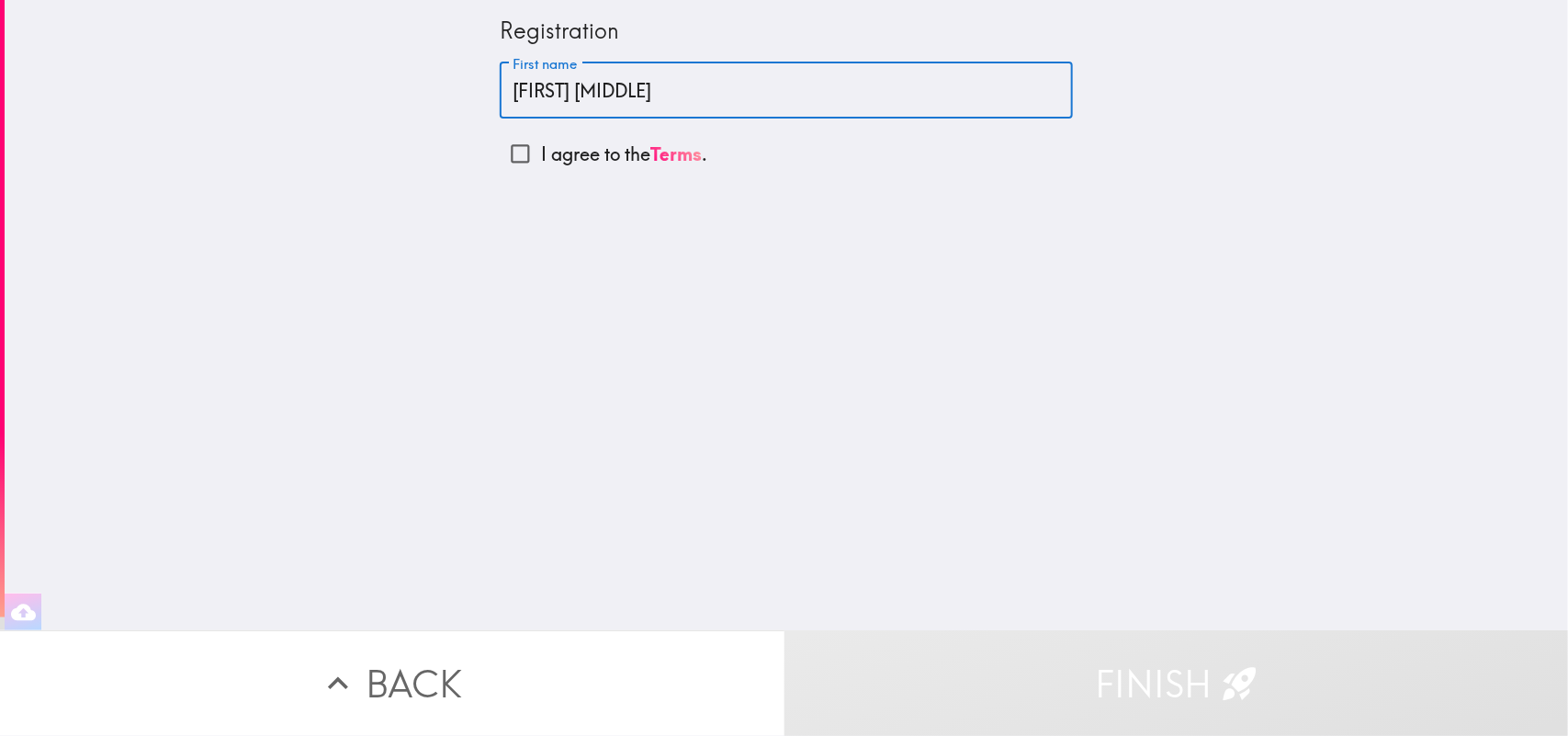 click on "[FIRST] [MIDDLE]" at bounding box center (786, 91) 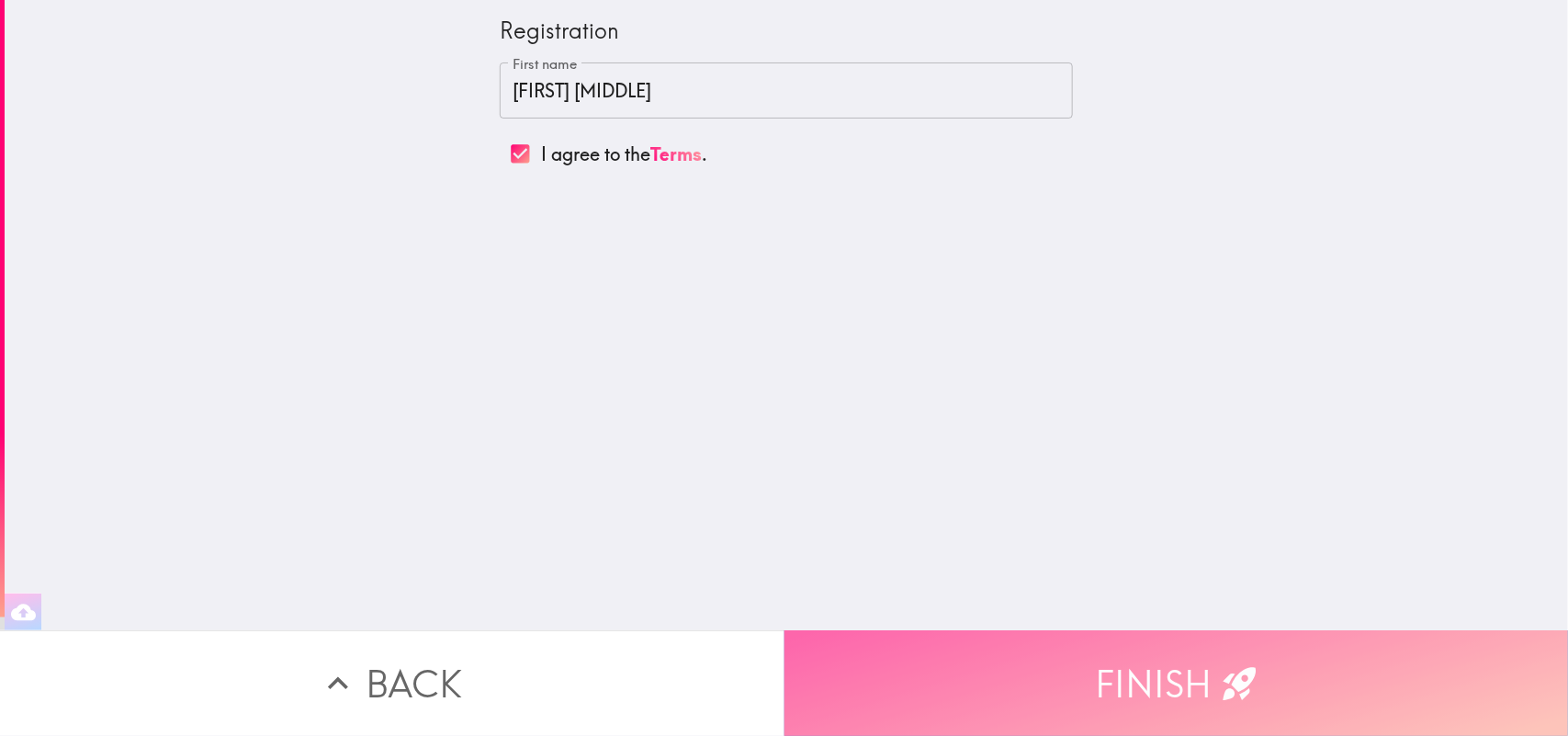 click on "Finish" at bounding box center [1177, 683] 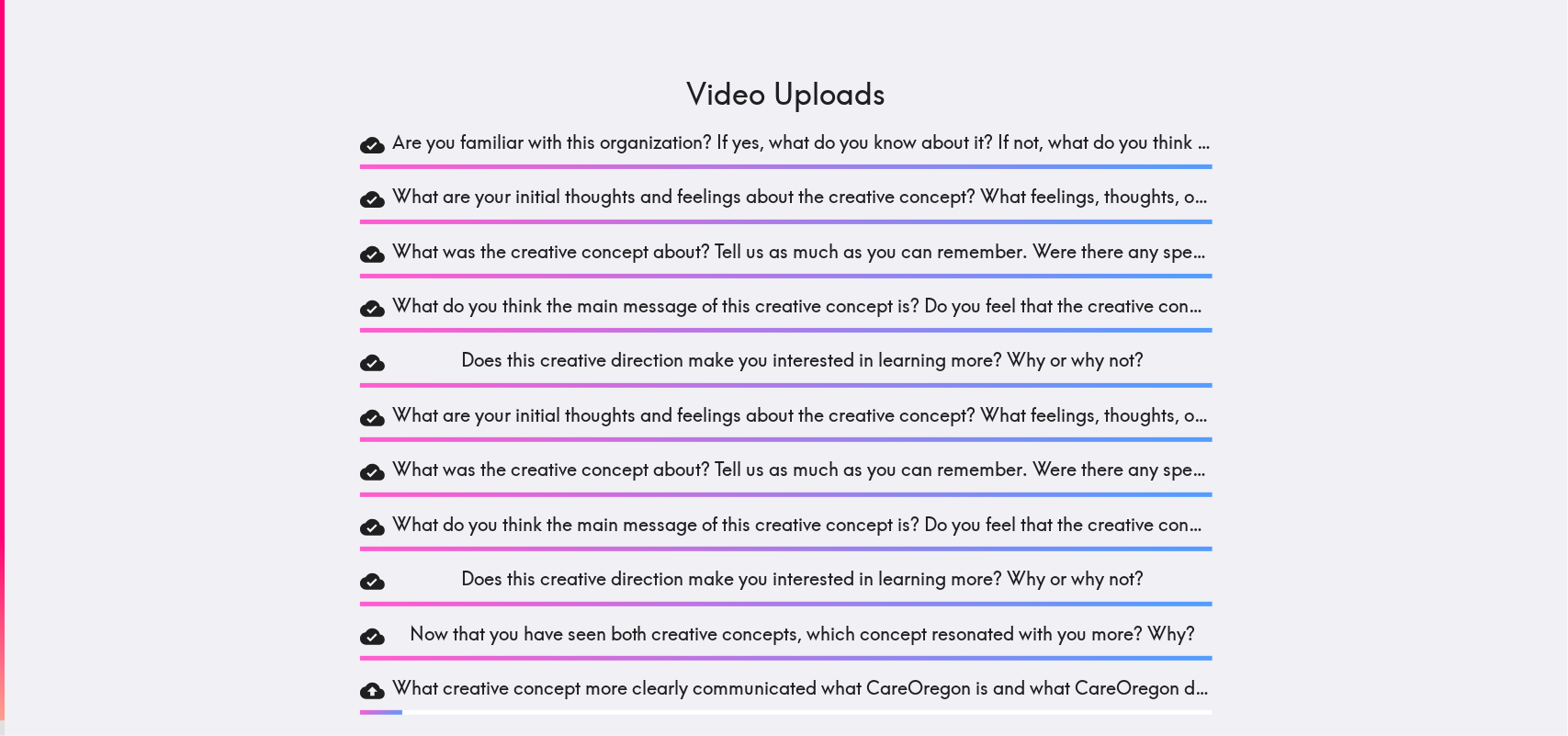 scroll, scrollTop: 65, scrollLeft: 0, axis: vertical 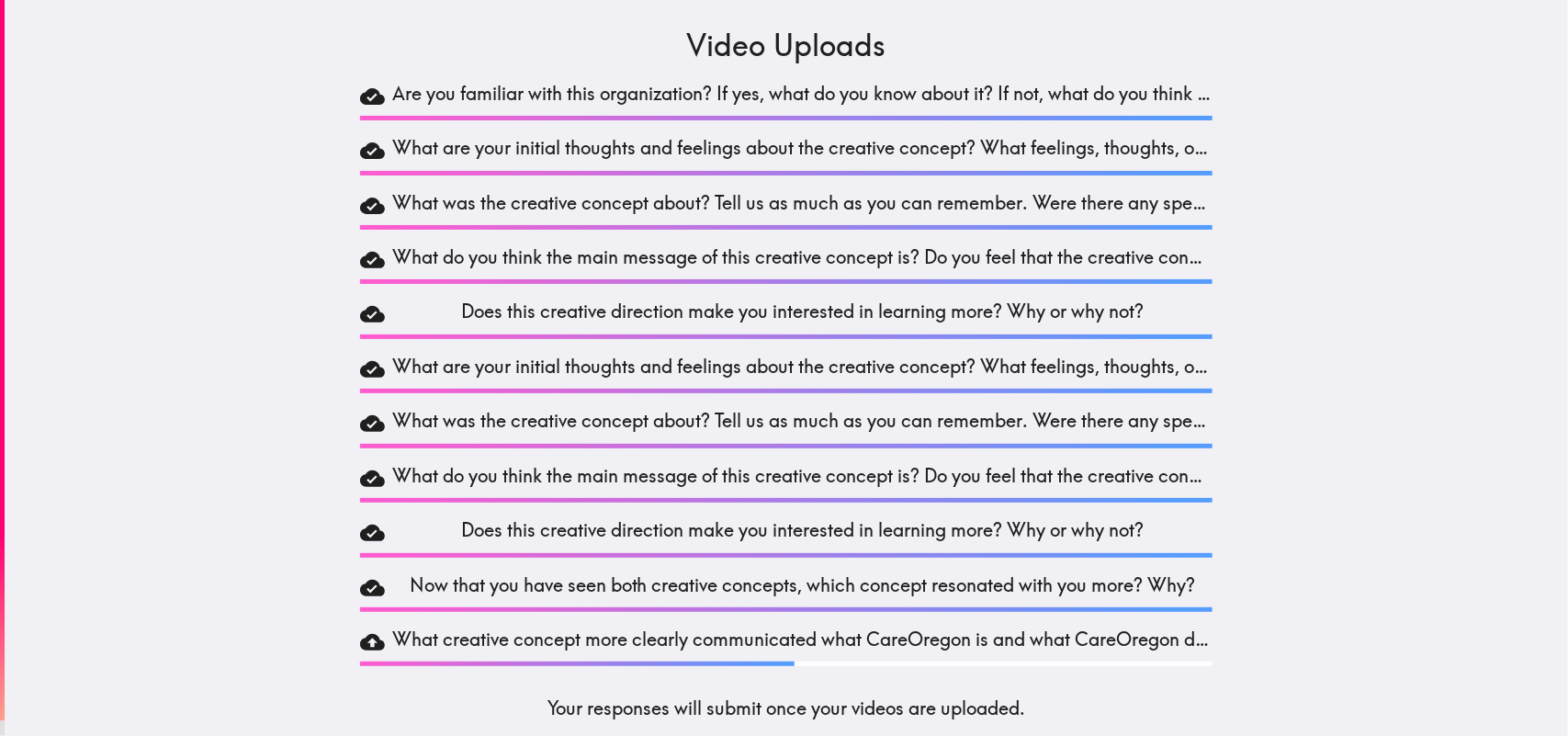 click on "Video Uploads Are you familiar with this organization? If yes, what do you know about it? If not, what do you think this organization does? What are your initial thoughts and feelings about the creative concept? What feelings, thoughts, or emotions came up while you watched the video? What was the creative concept about? Tell us as much as you can remember. Were there any specific parts that stood out to you? What do you think the main message of this creative concept is? Do you feel that the creative concept is effective in communicating its message? Why or why not? Does this creative direction make you interested in learning more? Why or why not? What are your initial thoughts and feelings about the creative concept? What feelings, thoughts, or emotions came up while you watched the video? What was the creative concept about? Tell us as much as you can remember. Were there any specific parts that stood out to you? Does this creative direction make you interested in learning more? Why or why not?" at bounding box center (786, 319) 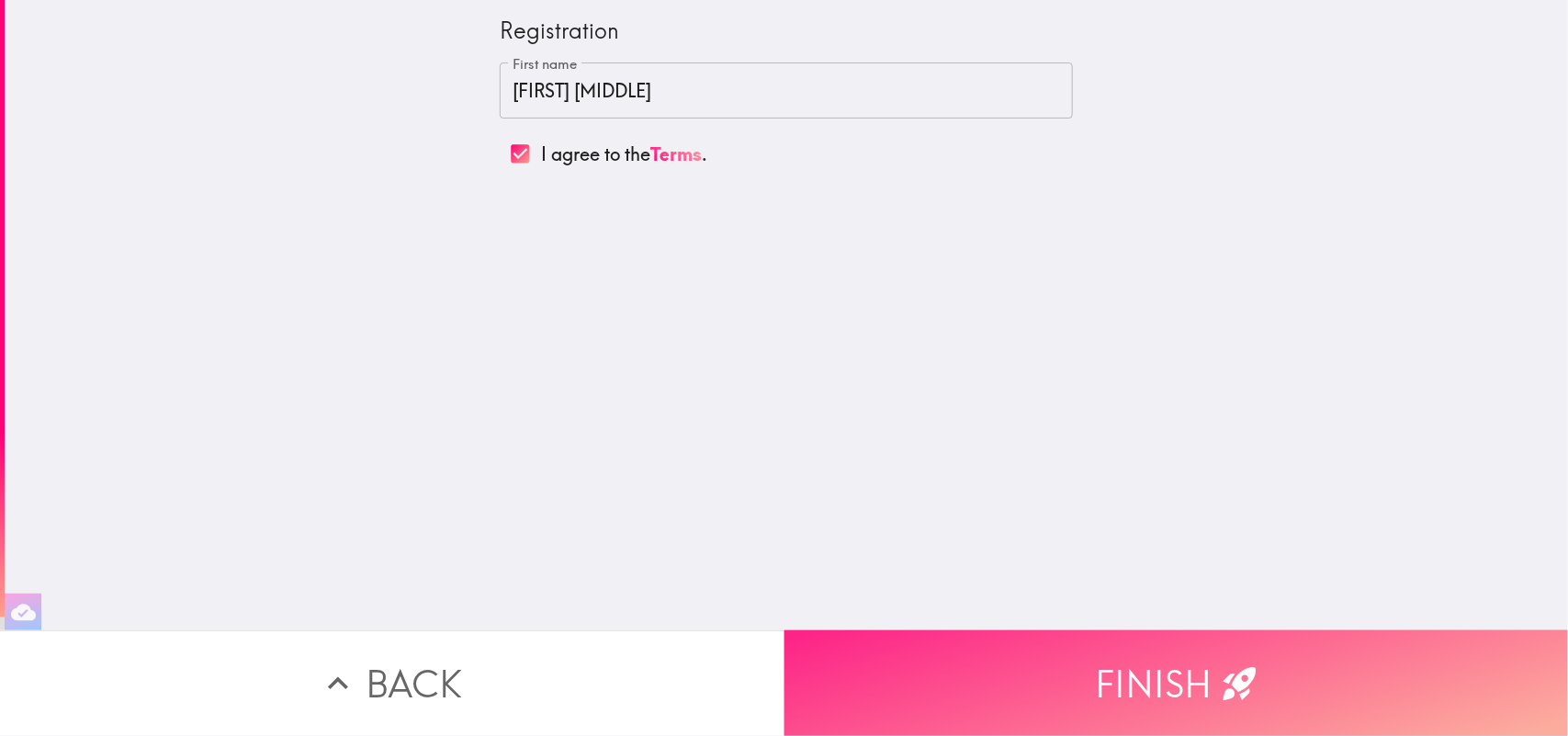 click on "Finish" at bounding box center (1177, 683) 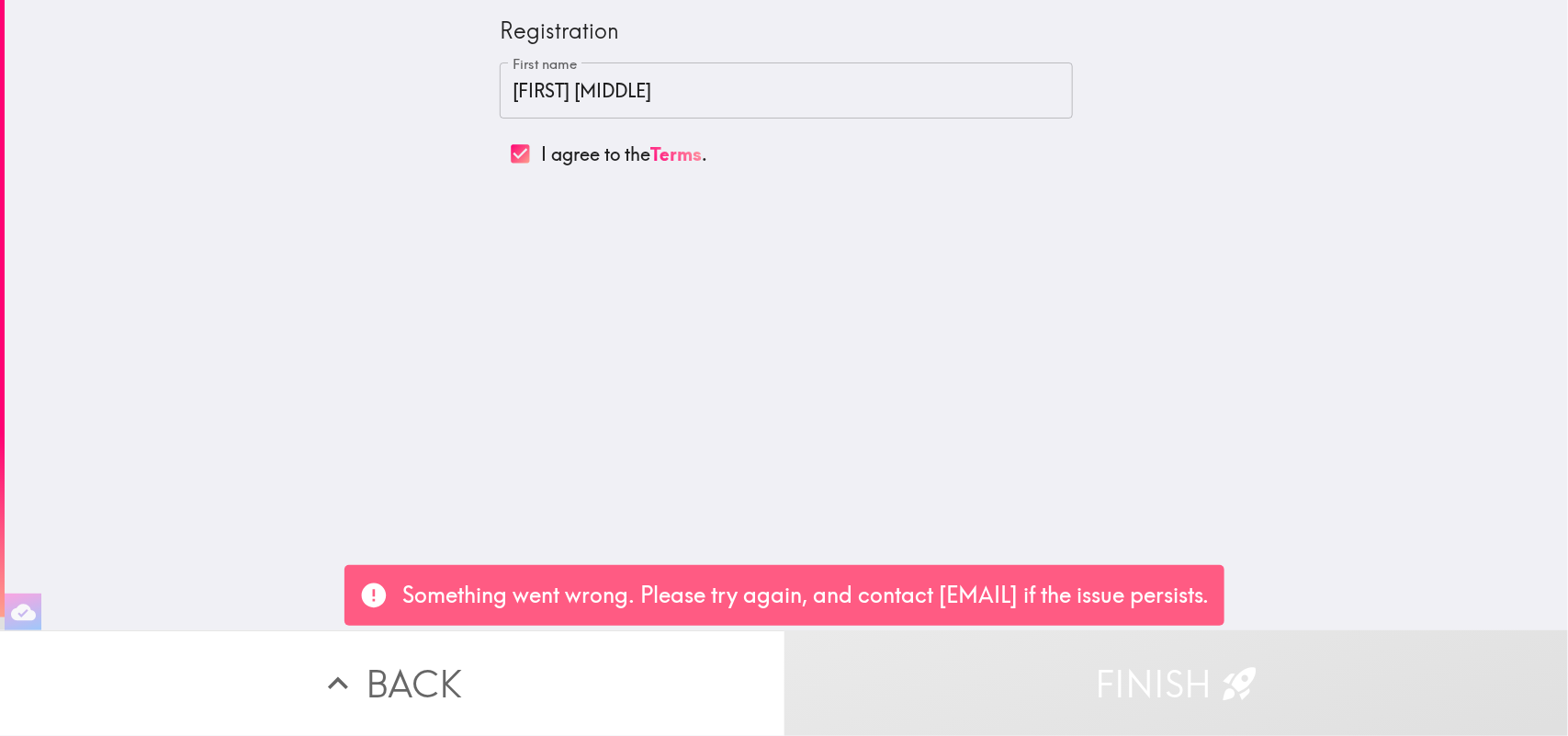 click on "Registration First name [FIRST] [FIRST] I agree to the  Terms ." at bounding box center [786, 315] 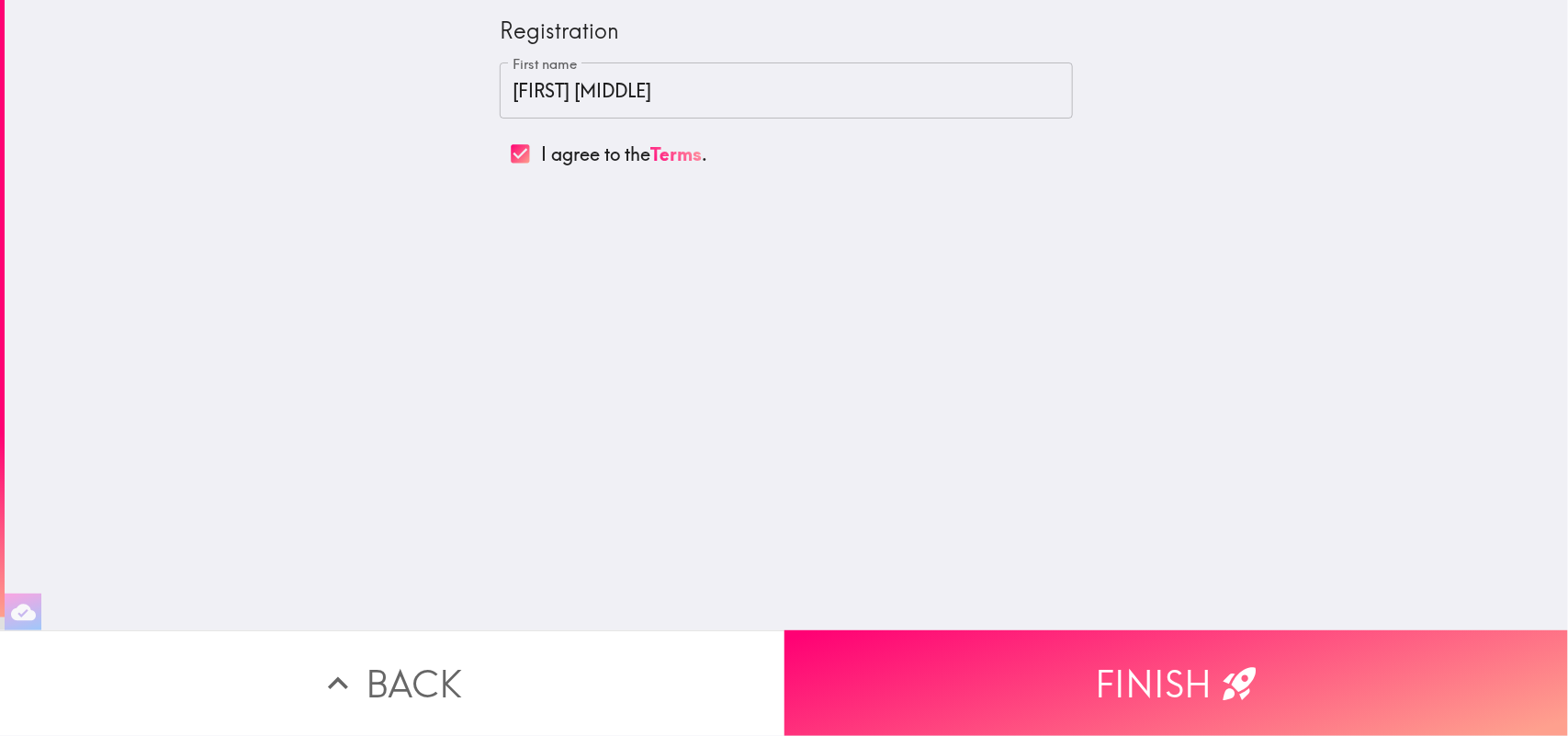 click on "Registration First name [FIRST] [FIRST] I agree to the  Terms ." at bounding box center [786, 315] 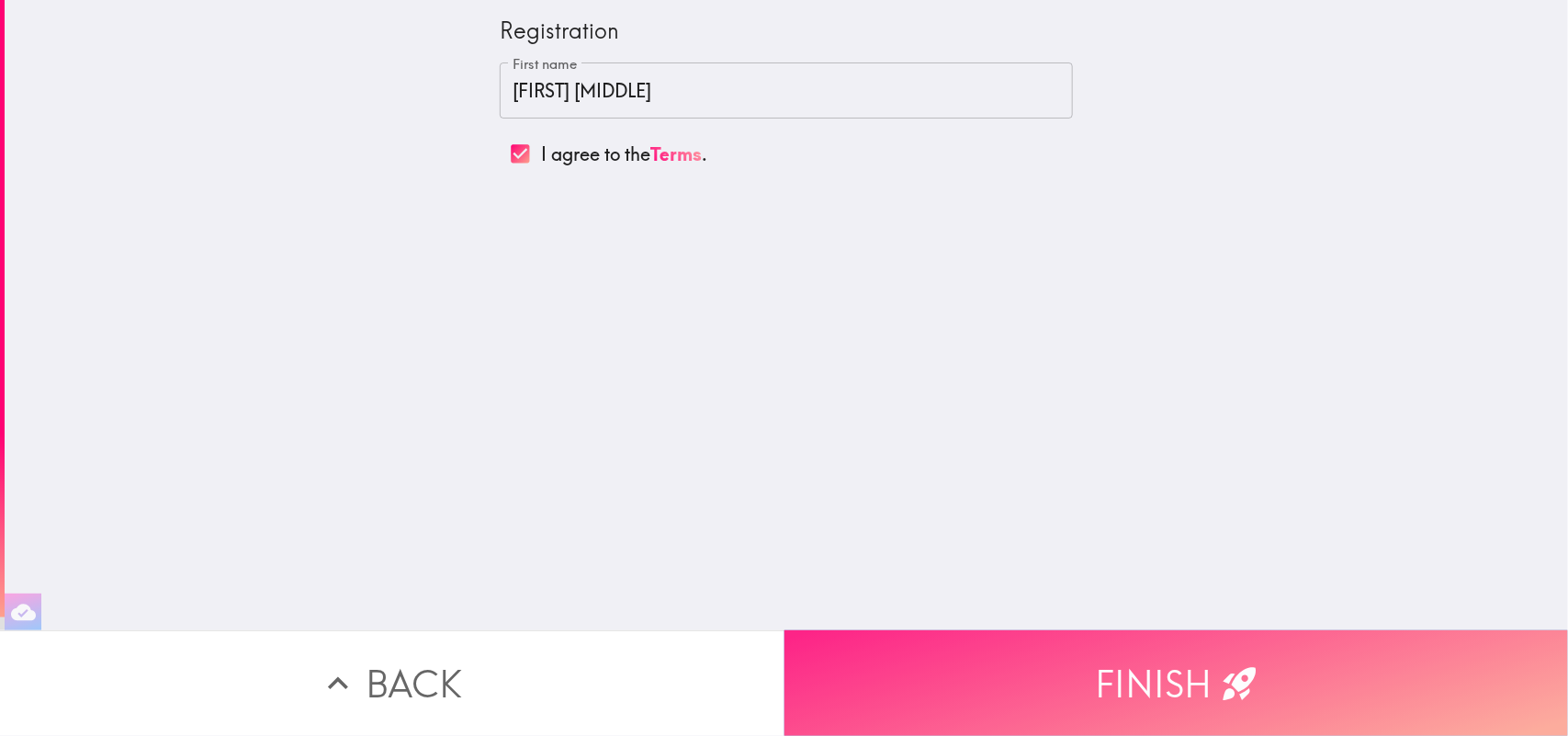 click on "Finish" at bounding box center [1177, 683] 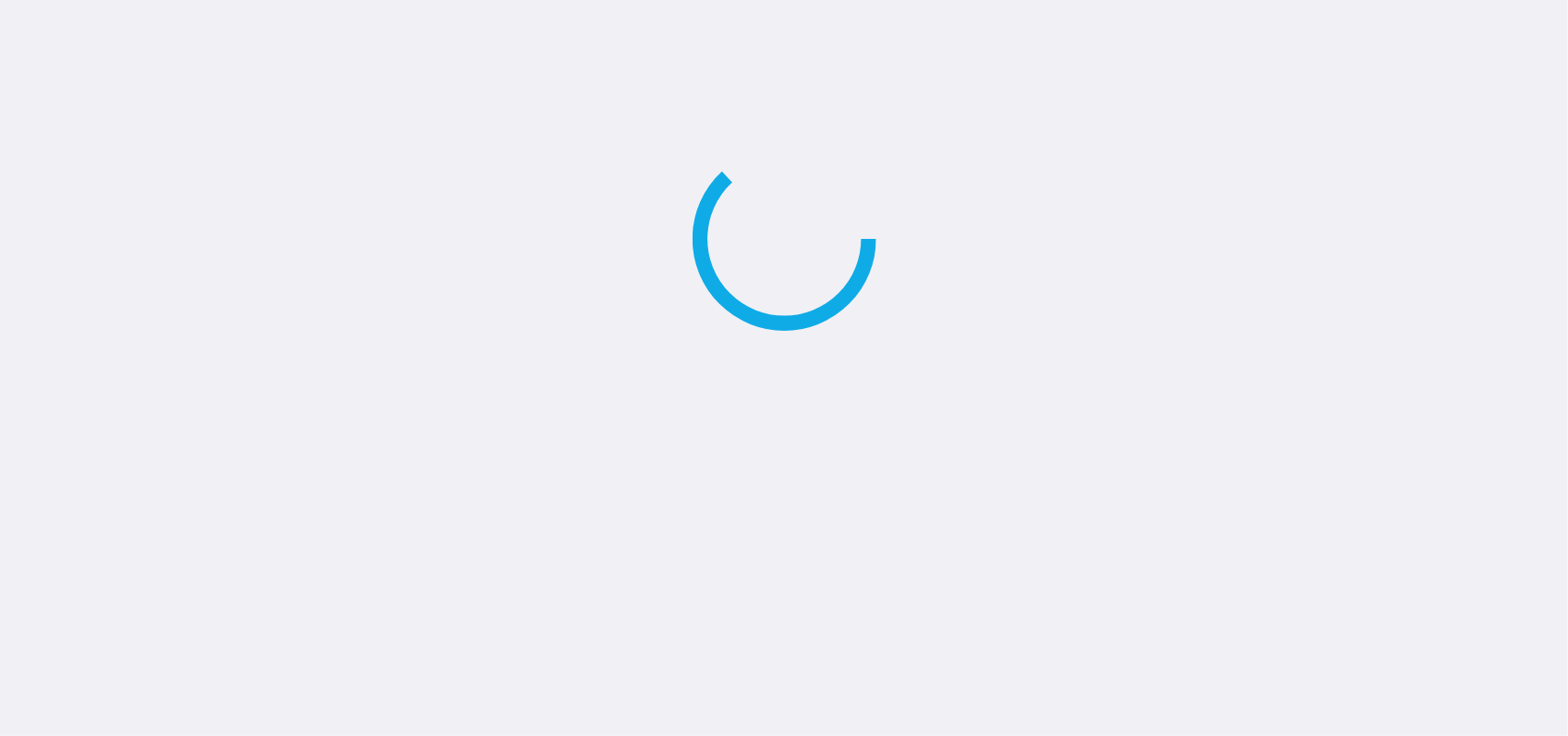 click at bounding box center (784, 368) 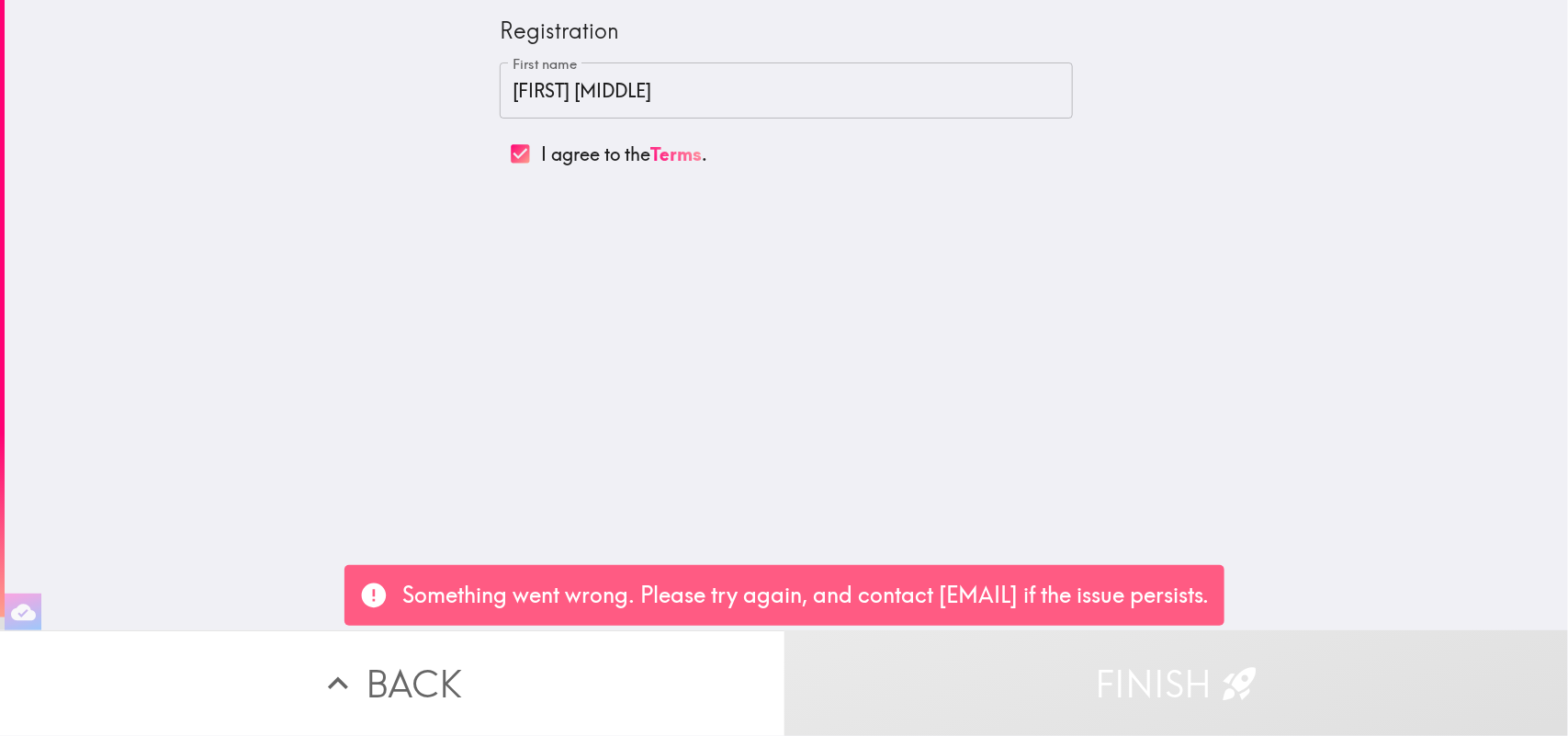 click on "Registration First name [FIRST] [FIRST] I agree to the  Terms ." at bounding box center [786, 315] 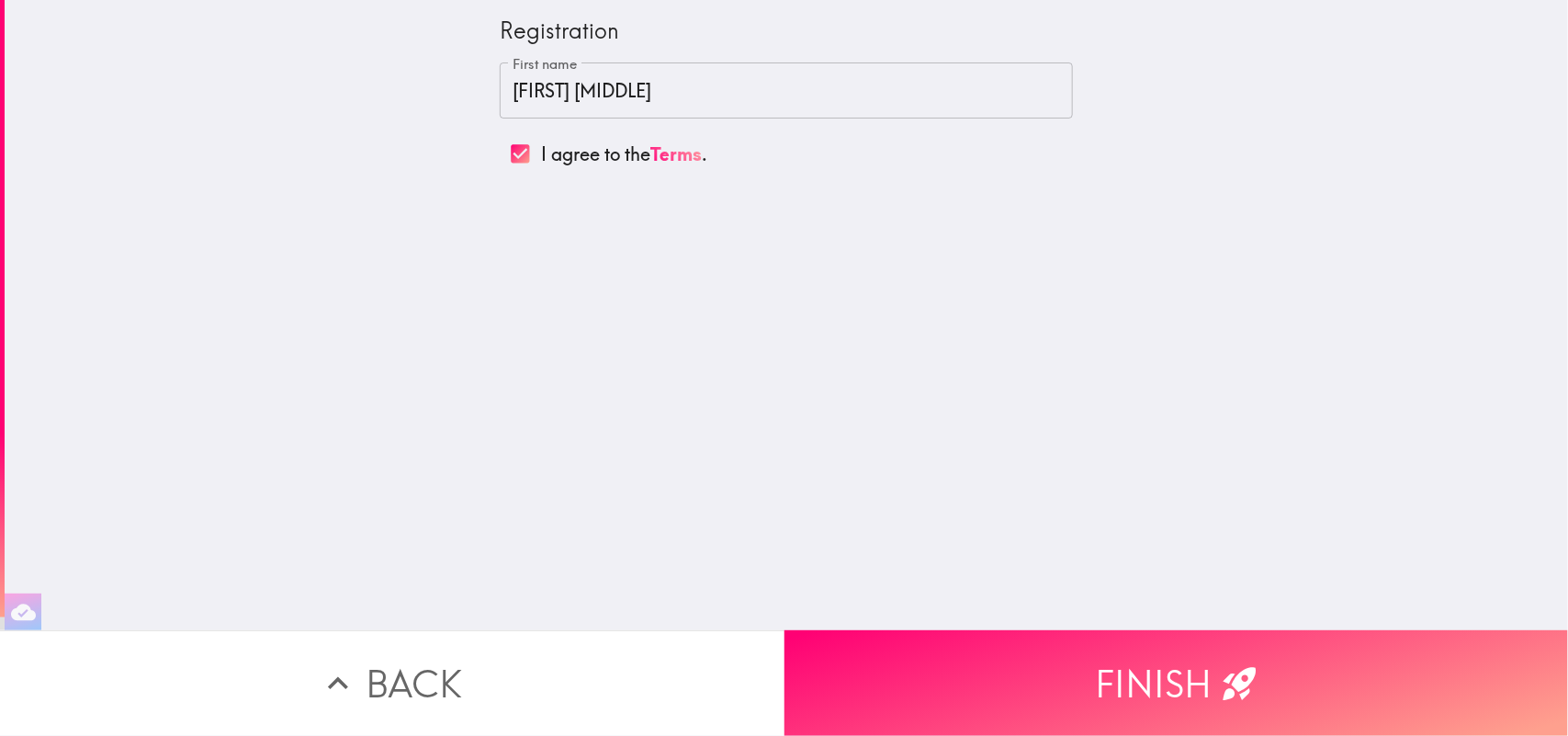 click on "[FIRST] [MIDDLE]" at bounding box center (786, 91) 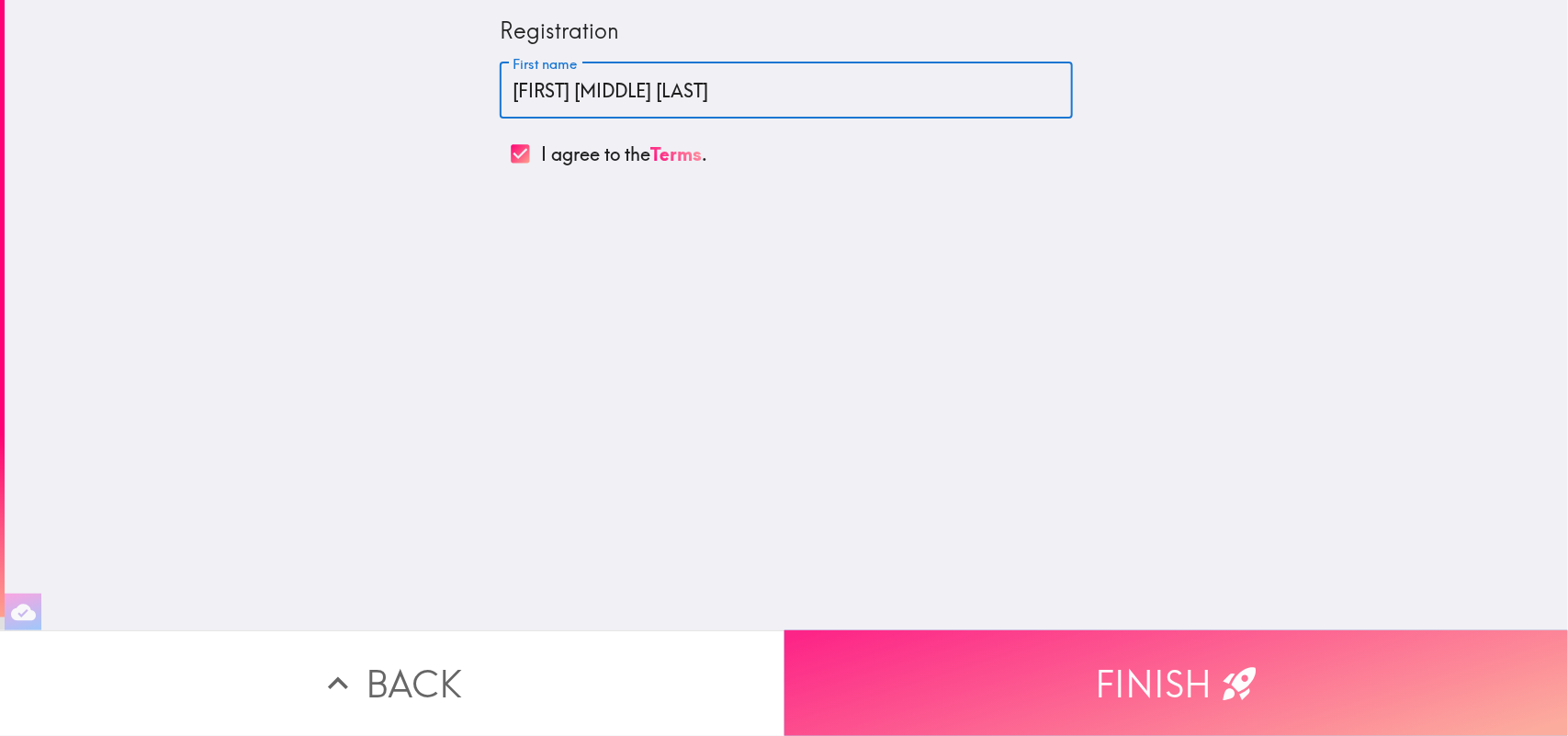 type on "[FIRST] [MIDDLE] [LAST]" 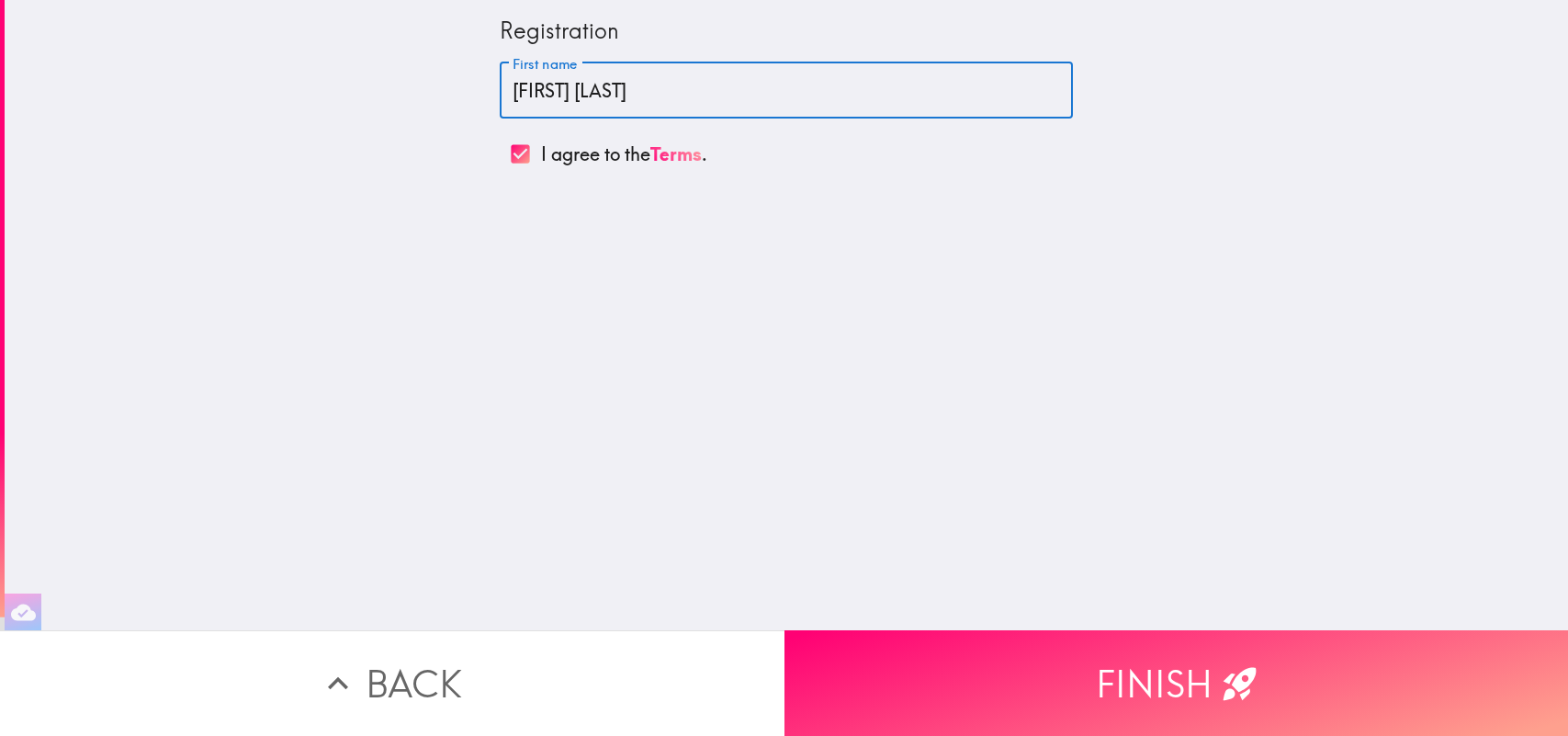 scroll, scrollTop: 0, scrollLeft: 0, axis: both 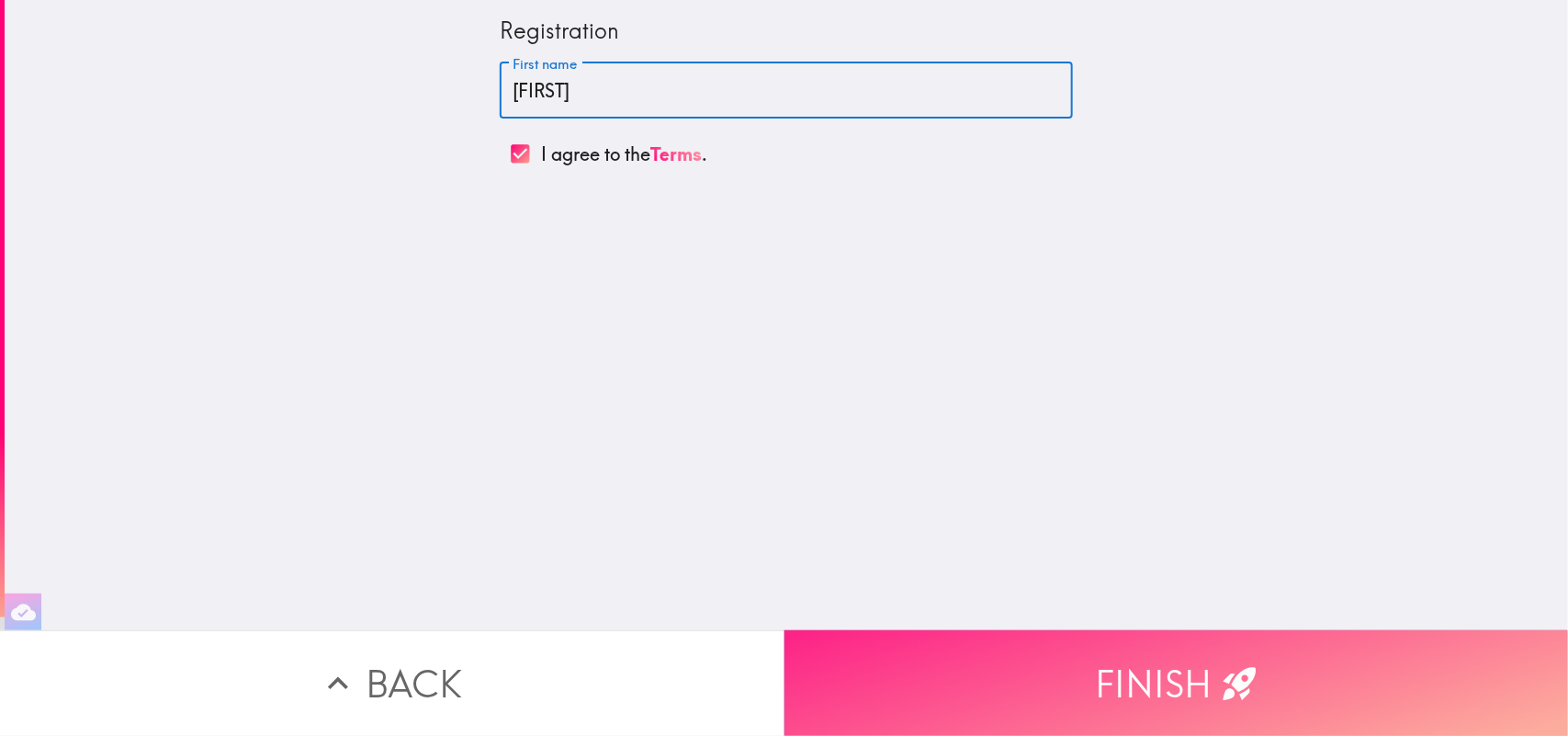 type on "[FIRST]" 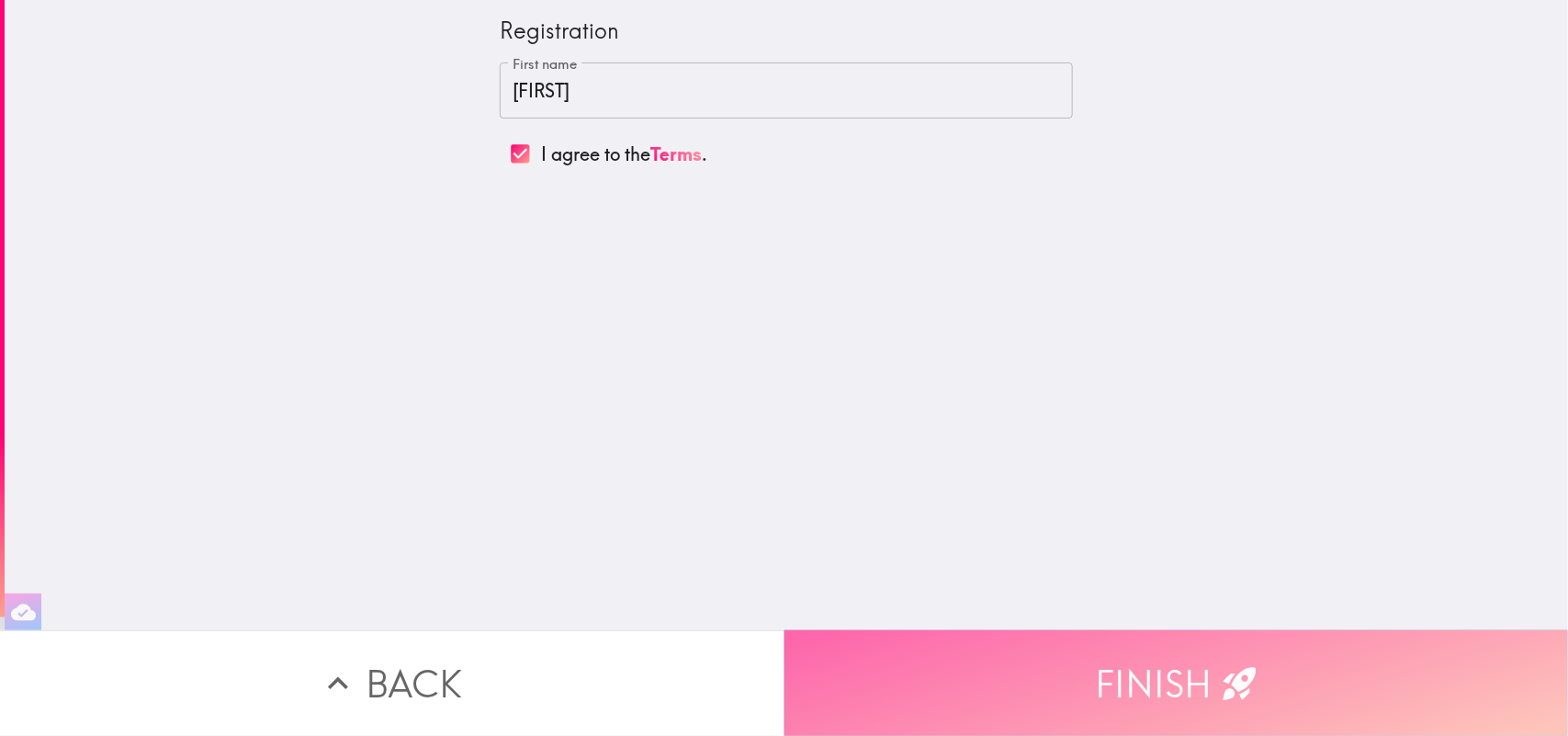 click on "Finish" at bounding box center (1177, 683) 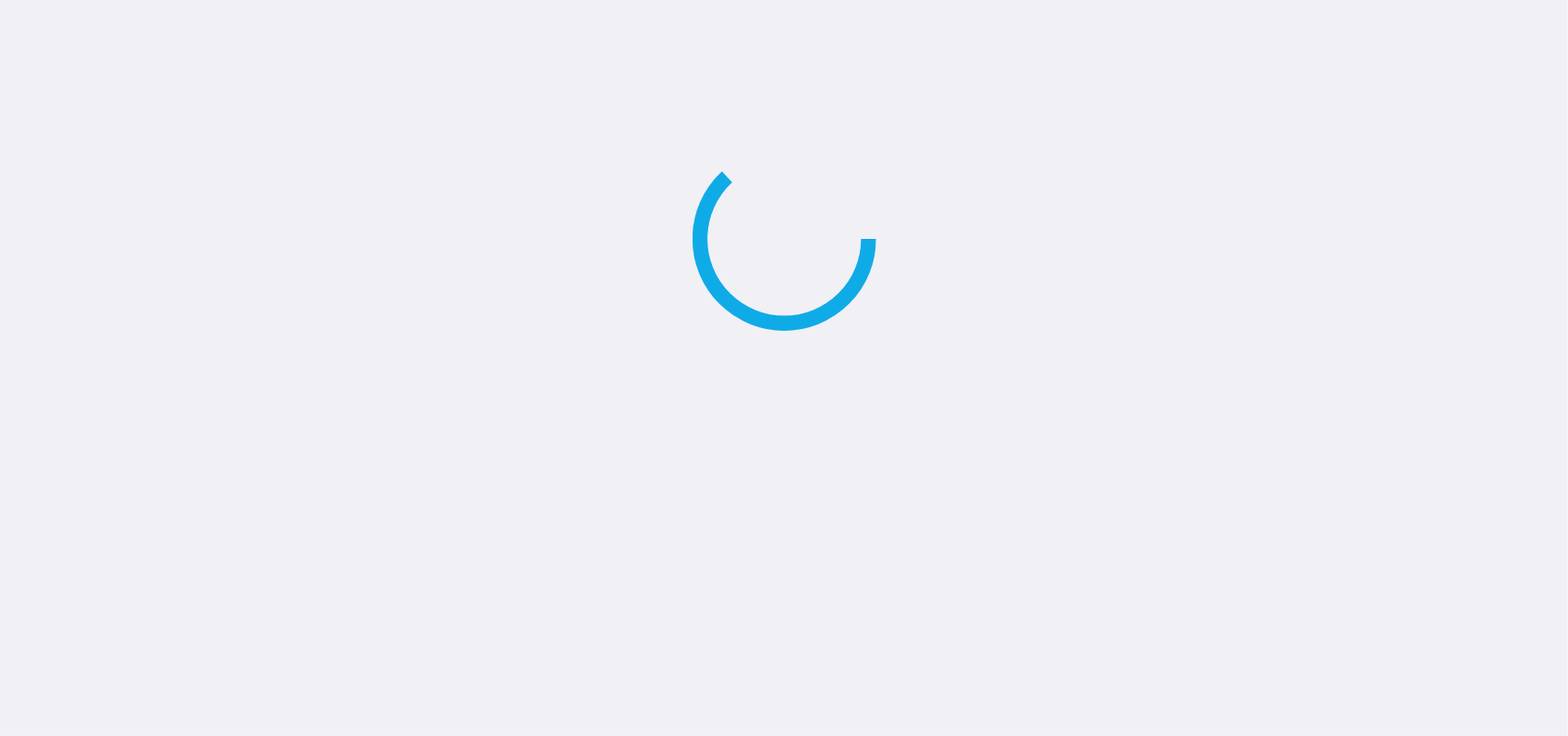 click at bounding box center [784, 368] 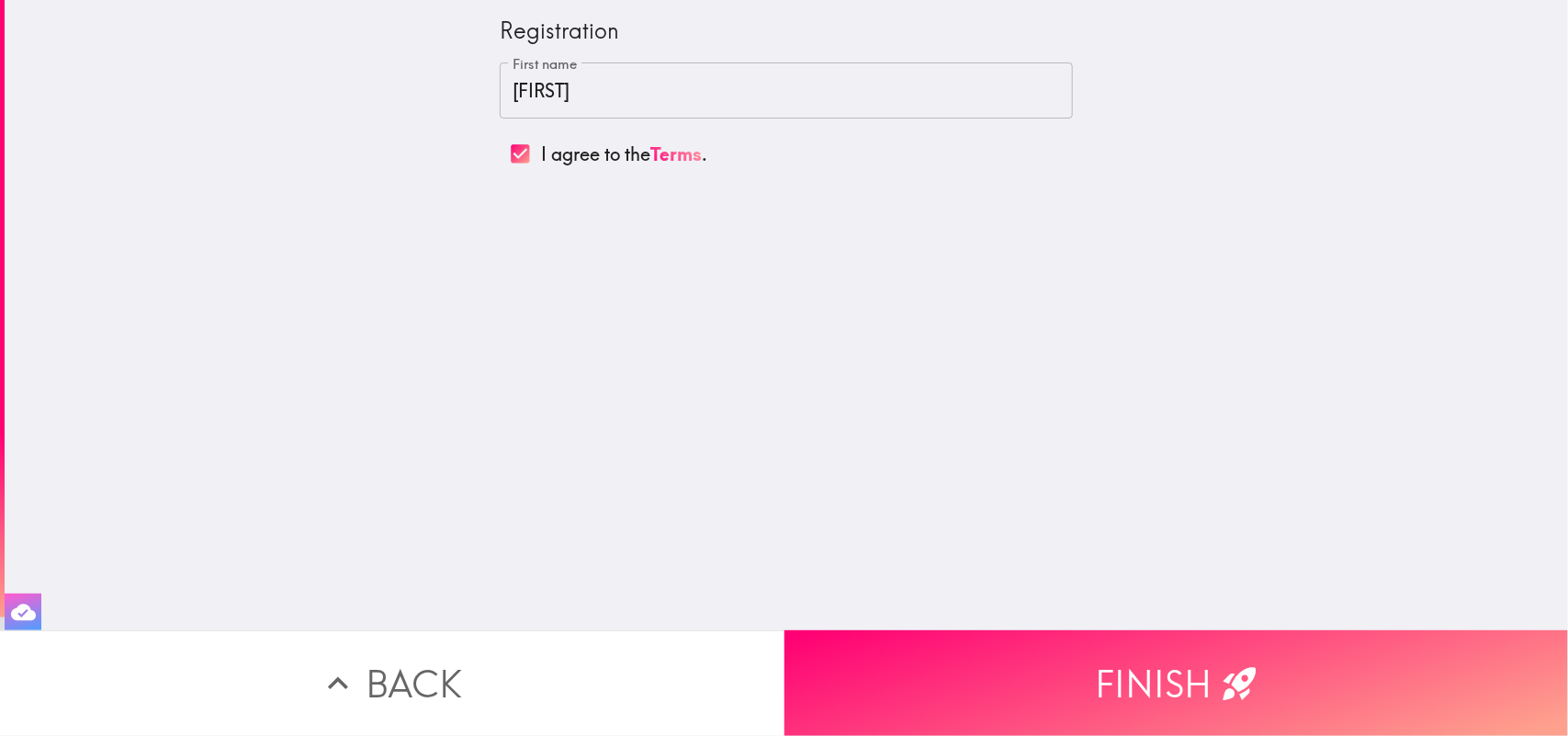 click 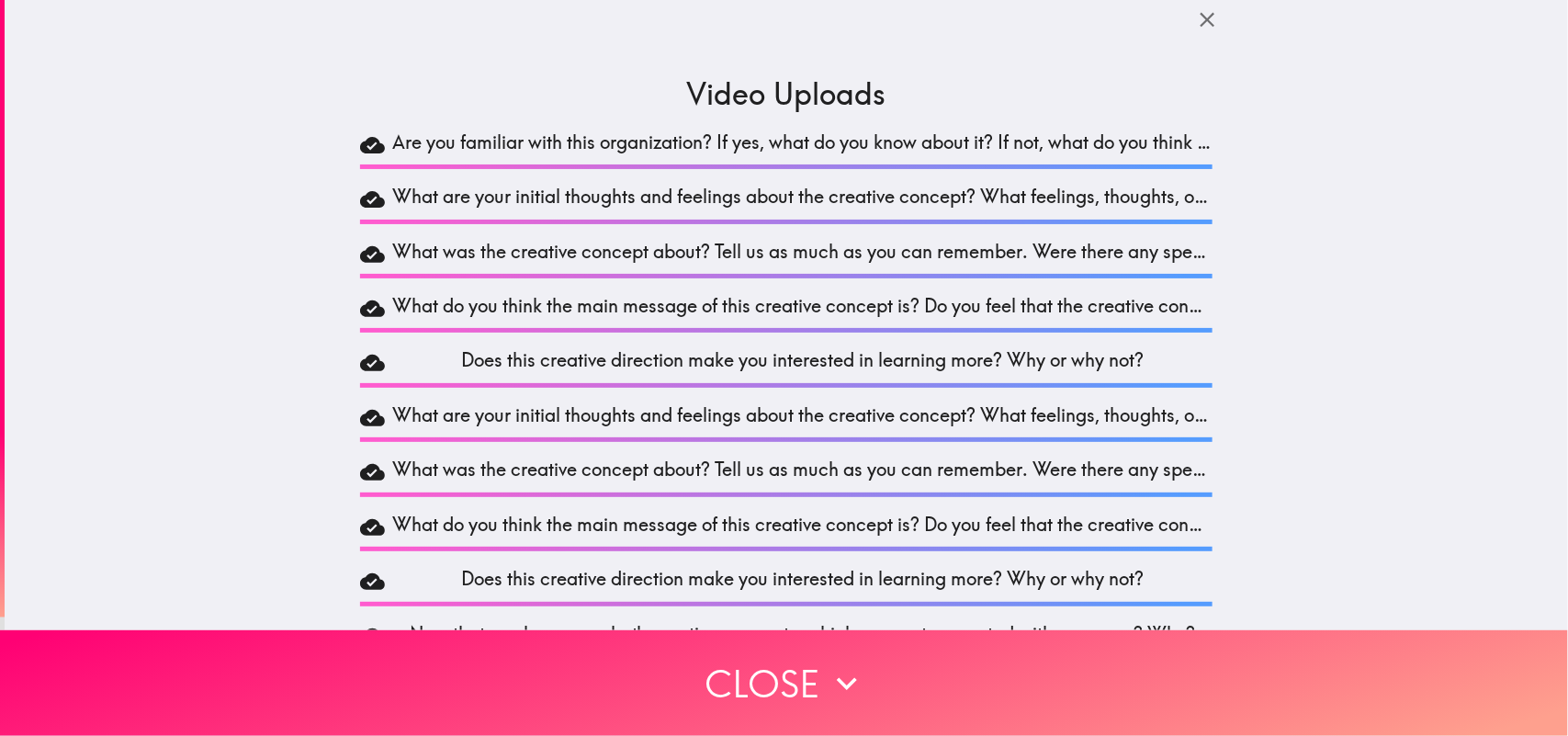 scroll, scrollTop: 175, scrollLeft: 0, axis: vertical 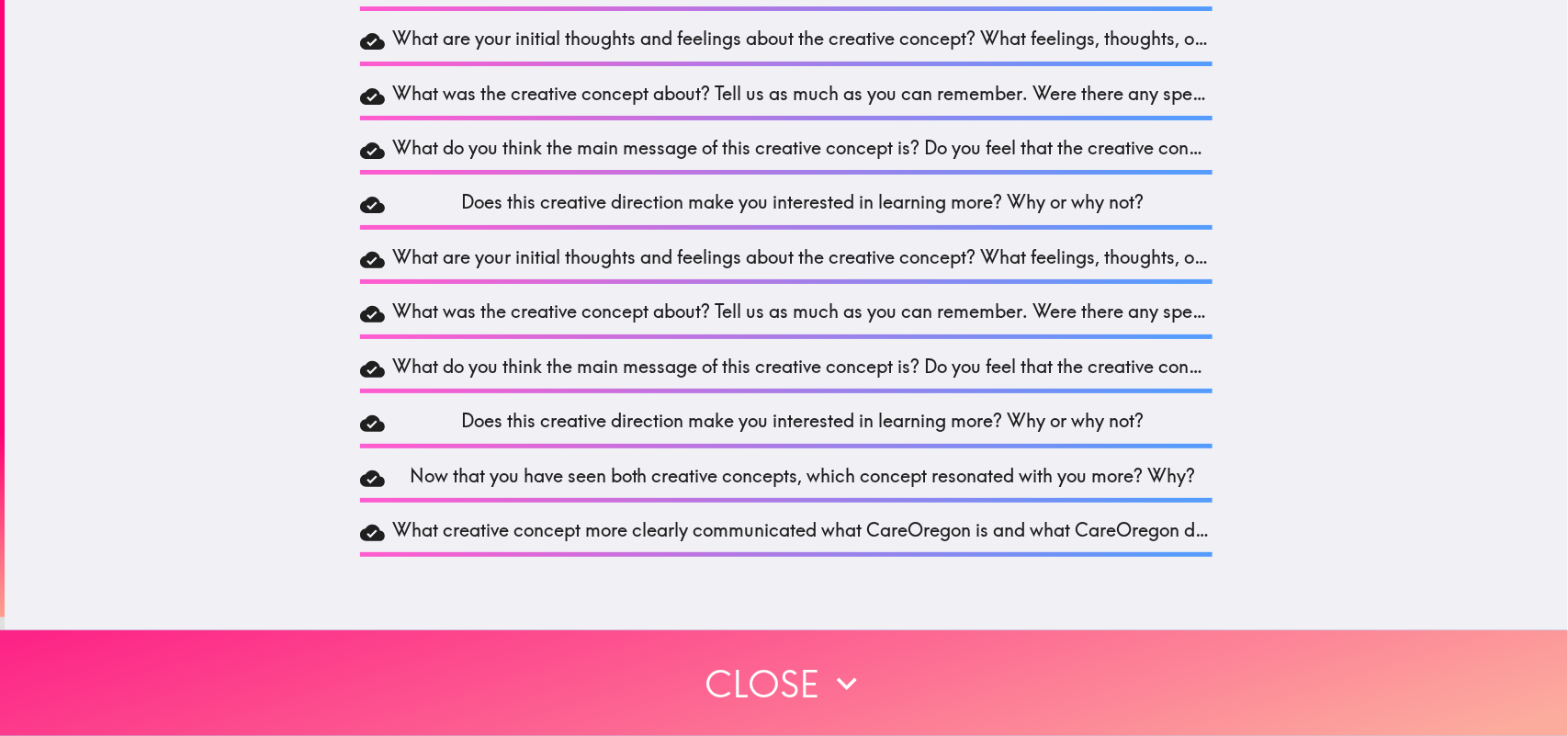 click on "Close" at bounding box center (784, 683) 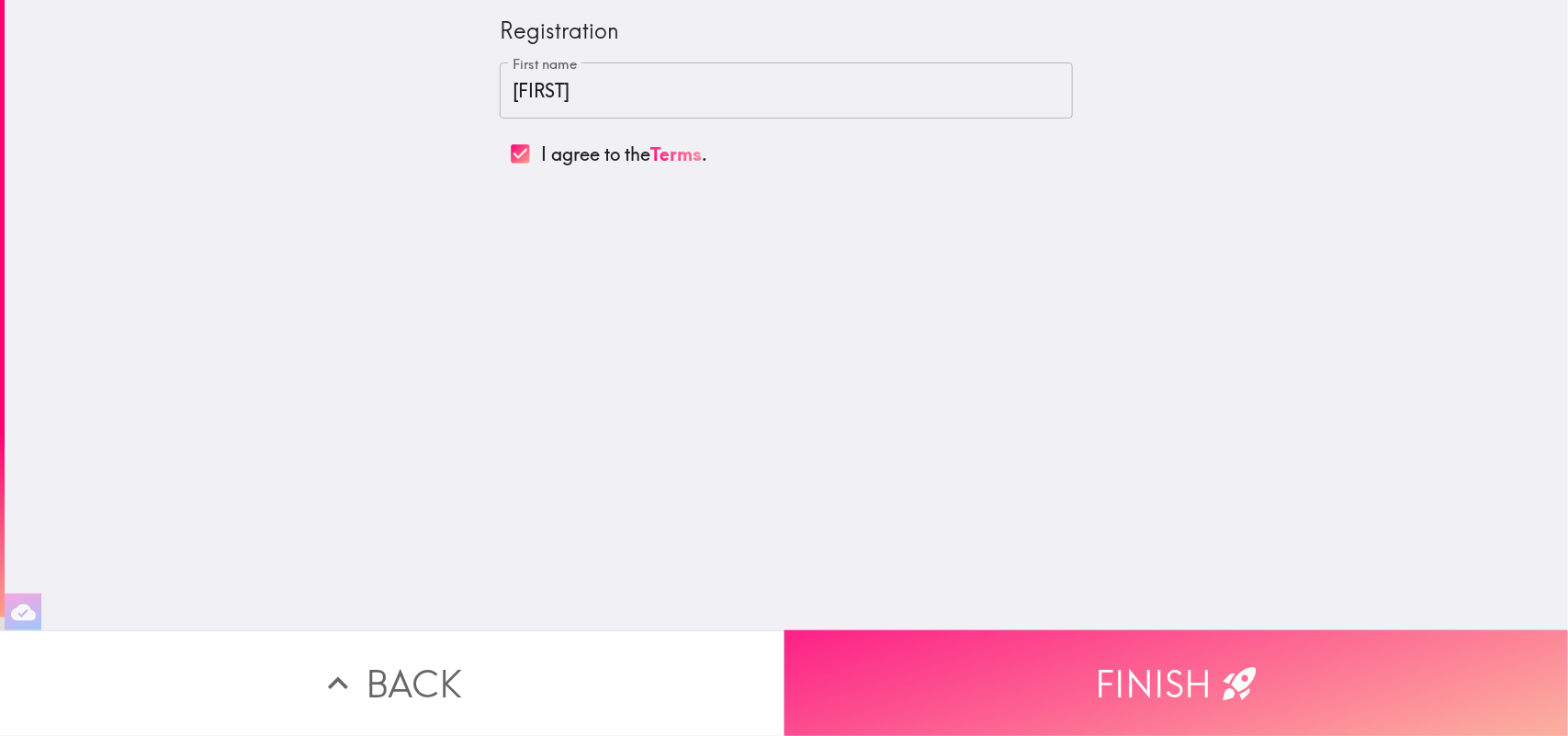scroll, scrollTop: 0, scrollLeft: 0, axis: both 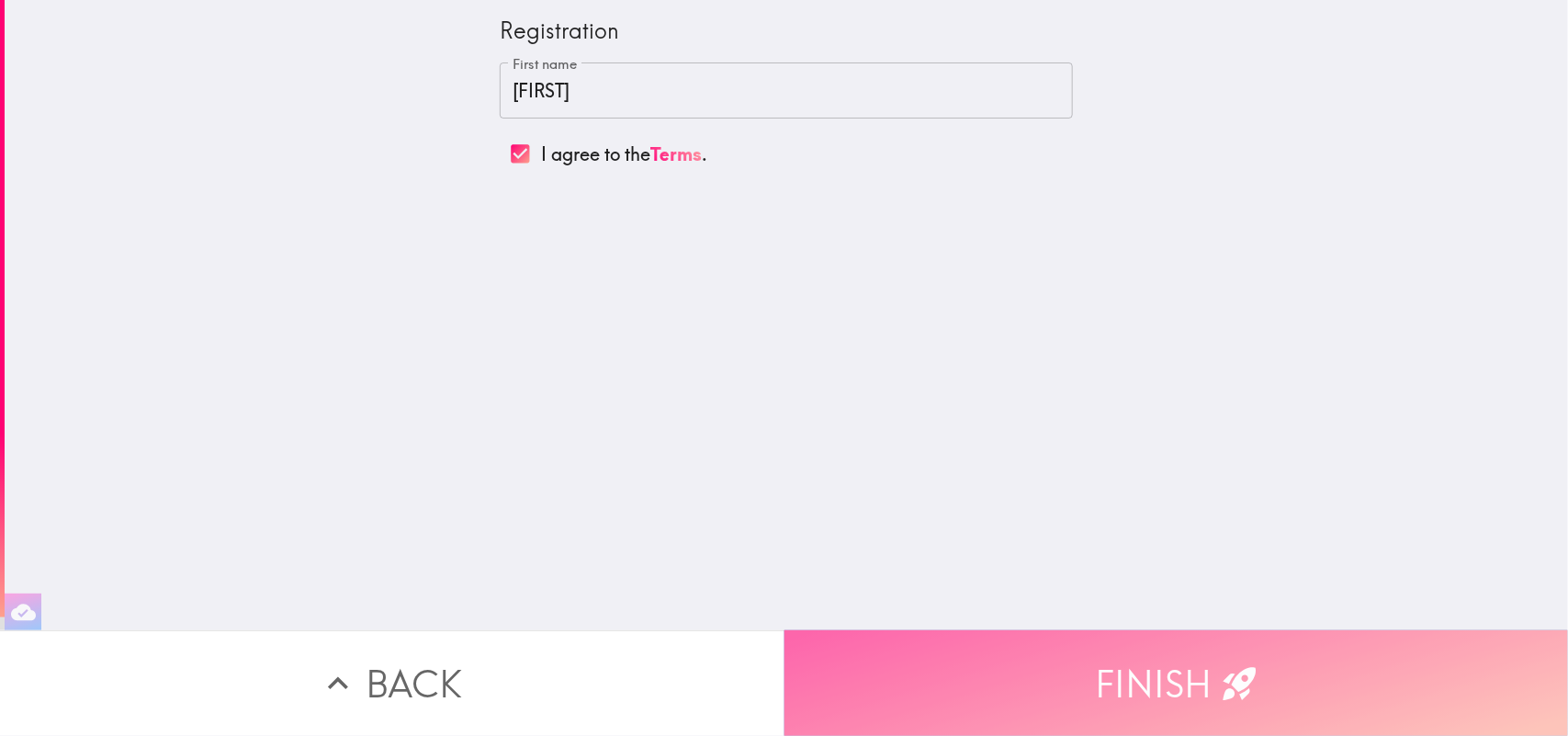 click on "Finish" at bounding box center [1177, 683] 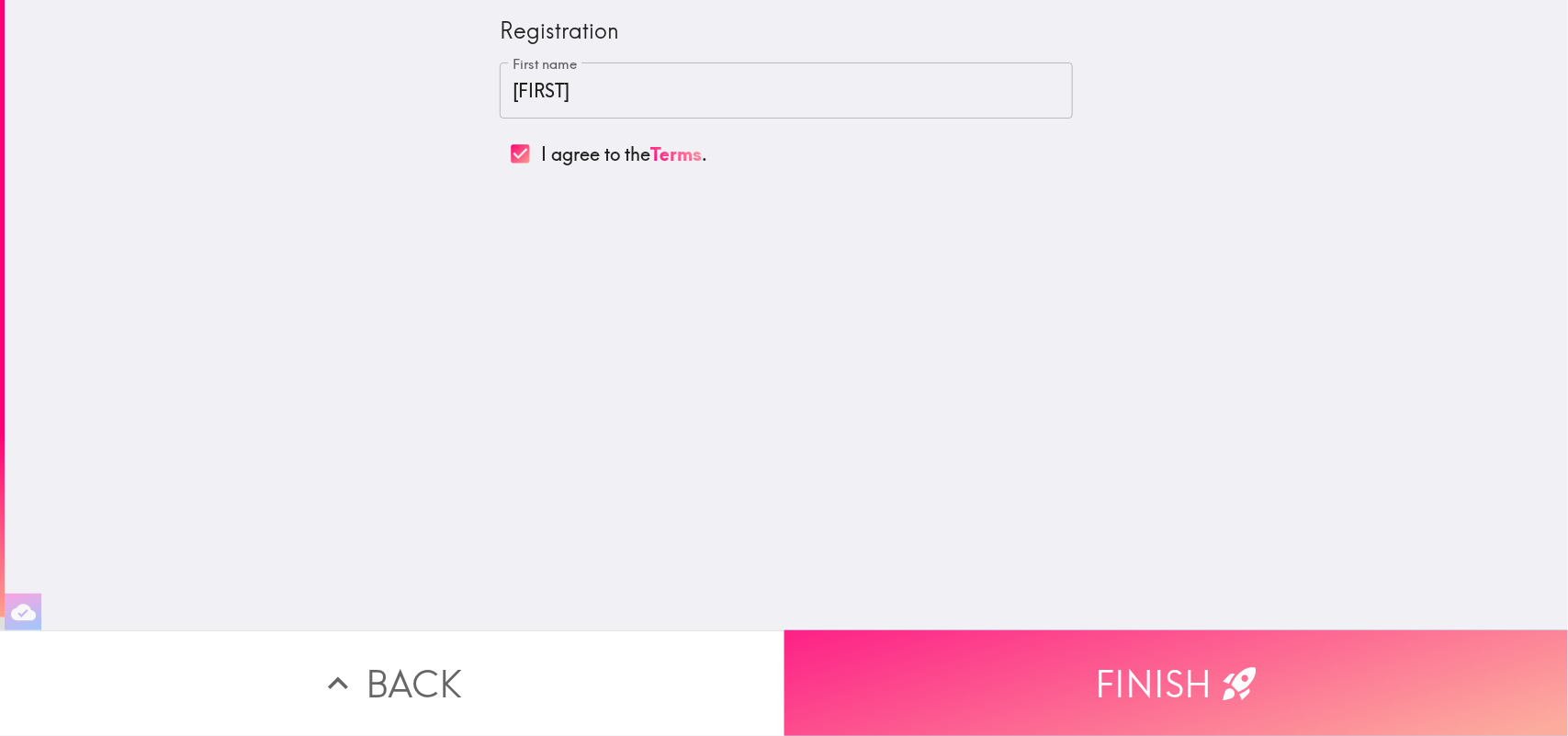 click on "Finish" at bounding box center [1177, 683] 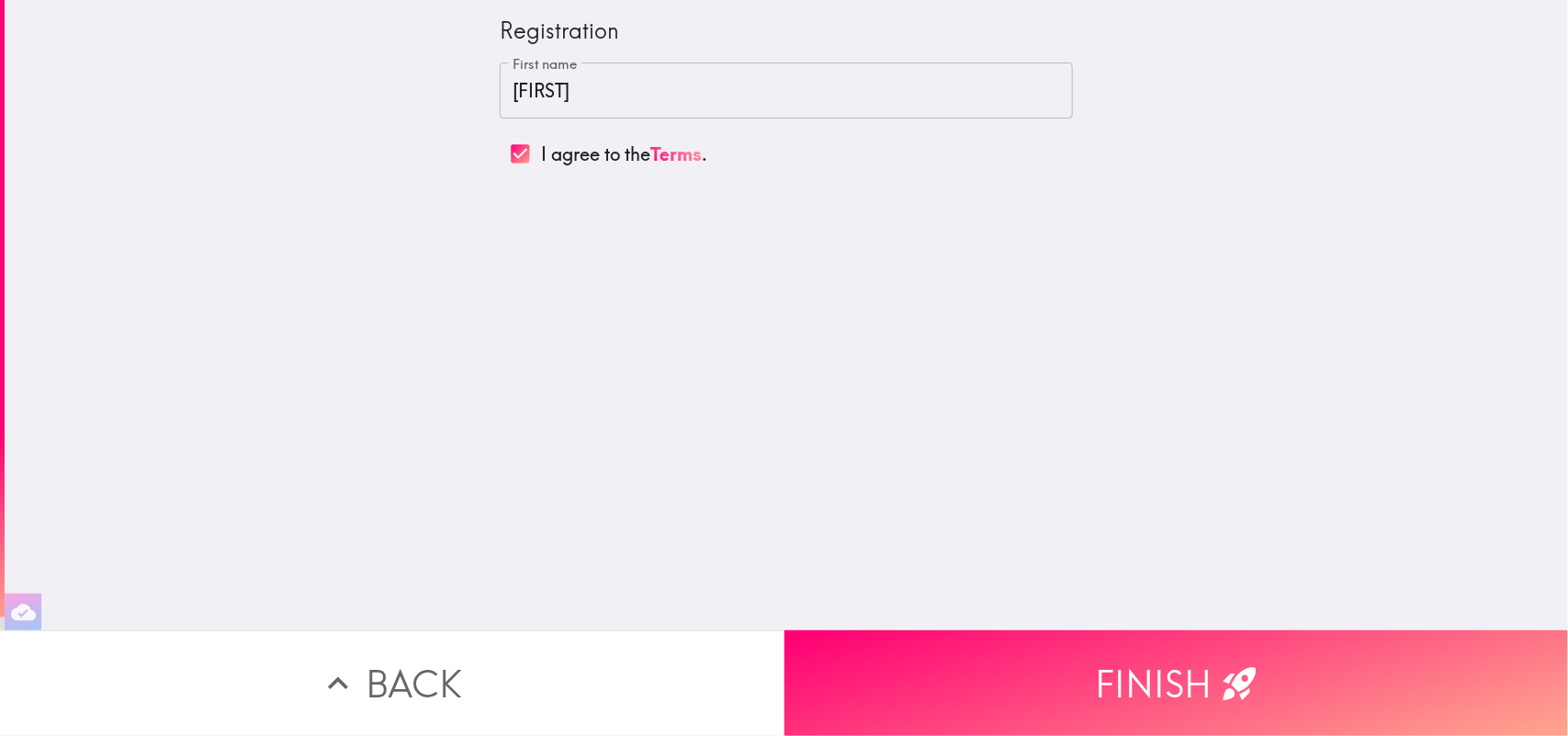 click on "I agree to the  Terms ." at bounding box center (624, 154) 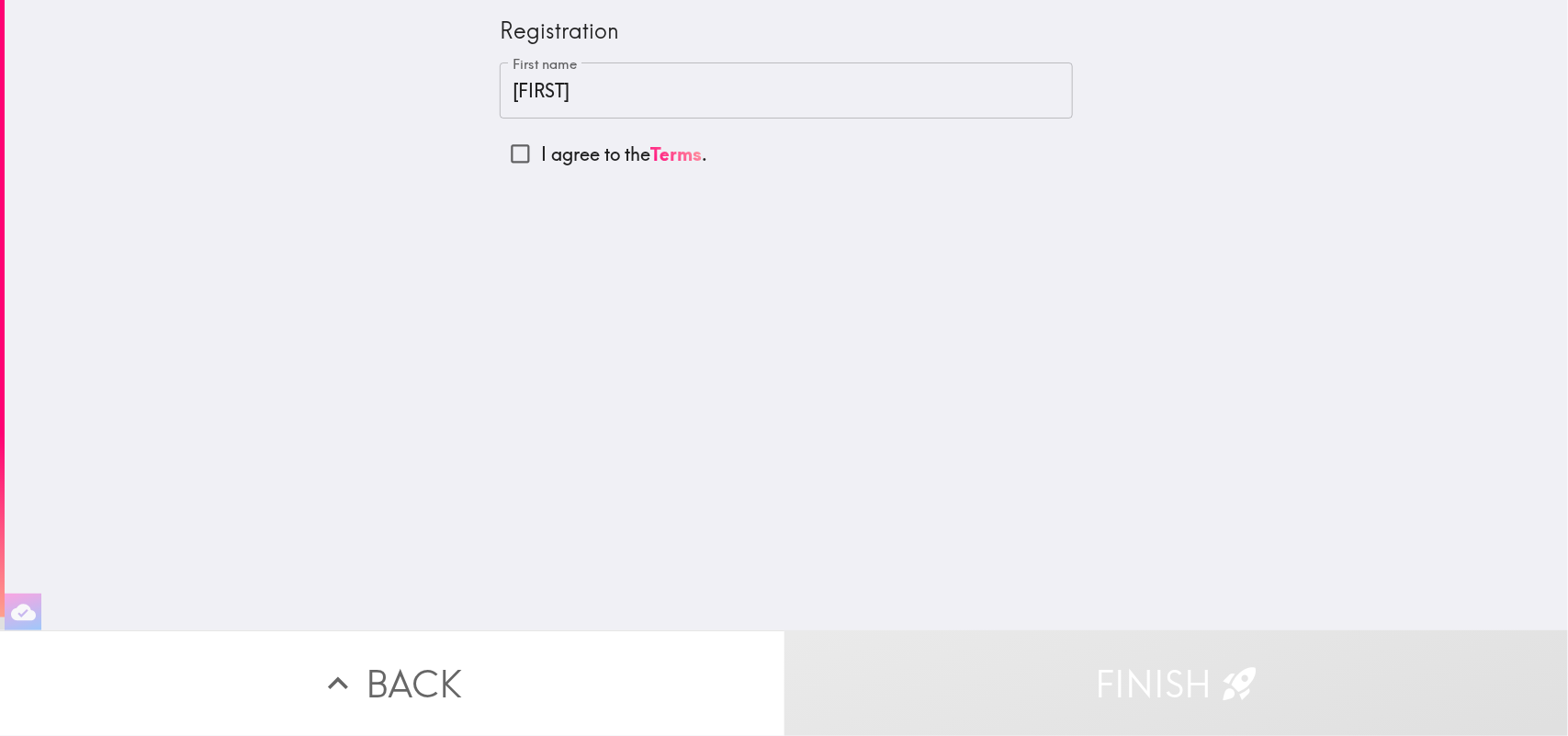 click on "I agree to the  Terms ." at bounding box center (624, 154) 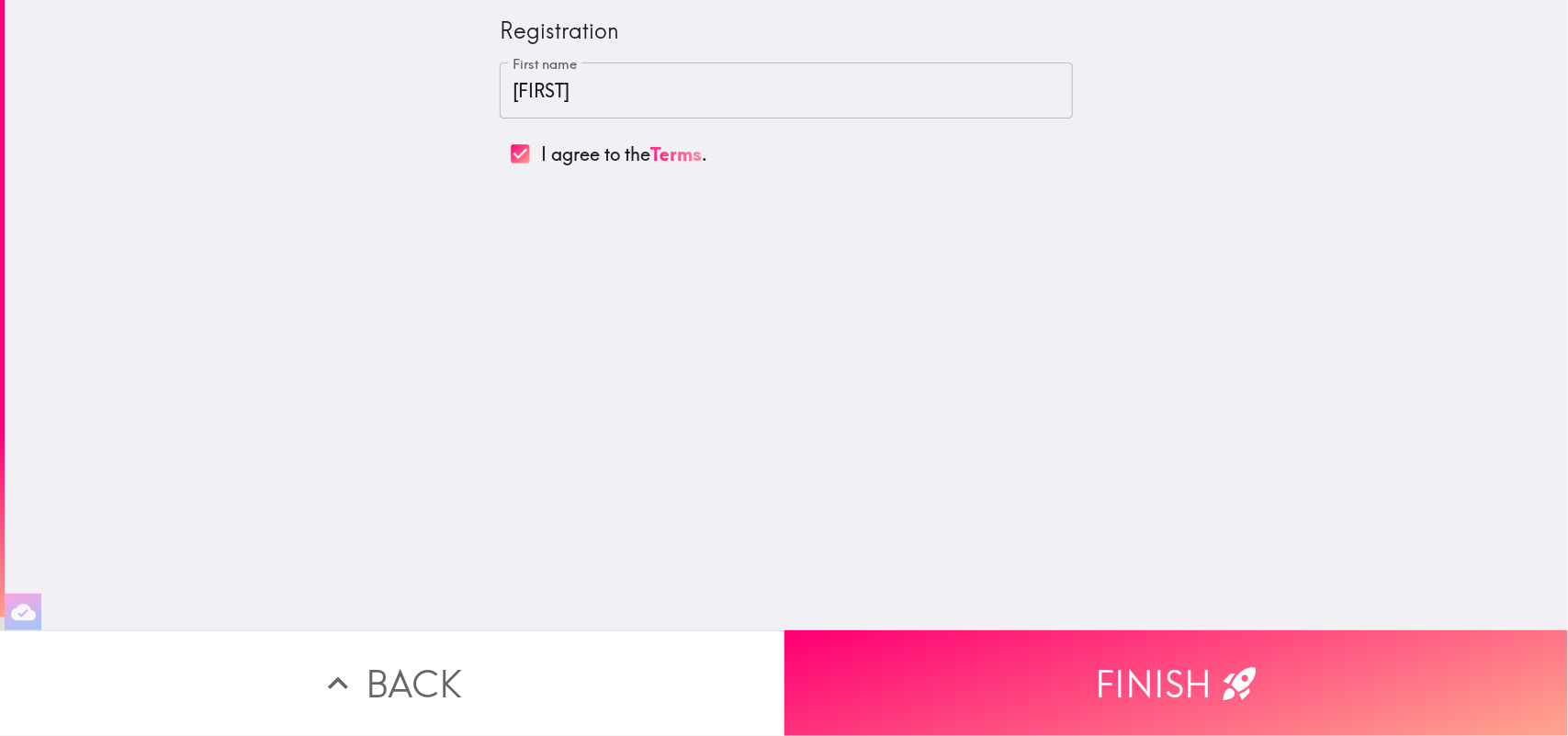 click on "[FIRST] [MIDDLE]" at bounding box center [786, 91] 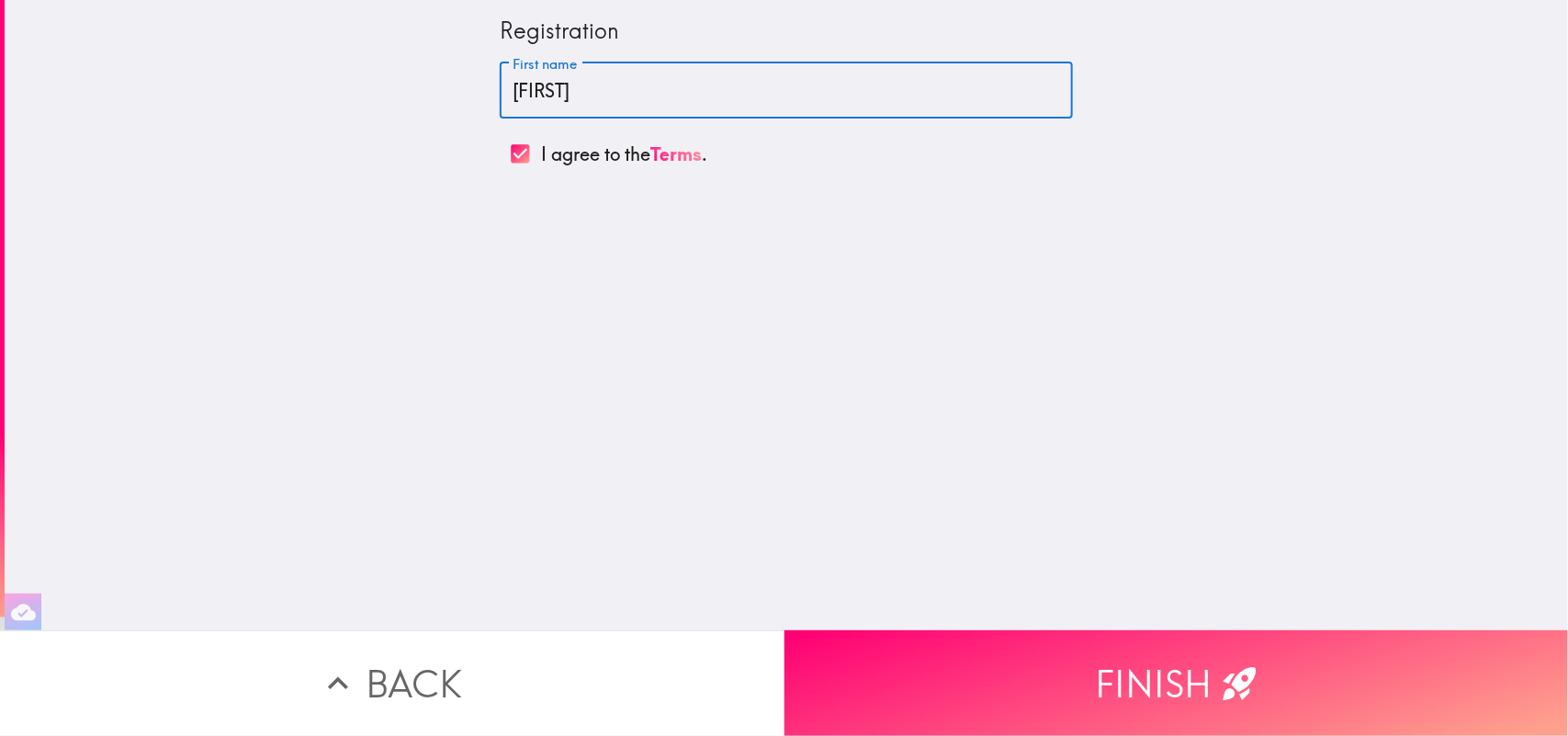 drag, startPoint x: 579, startPoint y: 76, endPoint x: 405, endPoint y: 75, distance: 174.00287 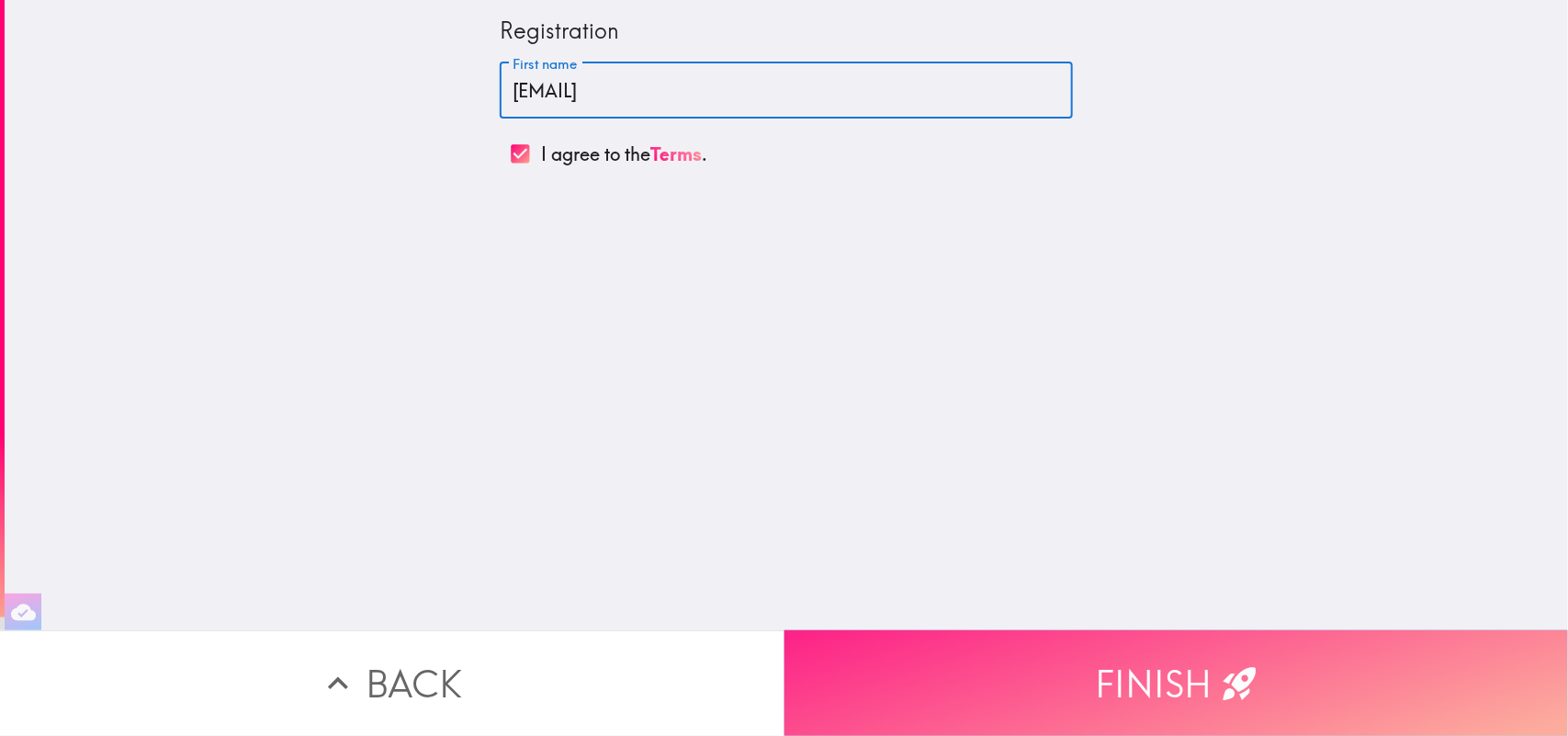type on "davidachin49@outlook.com" 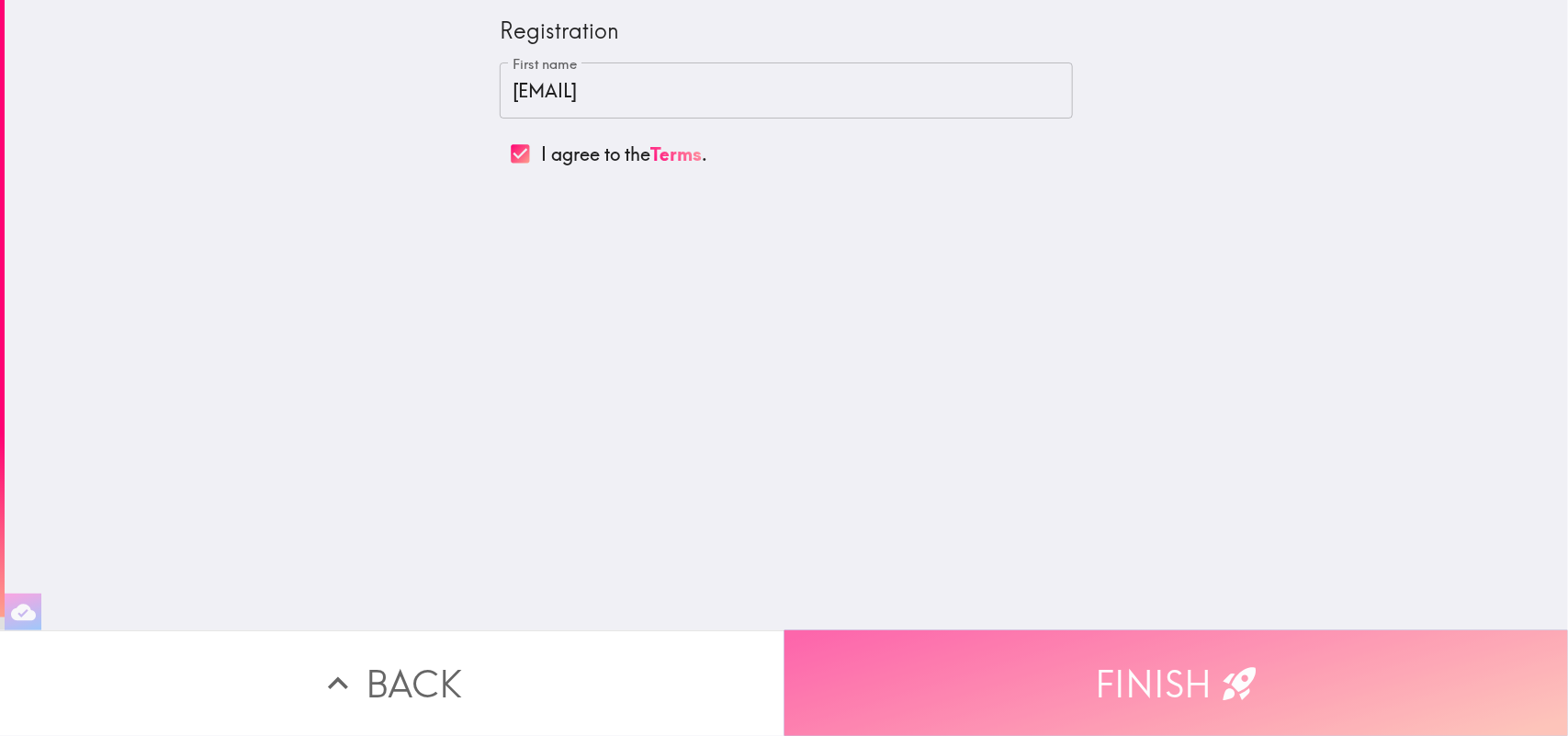 click on "Finish" at bounding box center [1177, 683] 